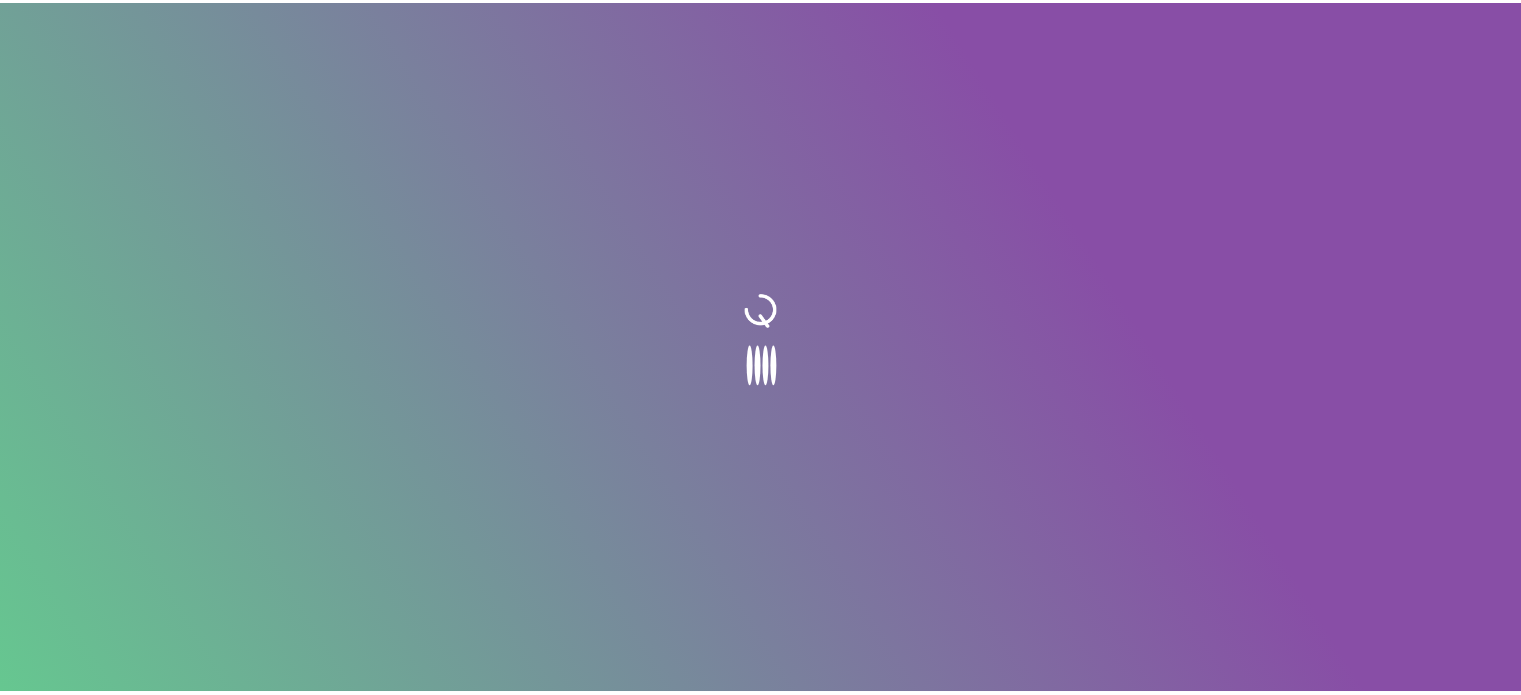 scroll, scrollTop: 0, scrollLeft: 0, axis: both 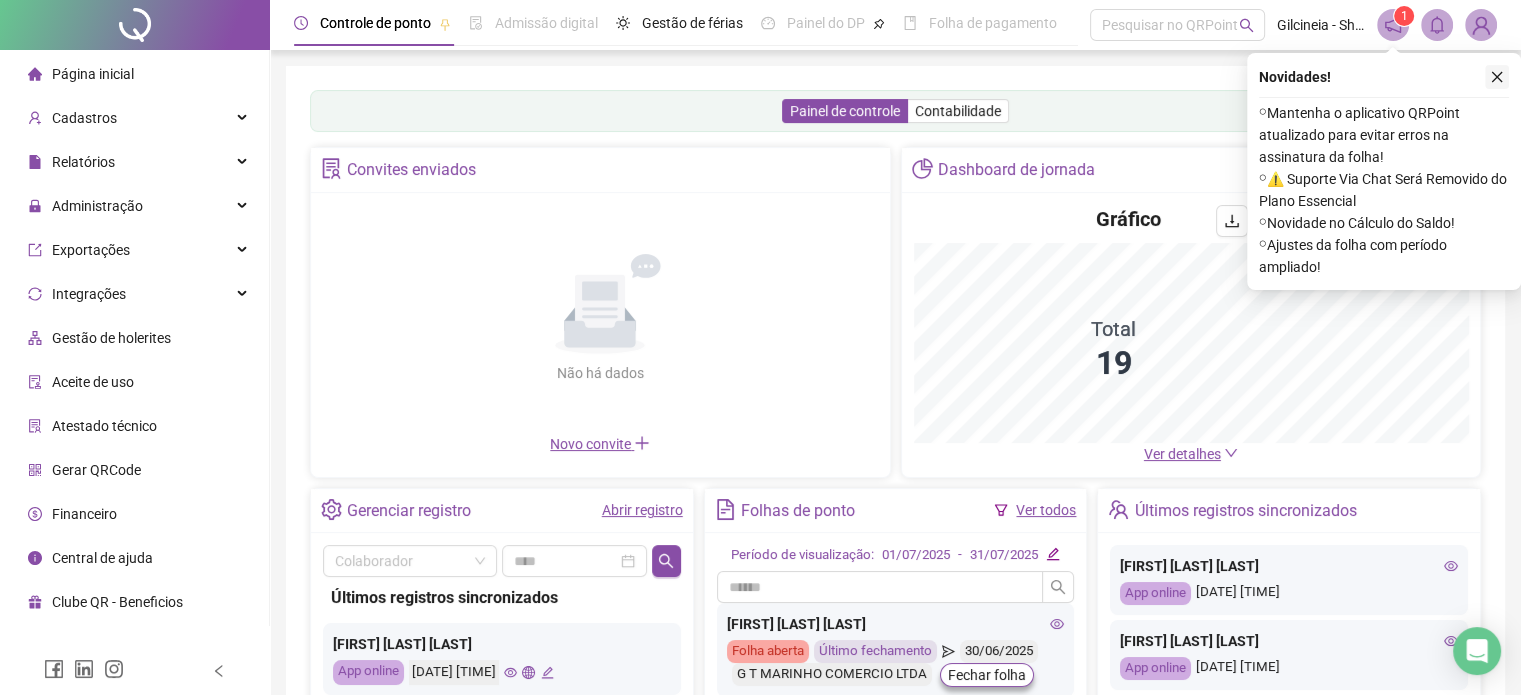 click 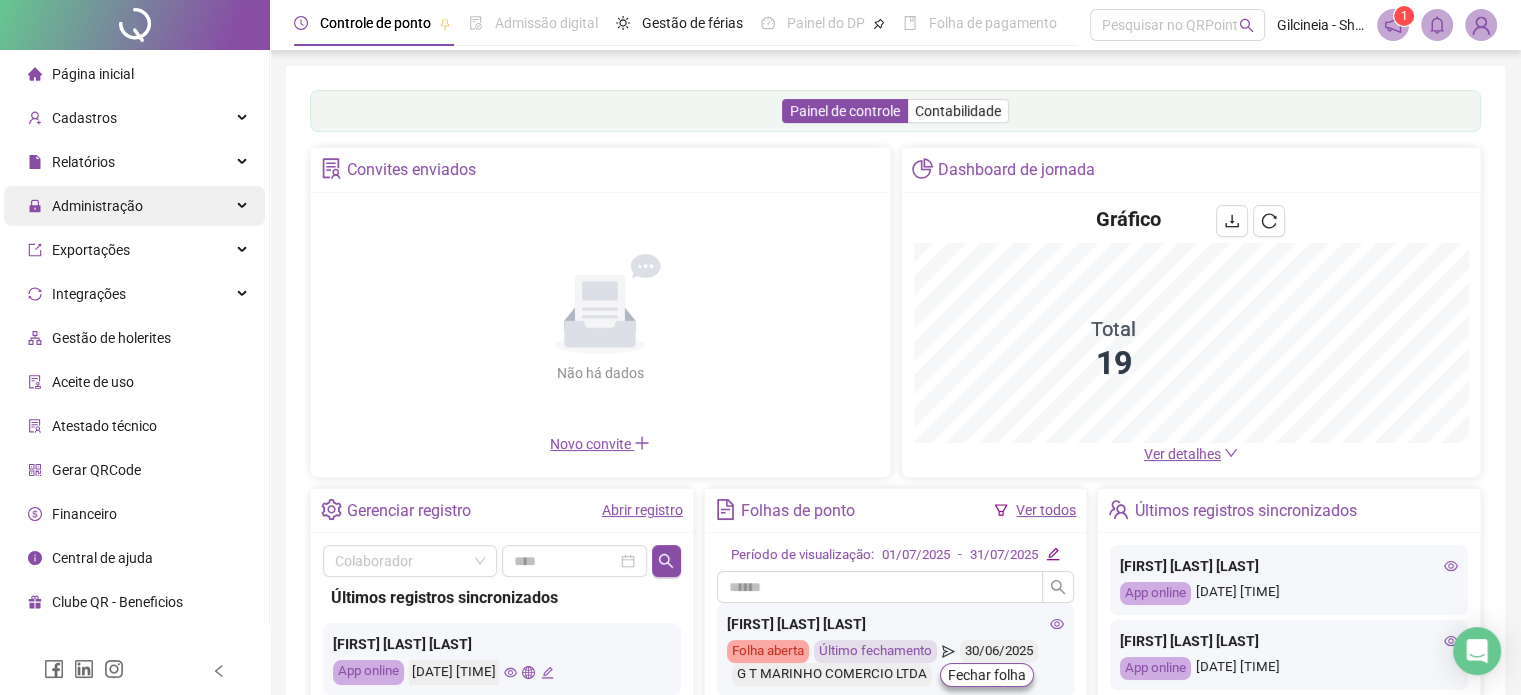 click on "Administração" at bounding box center (97, 206) 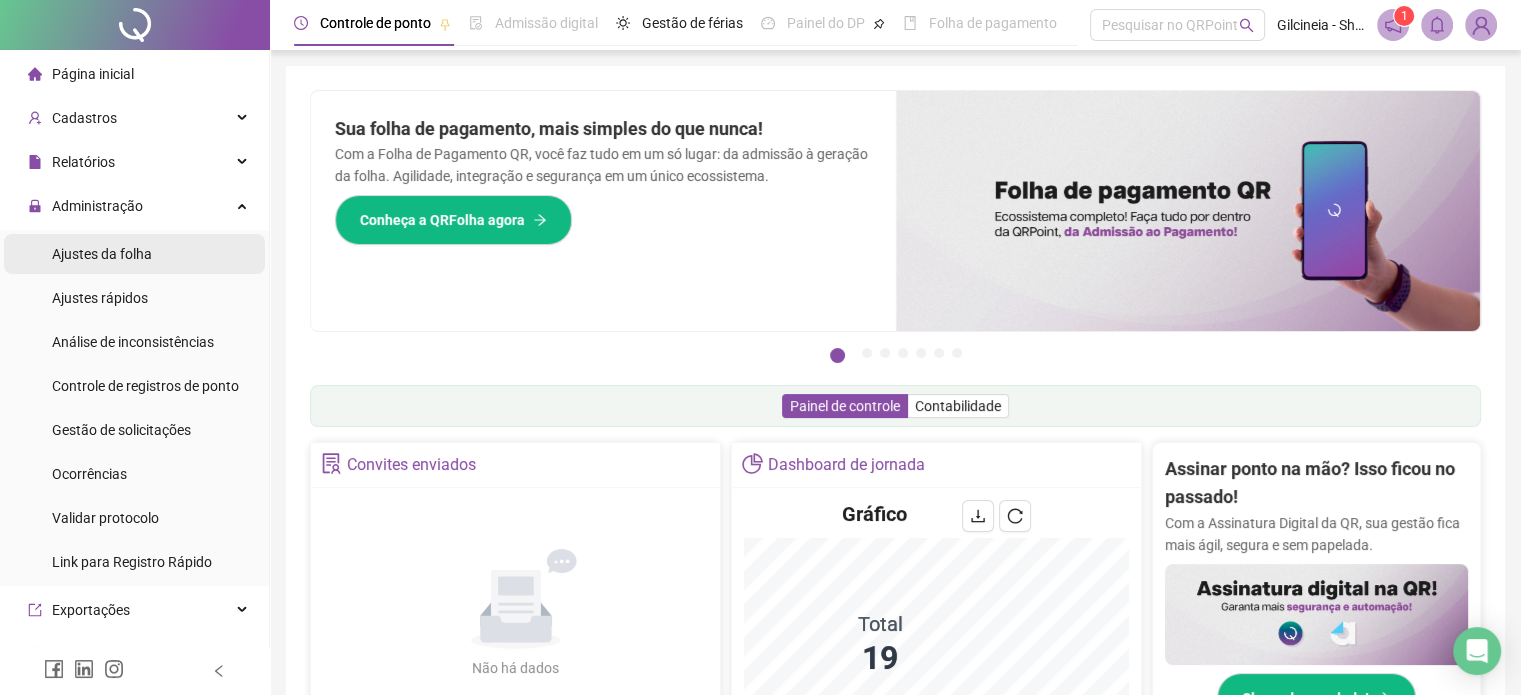 click on "Ajustes da folha" at bounding box center (102, 254) 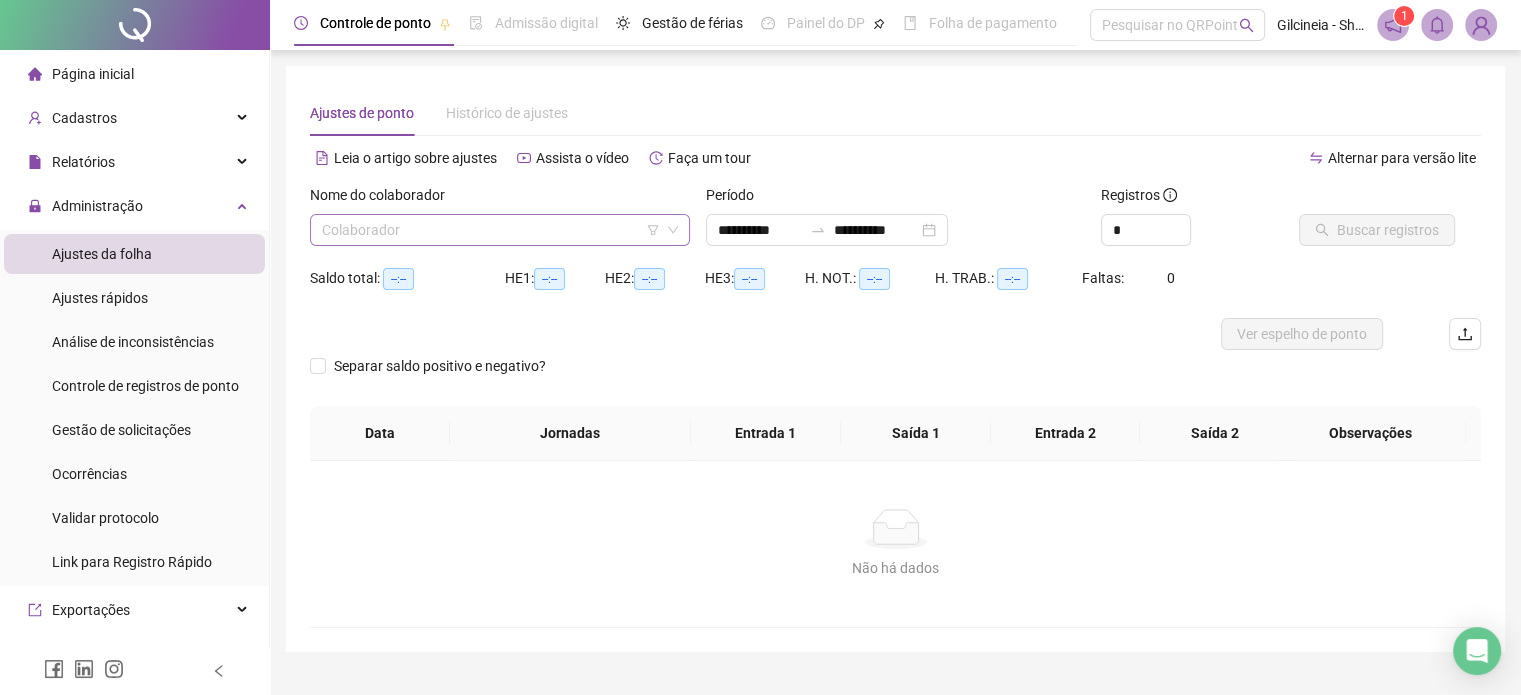 click at bounding box center (491, 230) 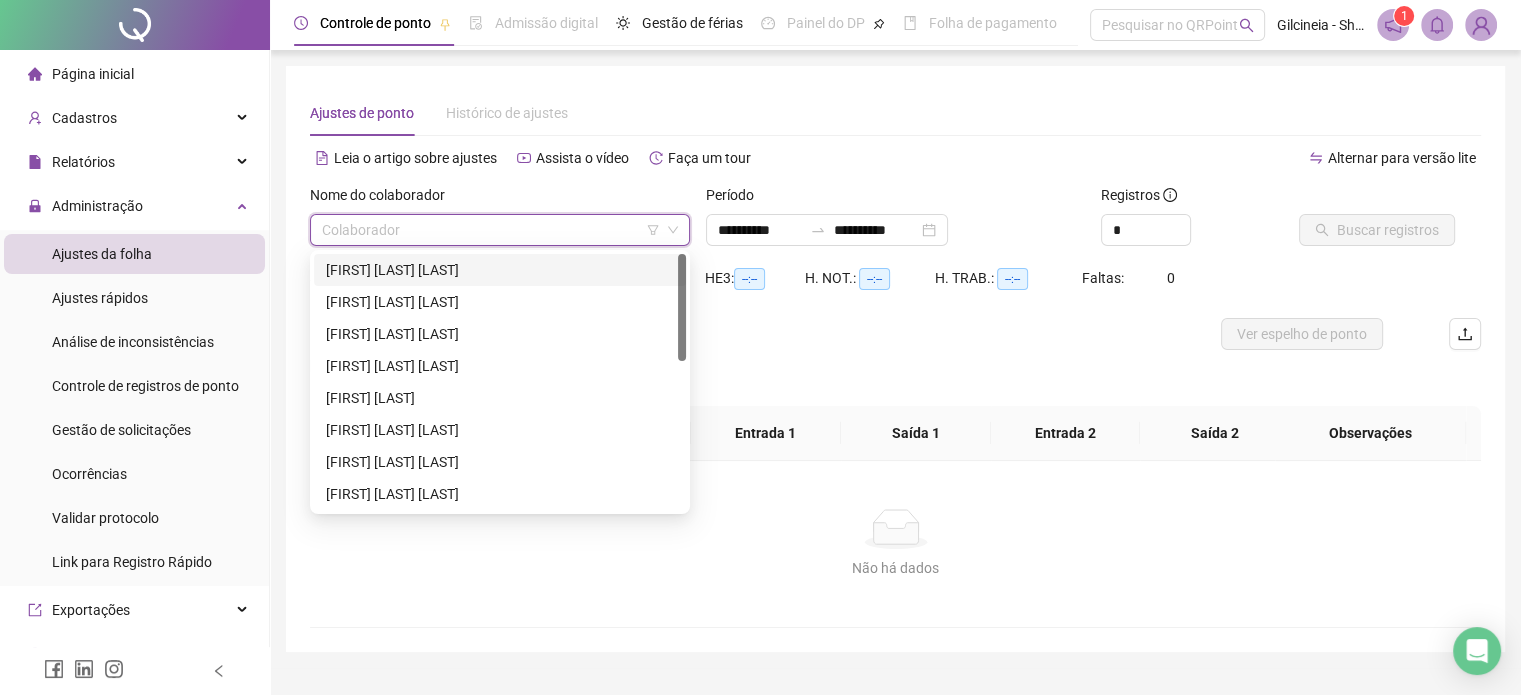 click on "[FIRST] [LAST] [LAST]" at bounding box center (500, 270) 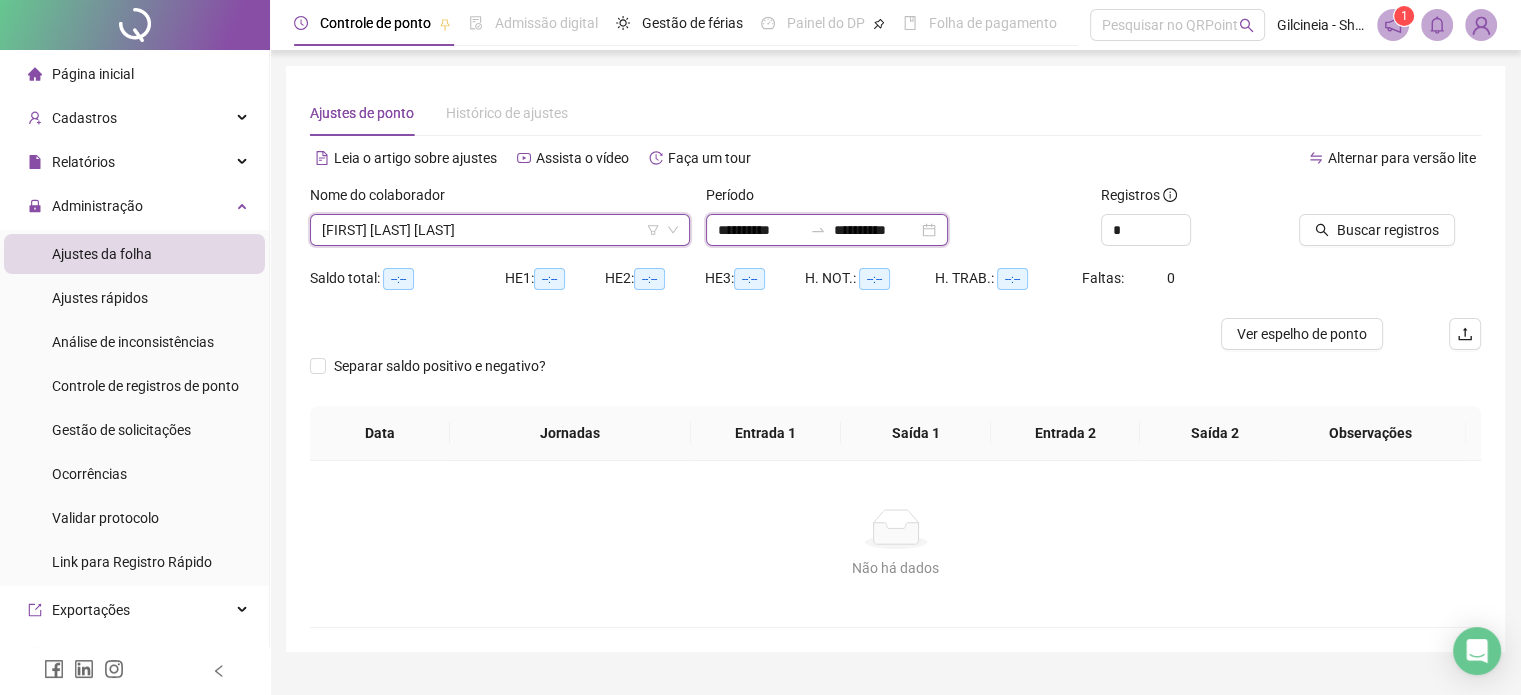 click on "**********" at bounding box center (760, 230) 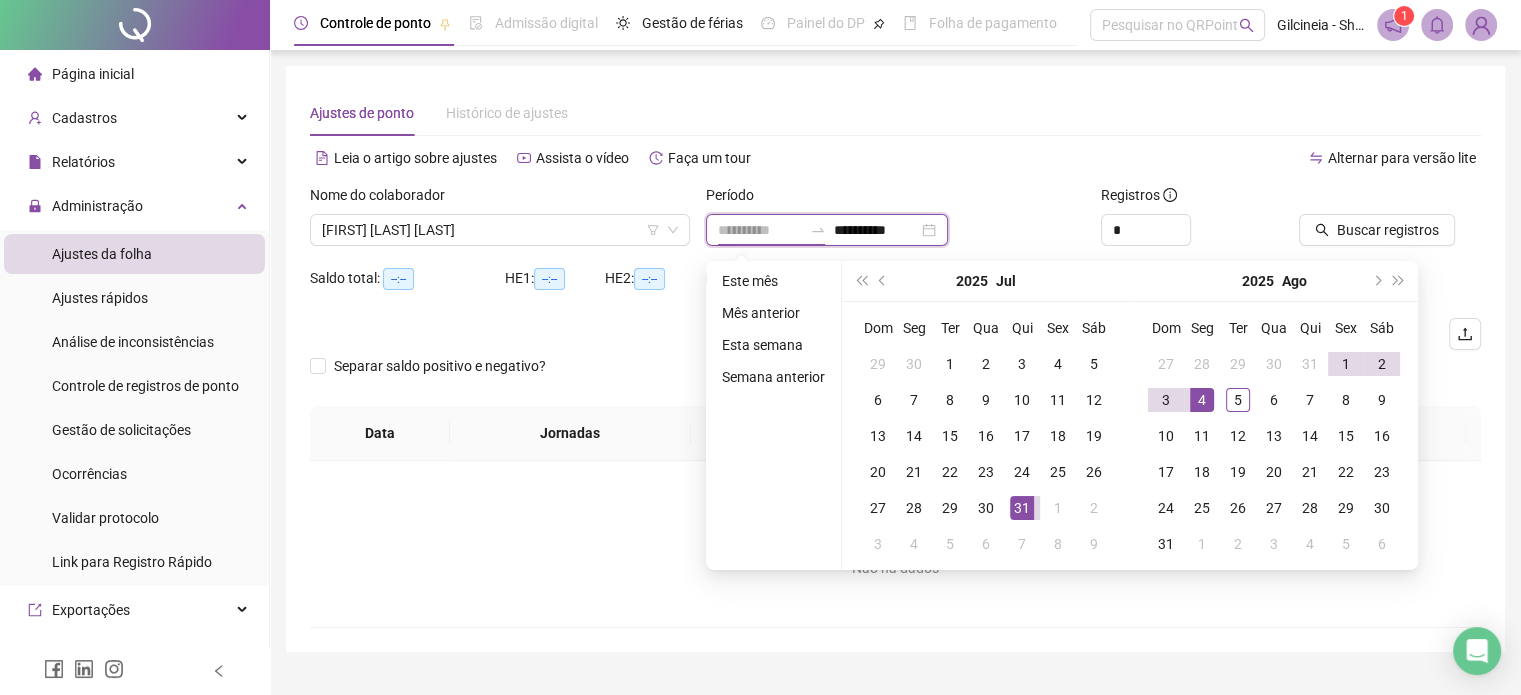 type on "**********" 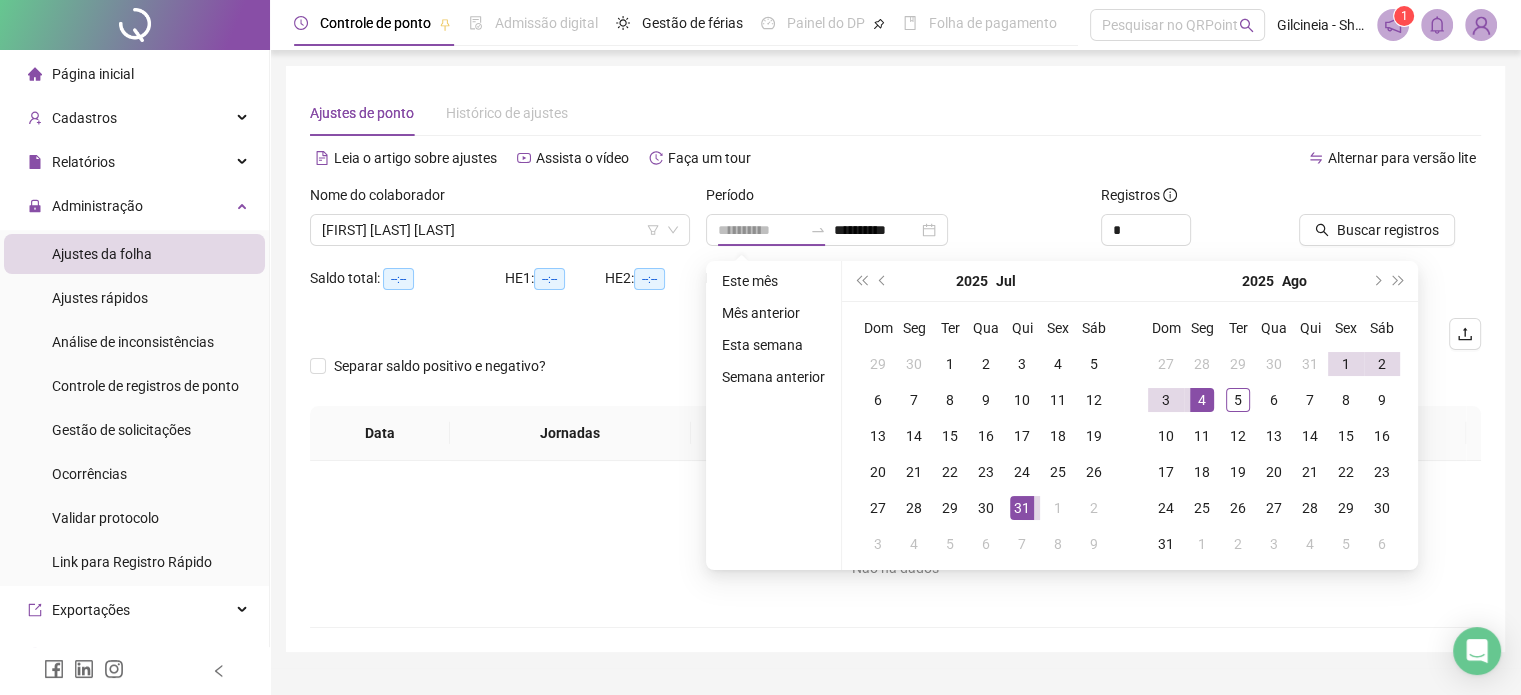click on "4" at bounding box center (1202, 400) 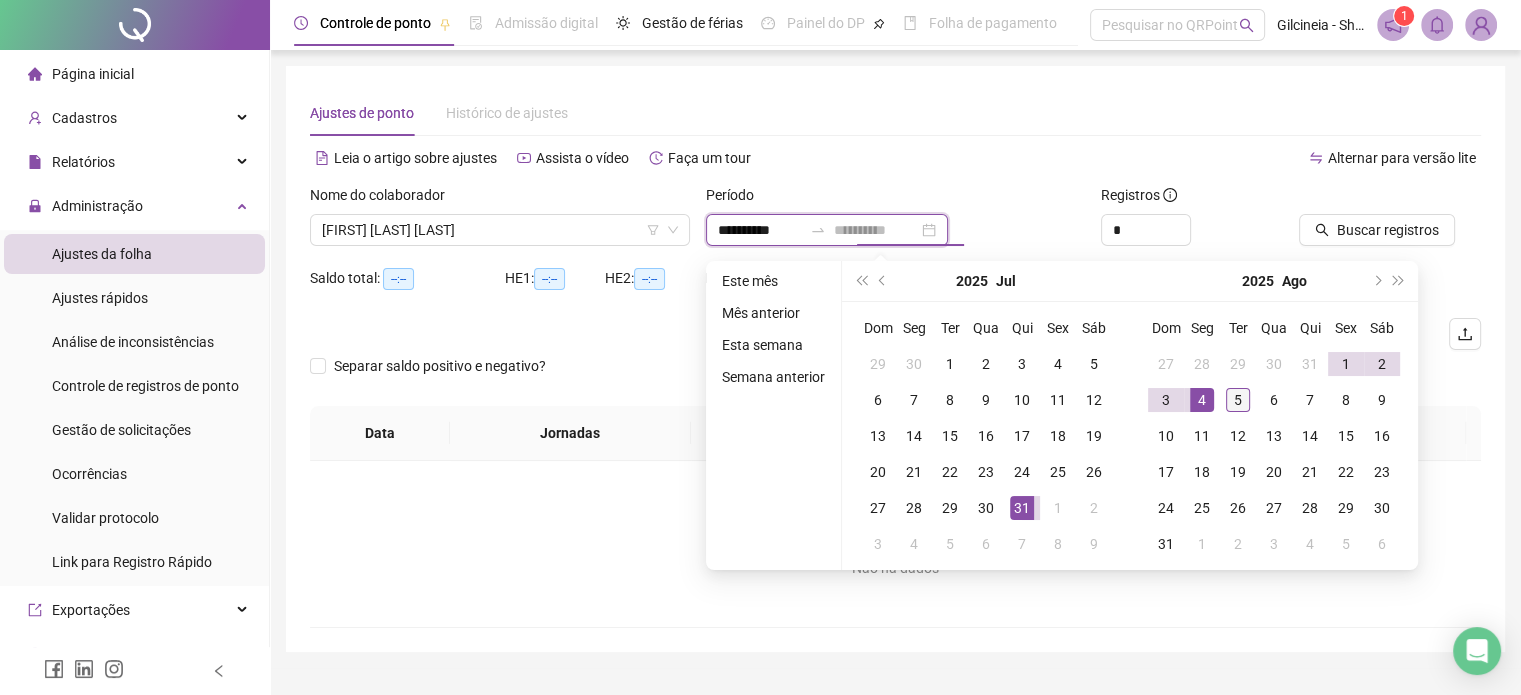 type on "**********" 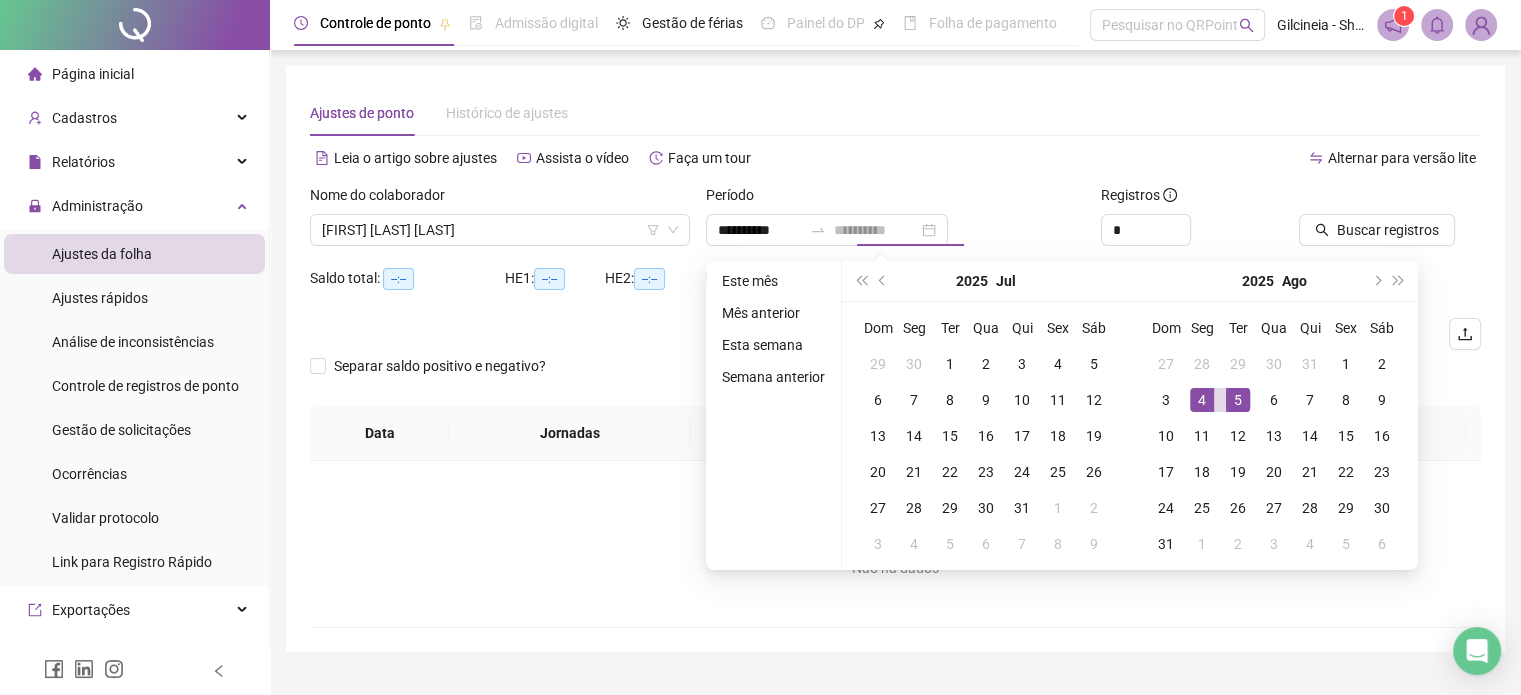click on "5" at bounding box center (1238, 400) 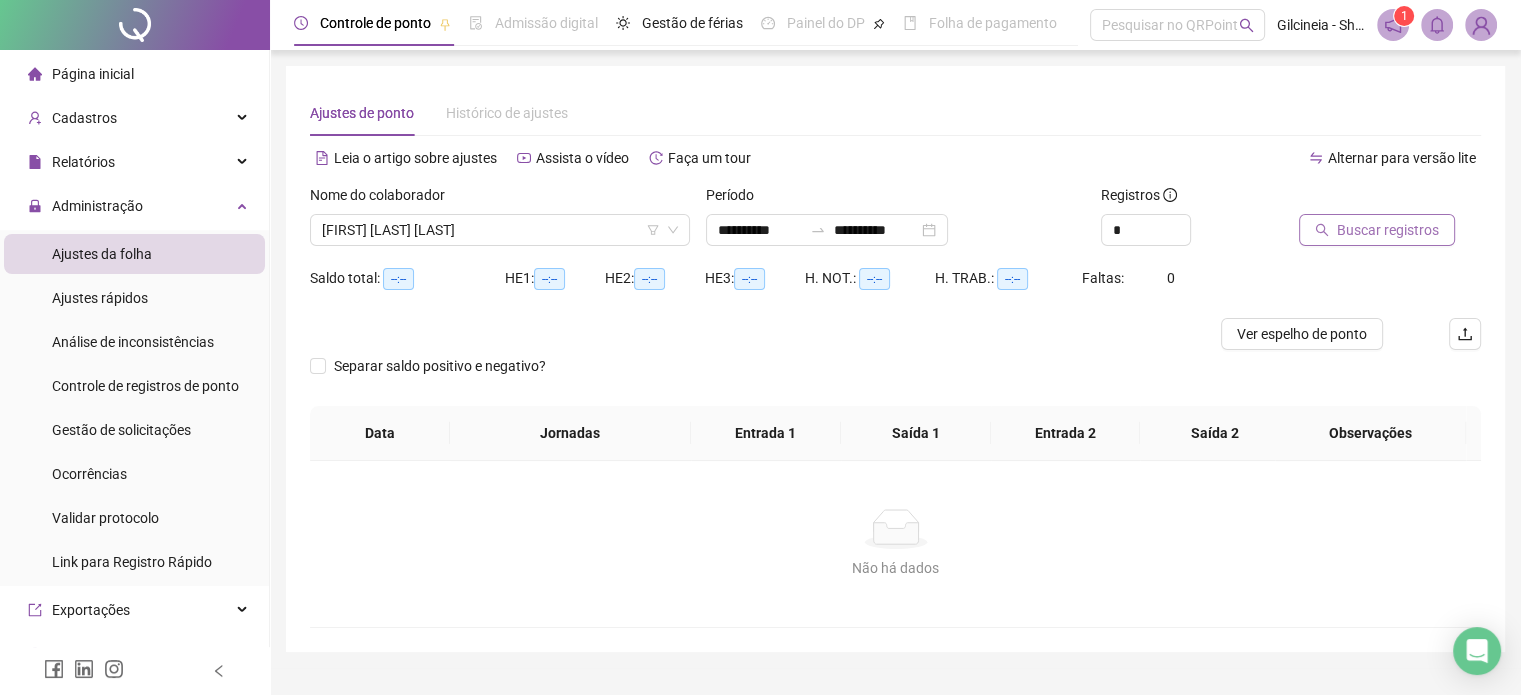 click on "Buscar registros" at bounding box center (1377, 230) 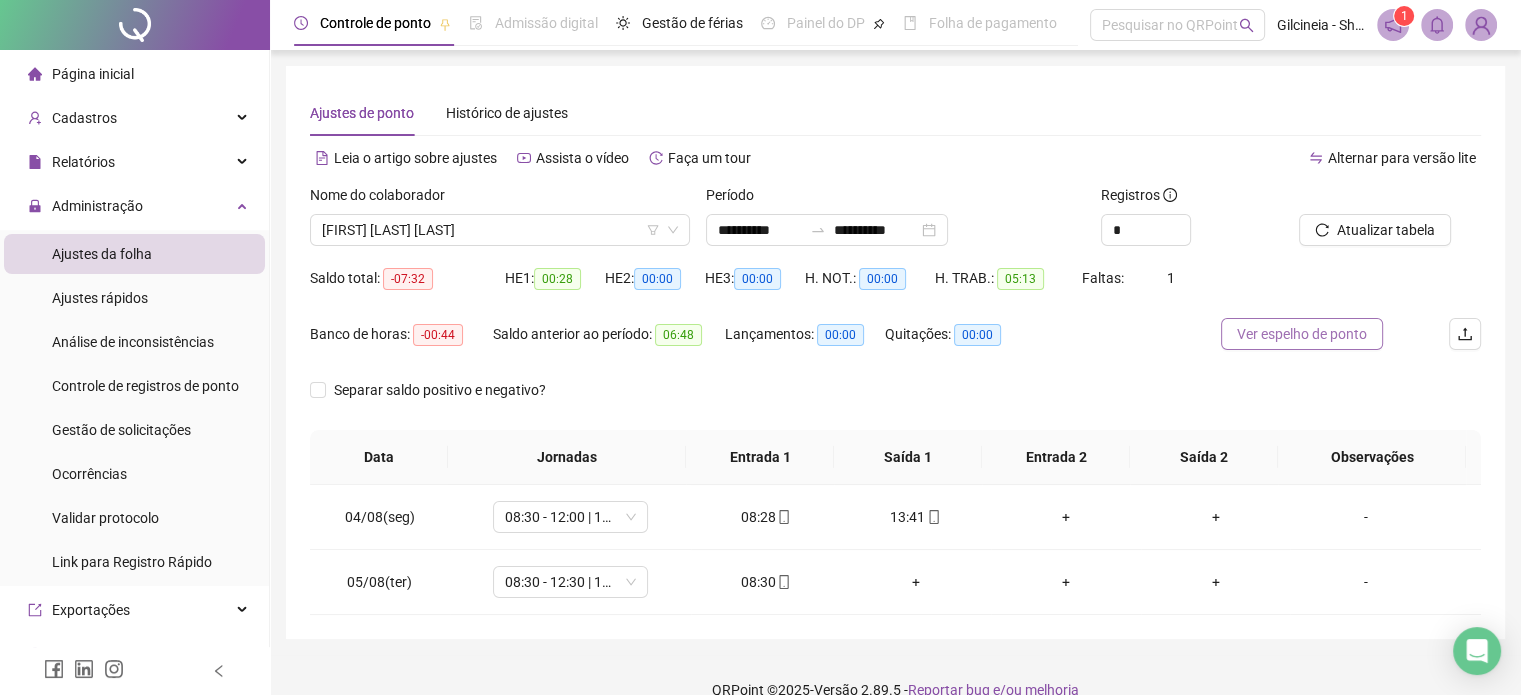 click on "Ver espelho de ponto" at bounding box center [1302, 334] 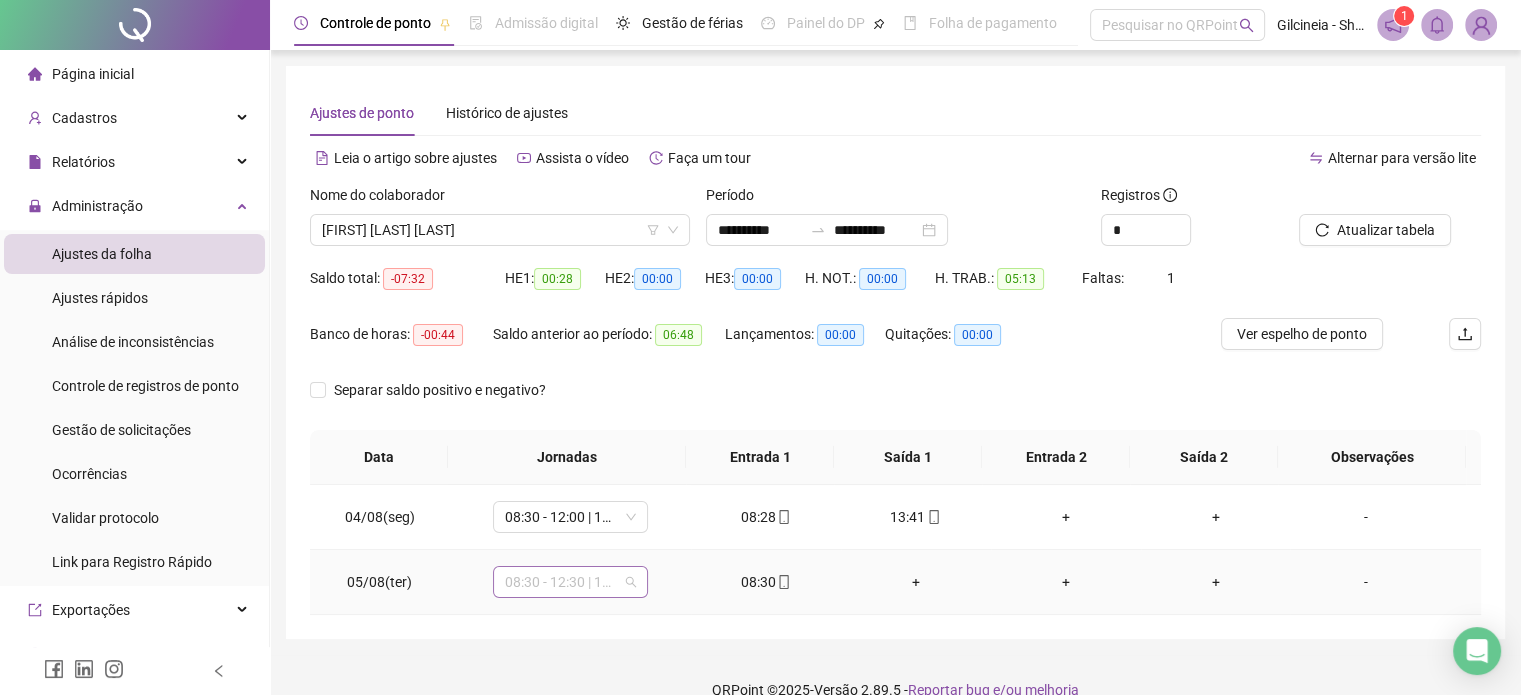 click on "08:30 - 12:30 | 13:30 - 17:30" at bounding box center [570, 582] 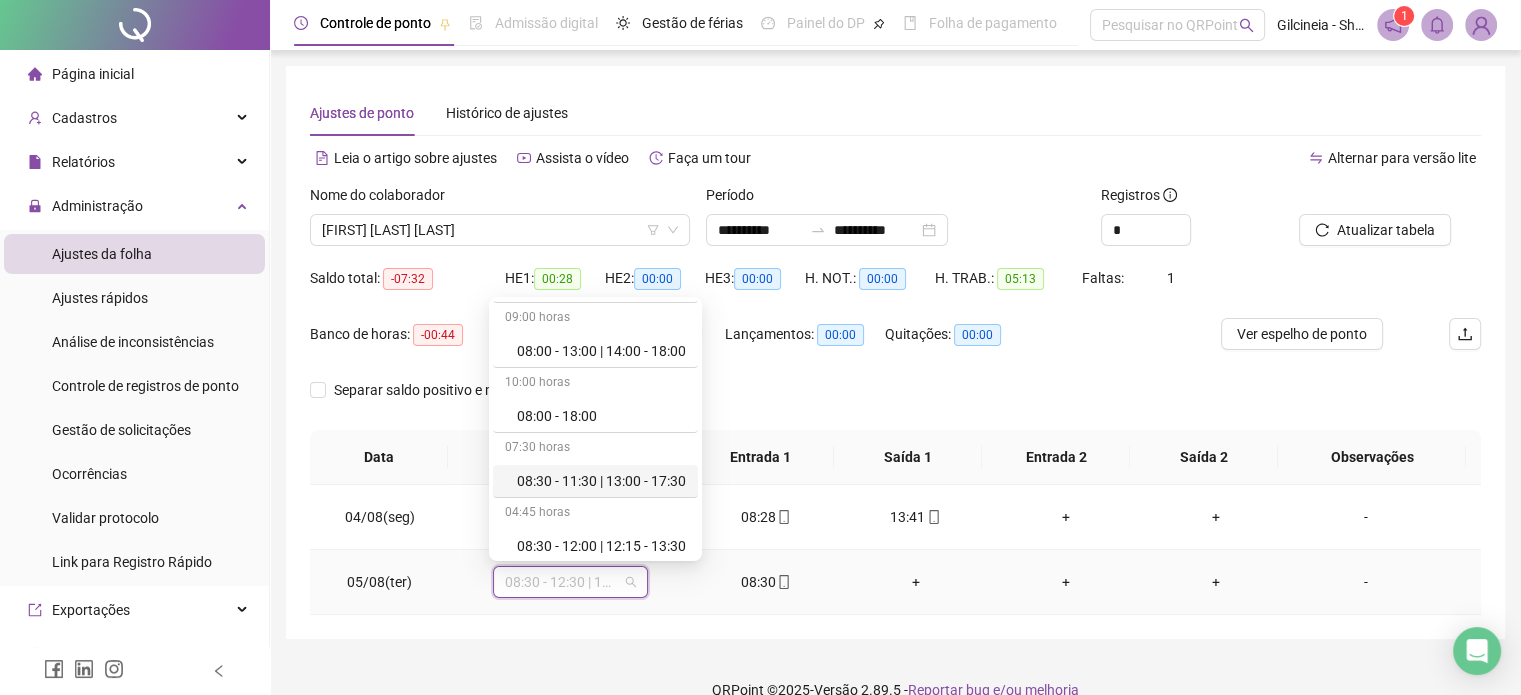 scroll, scrollTop: 493, scrollLeft: 0, axis: vertical 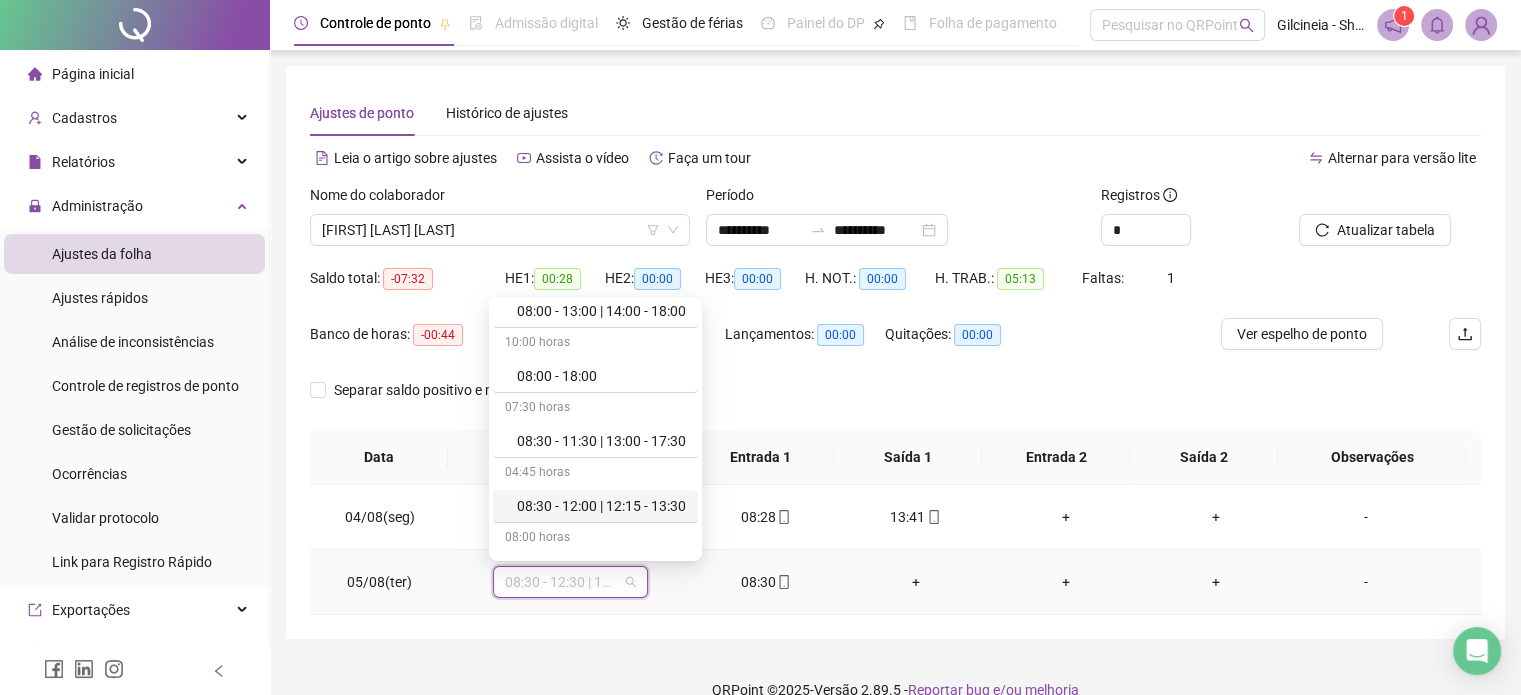 click on "08:30 - 12:00 | 12:15 - 13:30" at bounding box center [601, 506] 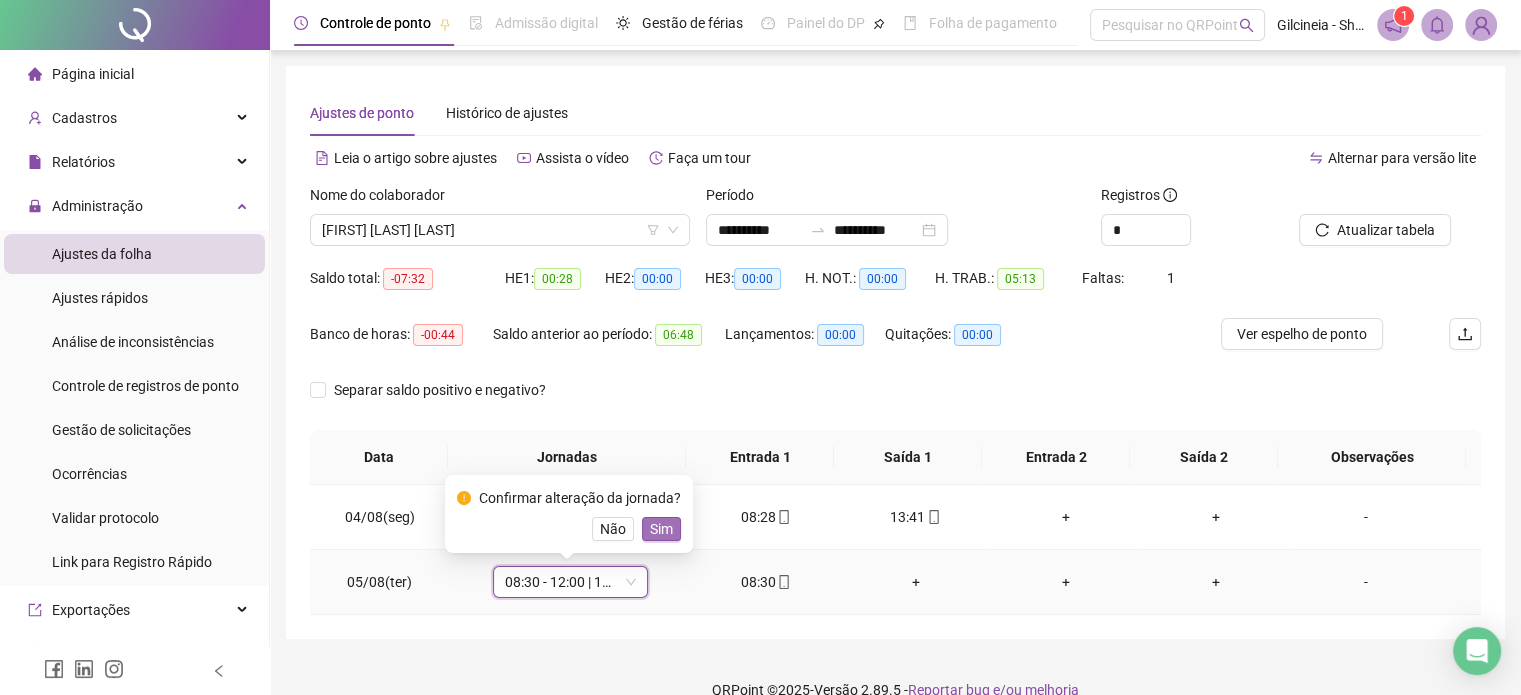 click on "Sim" at bounding box center (661, 529) 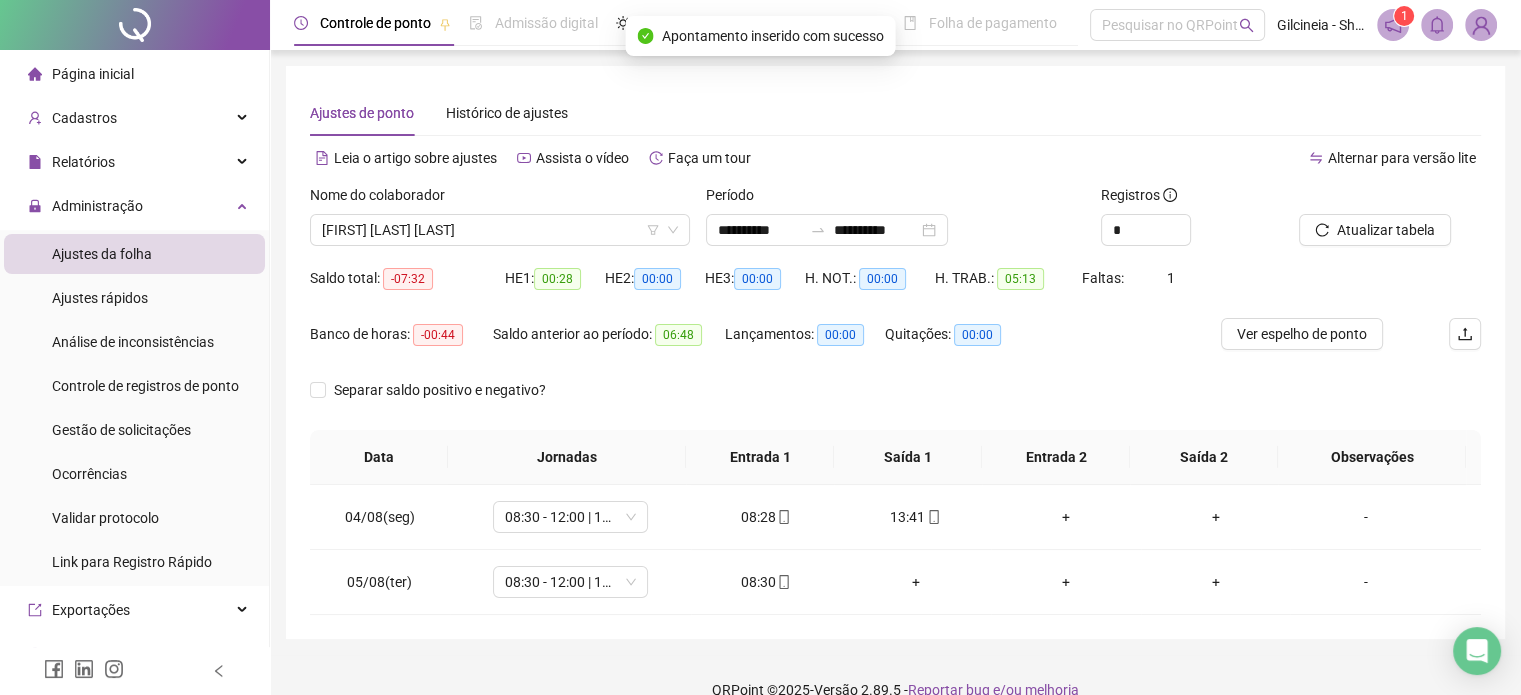 click on "Atualizar tabela" at bounding box center (1390, 223) 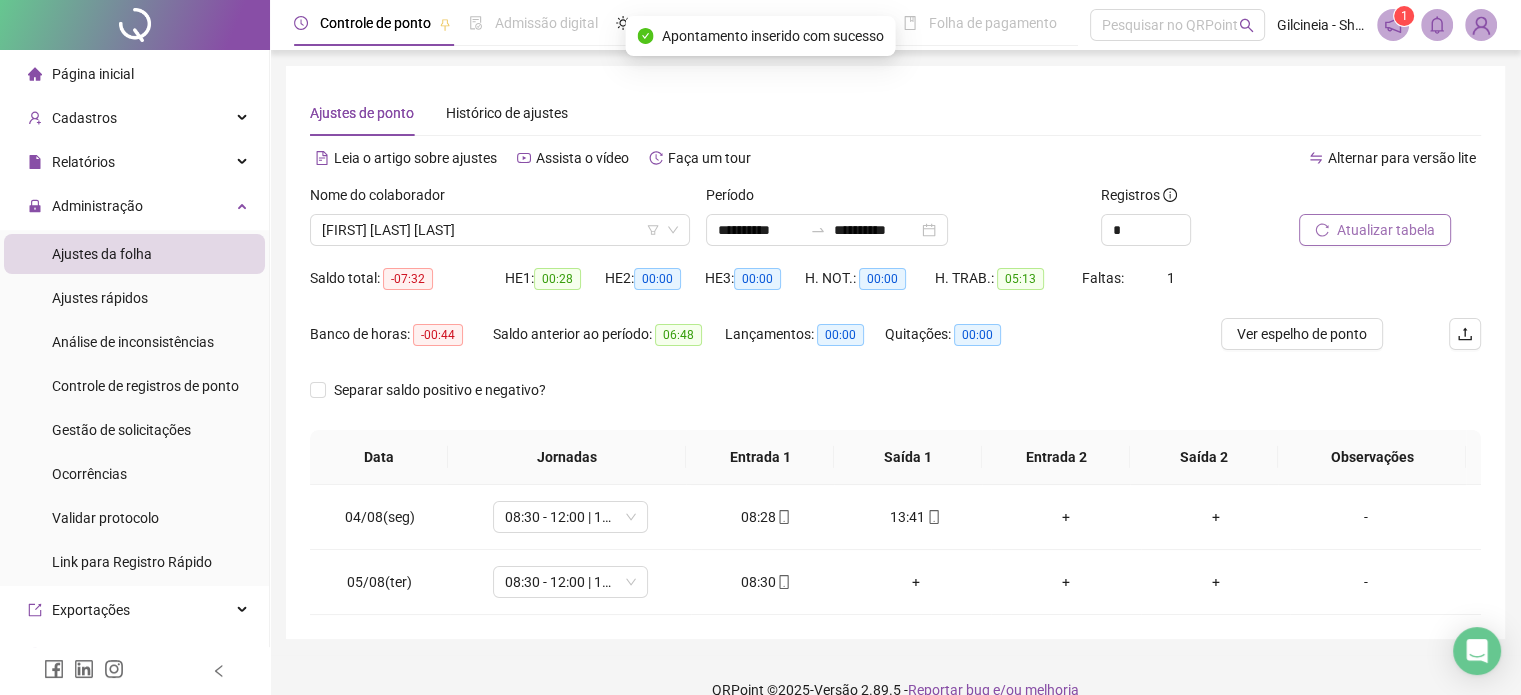 click on "Atualizar tabela" at bounding box center [1386, 230] 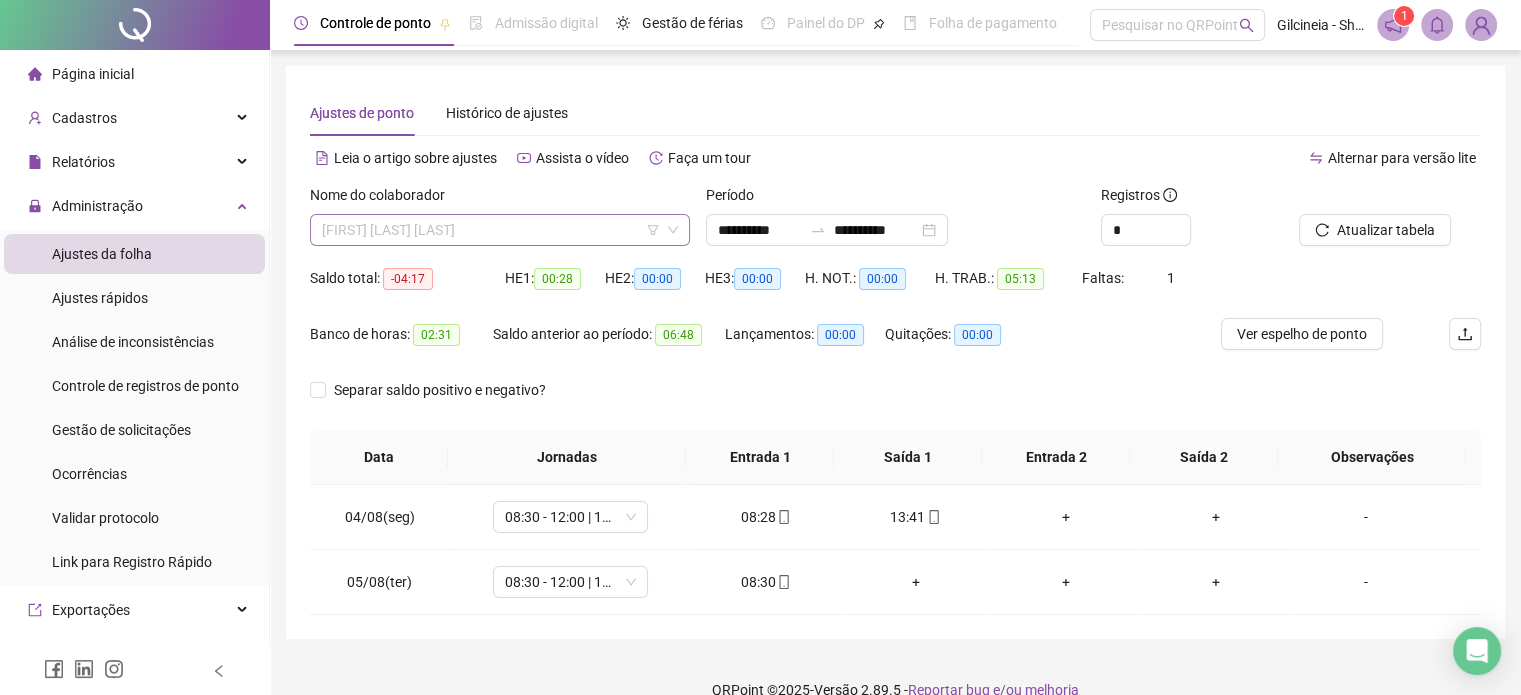 click on "[FIRST] [LAST] [LAST]" at bounding box center (500, 230) 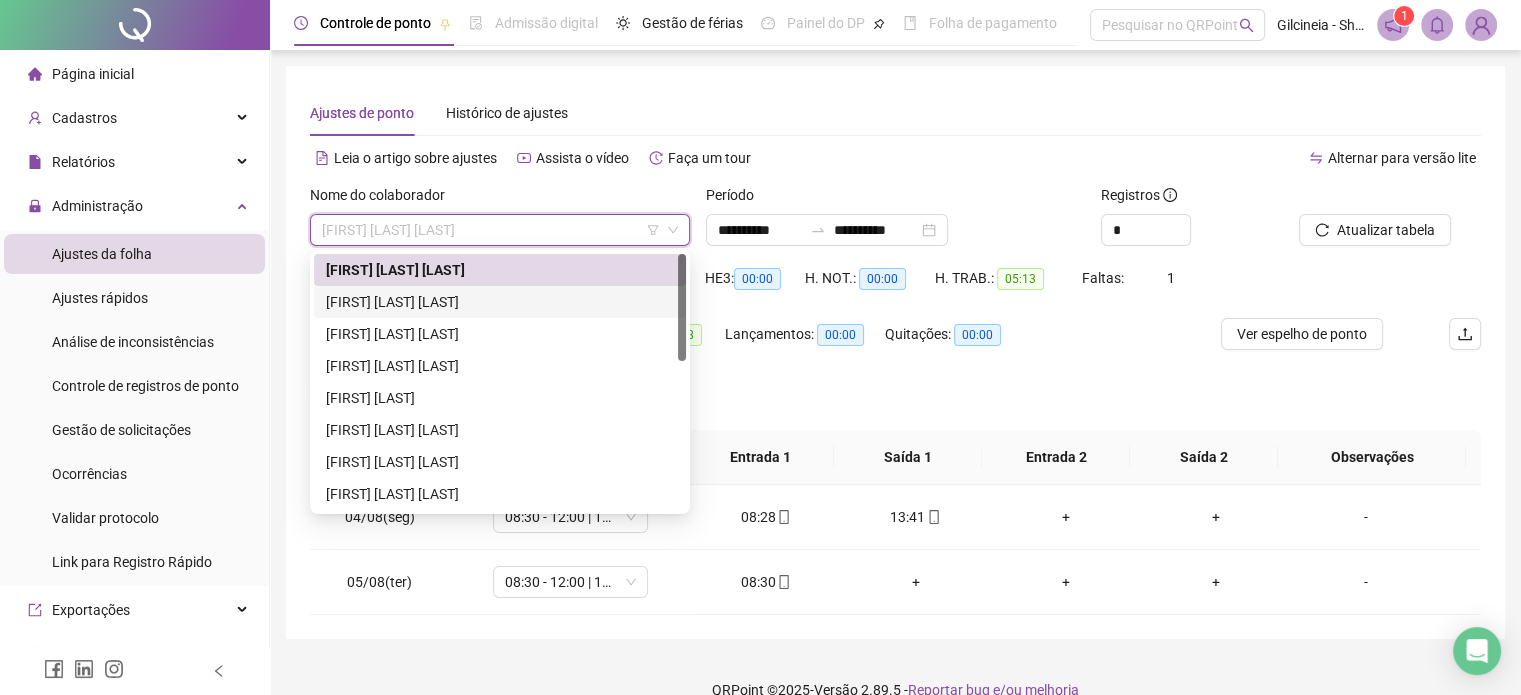 click on "[FIRST] [LAST] [LAST]" at bounding box center [500, 302] 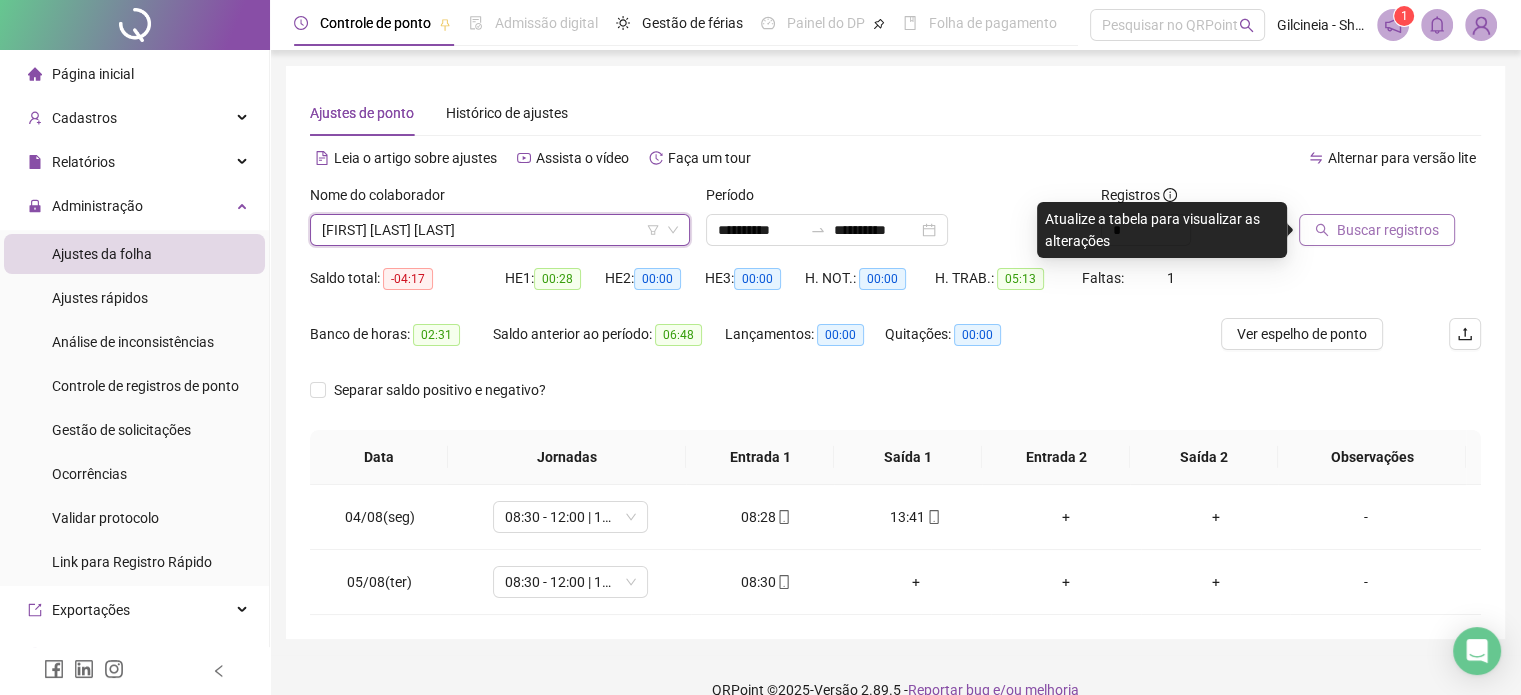 click on "Buscar registros" at bounding box center (1388, 230) 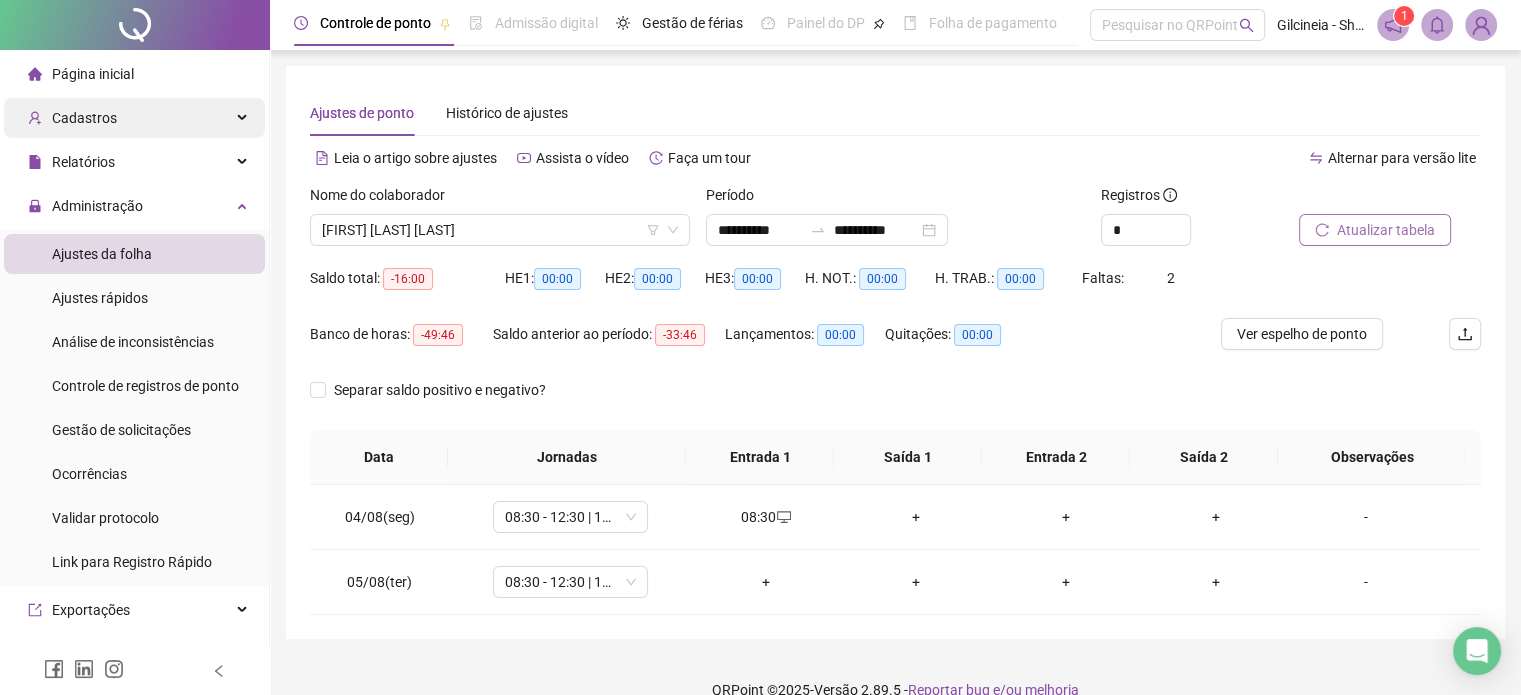 click on "Cadastros" at bounding box center [134, 118] 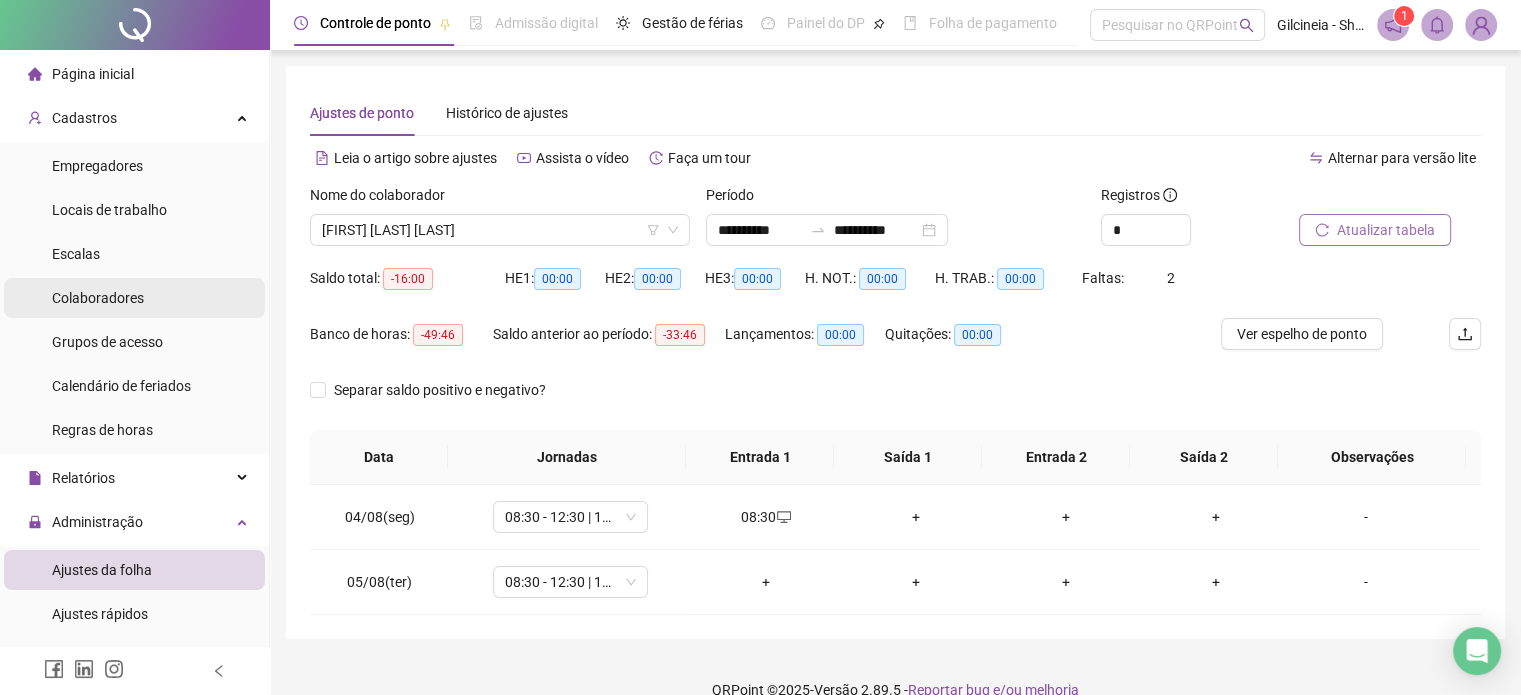 click on "Colaboradores" at bounding box center [98, 298] 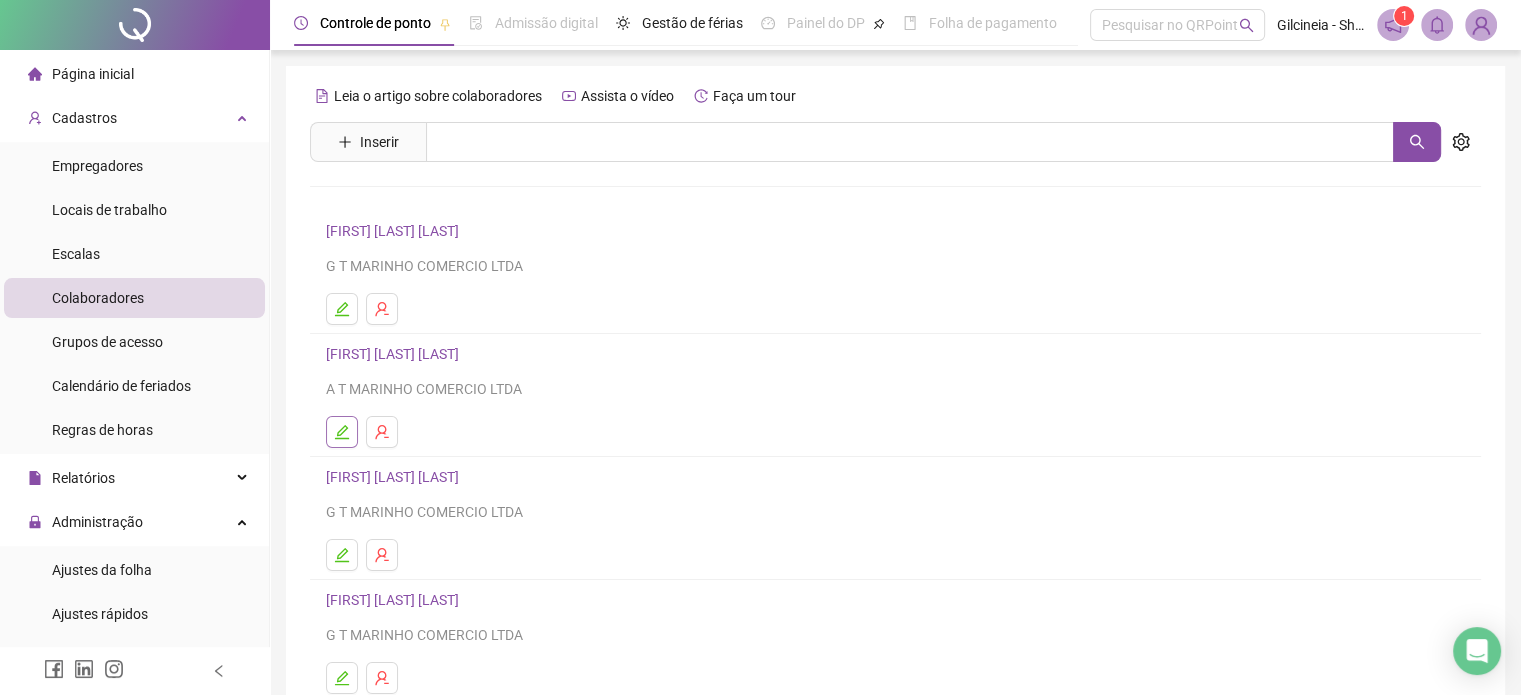 click 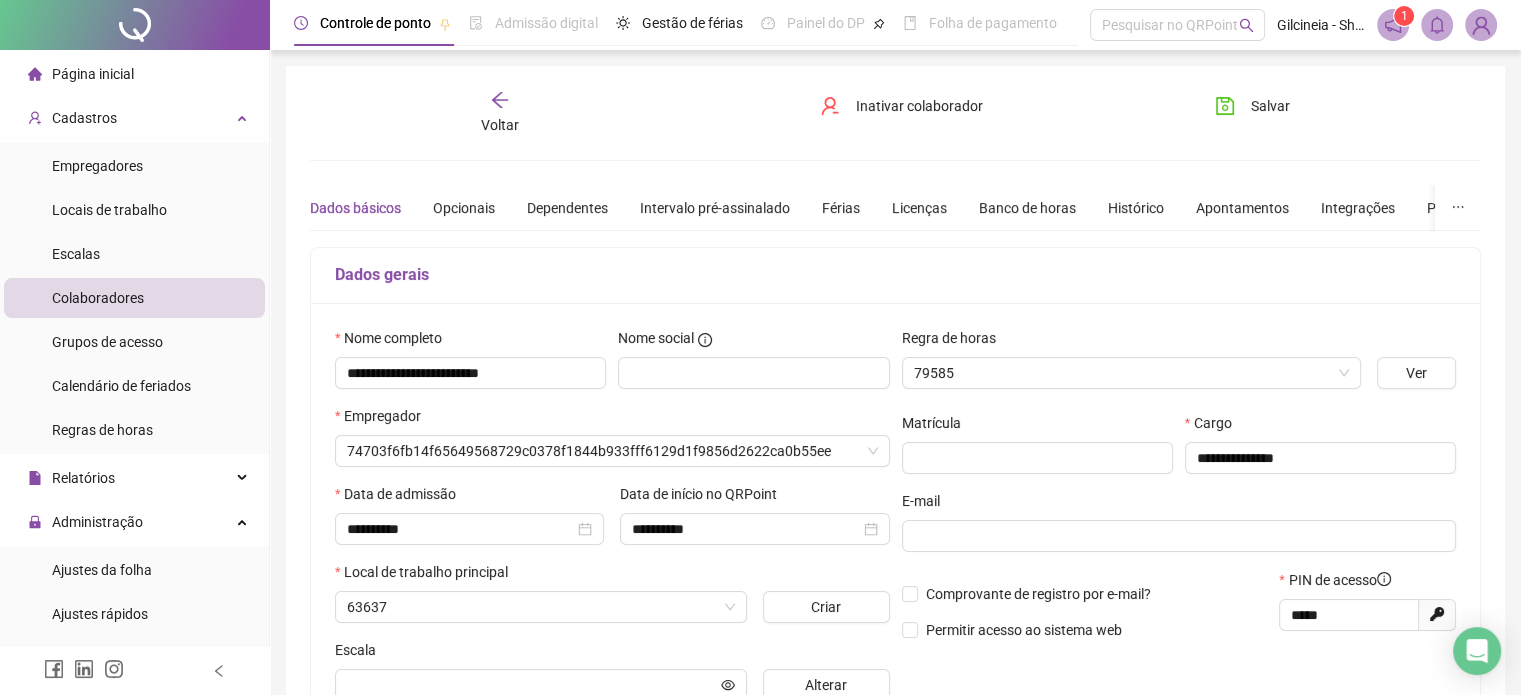 type on "**********" 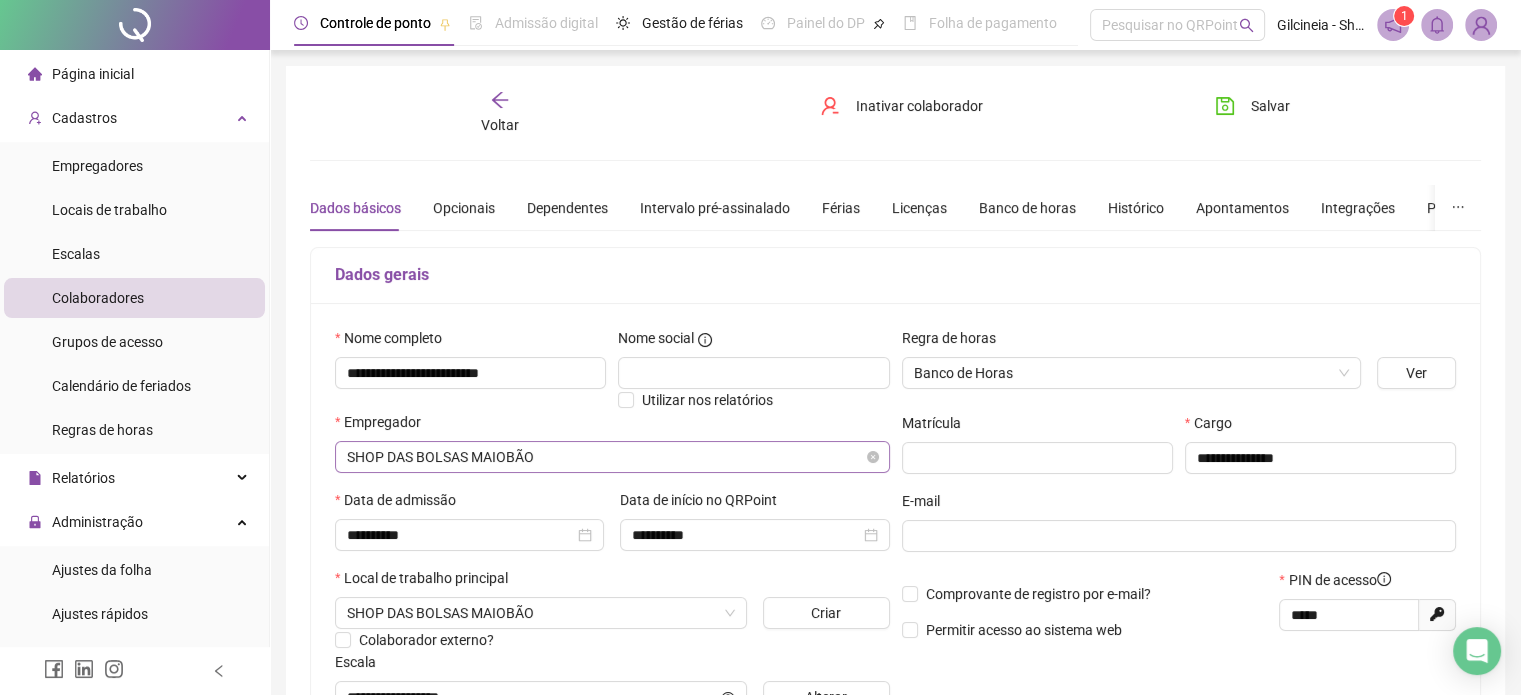 click on "SHOP DAS BOLSAS MAIOBÃO" at bounding box center [612, 457] 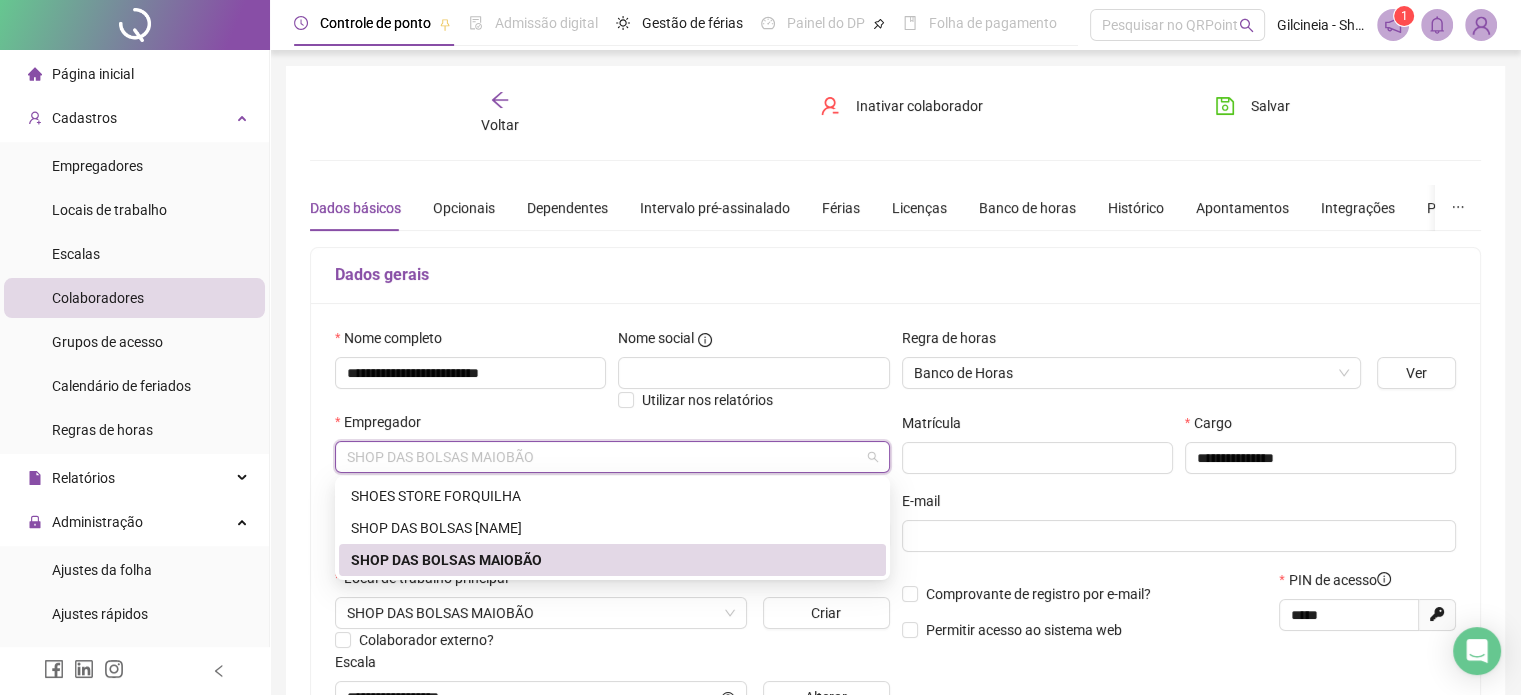 click on "SHOP DAS BOLSAS MAIOBÃO" at bounding box center (612, 560) 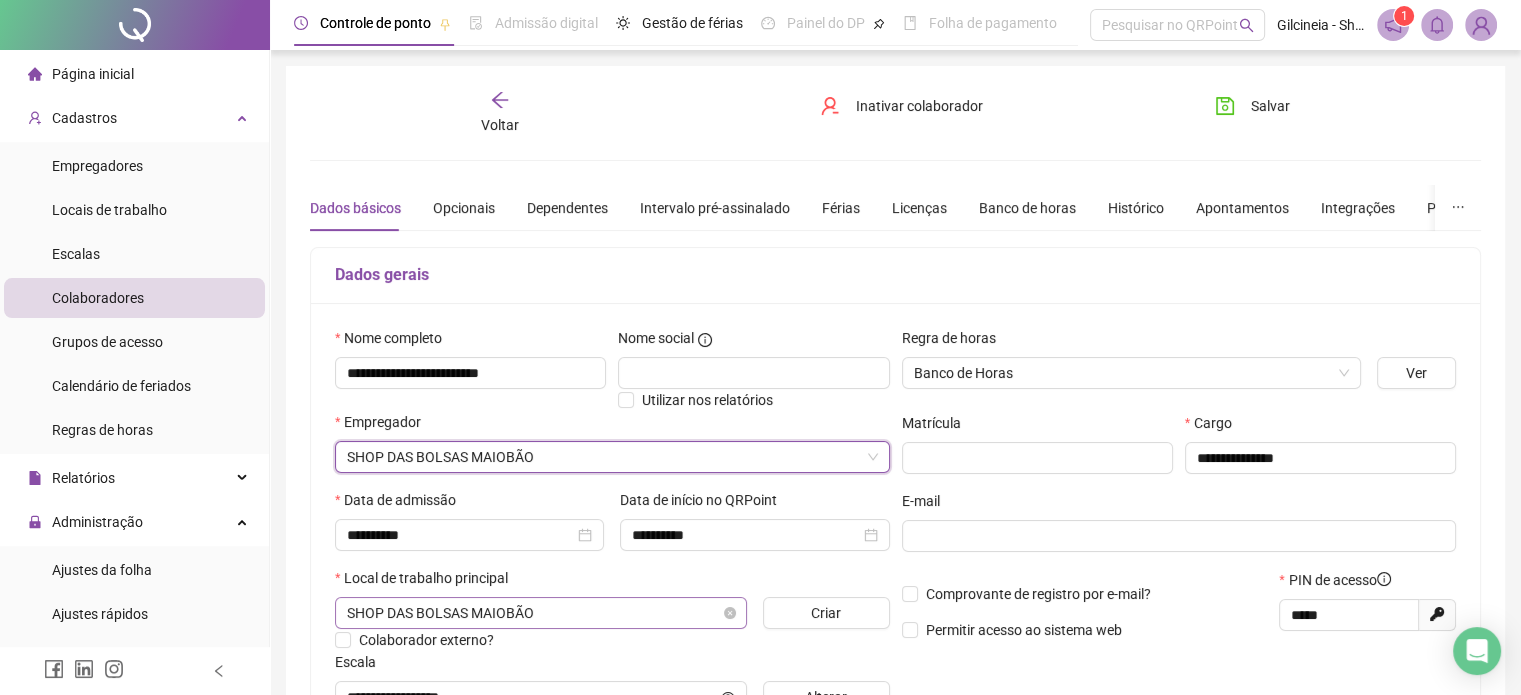 click on "SHOP DAS BOLSAS MAIOBÃO" at bounding box center (541, 613) 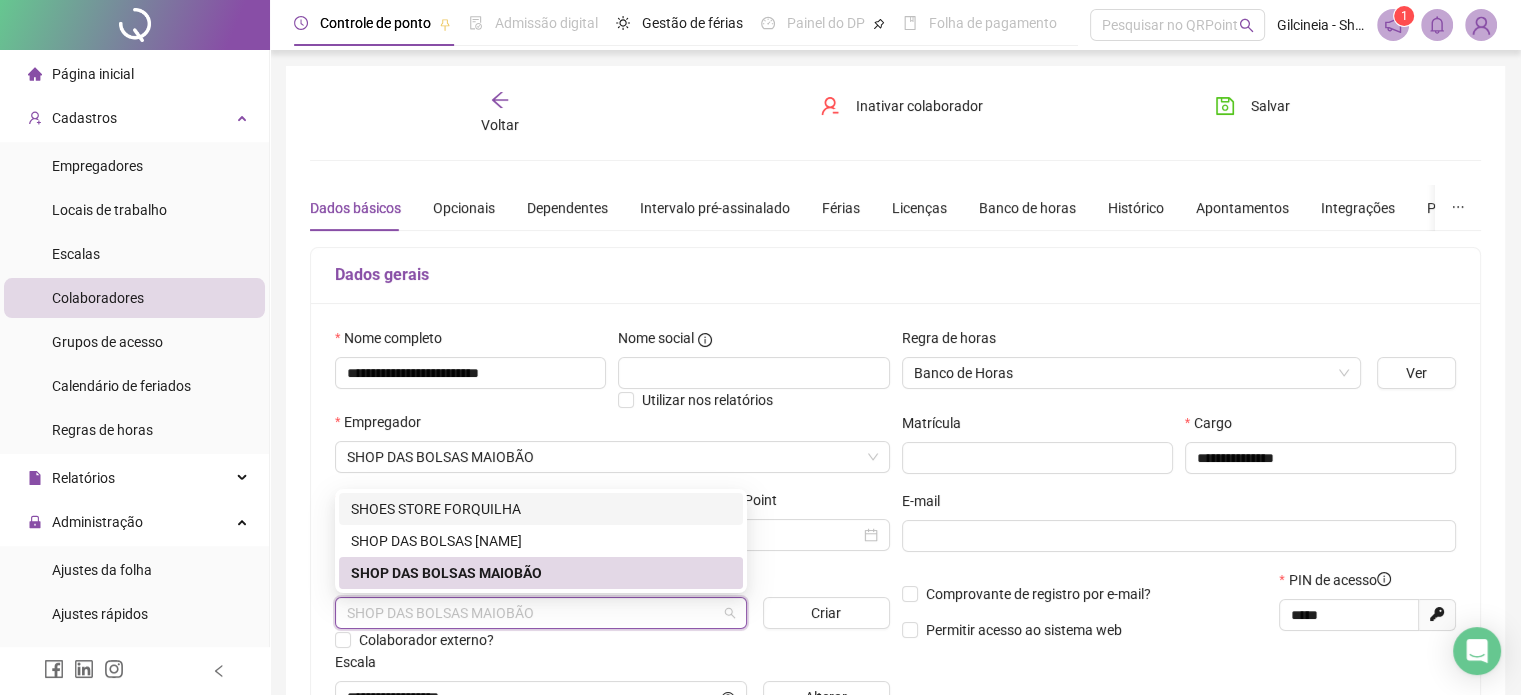 click on "SHOES STORE FORQUILHA" at bounding box center [541, 509] 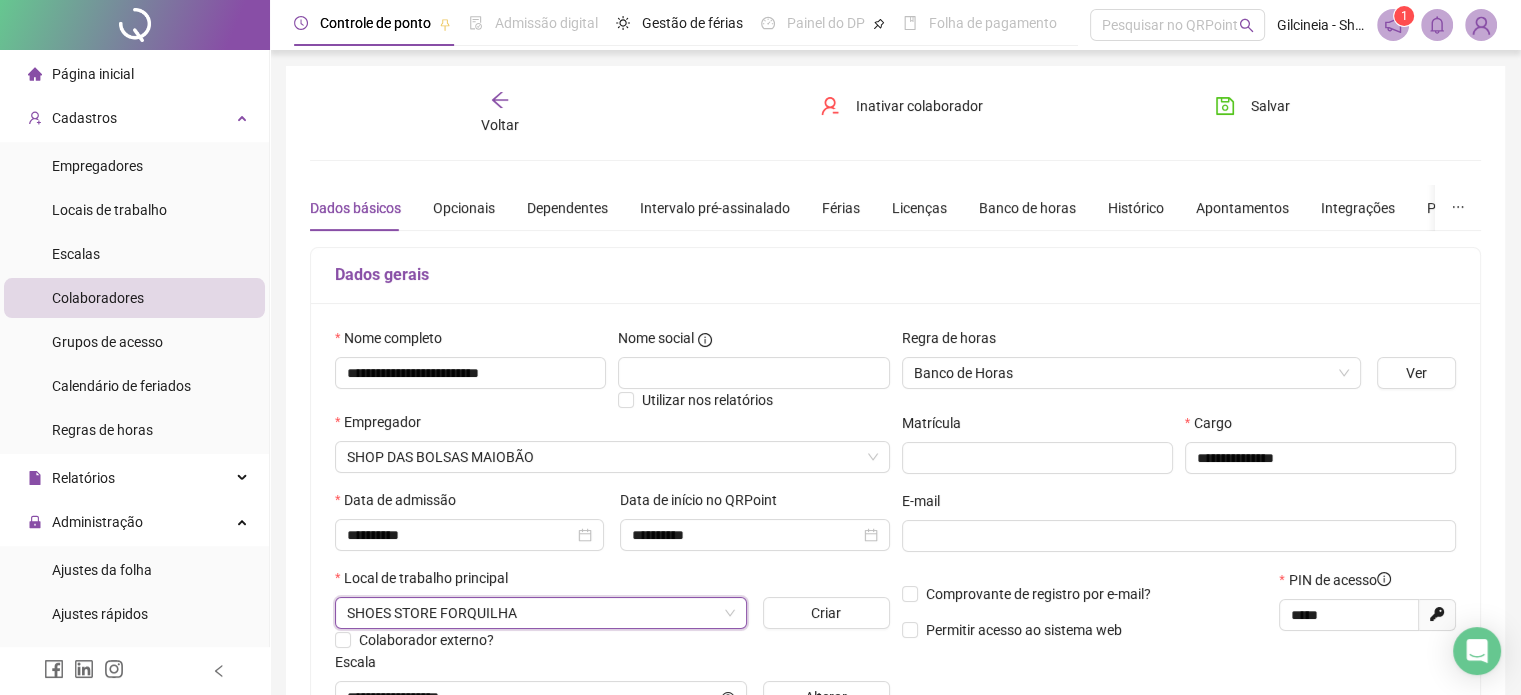 click on "Salvar" at bounding box center [1291, 113] 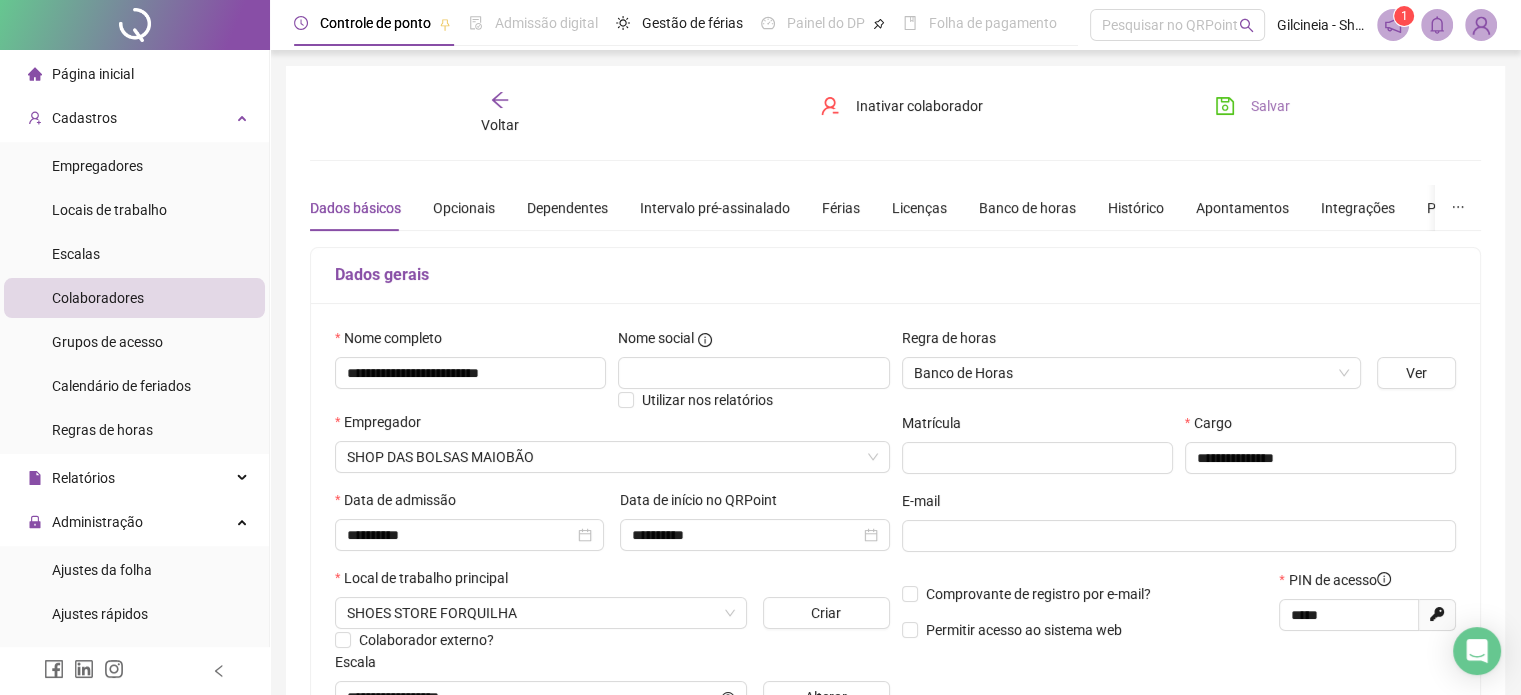 click on "Salvar" at bounding box center (1270, 106) 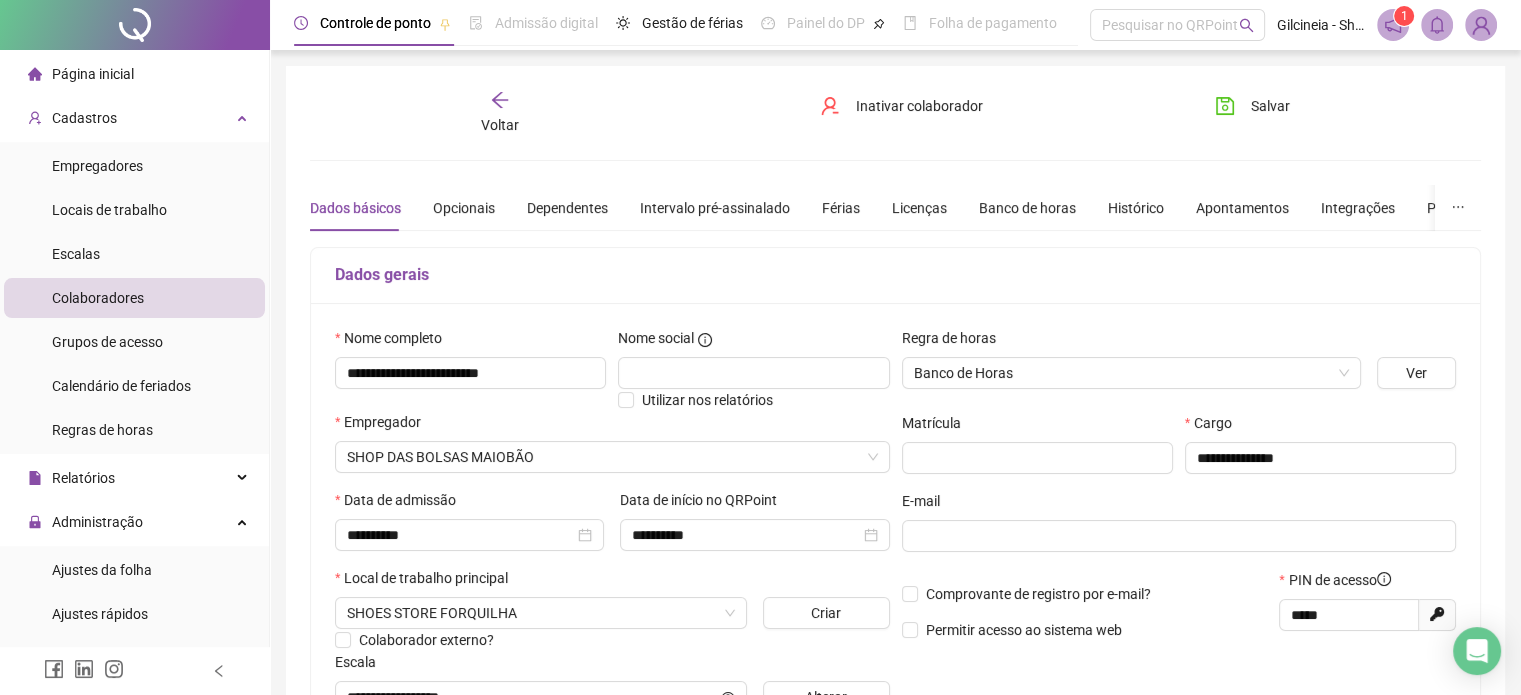 click on "Página inicial" at bounding box center (93, 74) 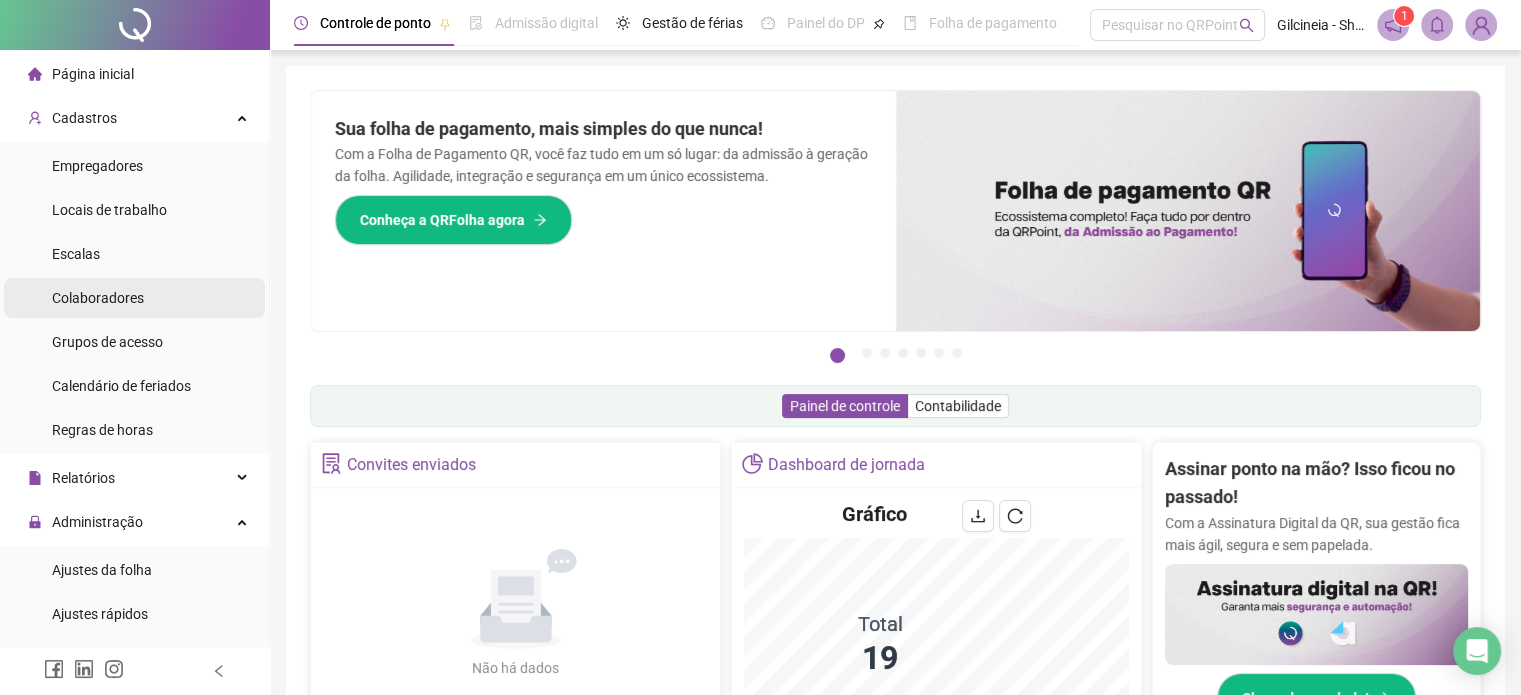 click on "Colaboradores" at bounding box center (98, 298) 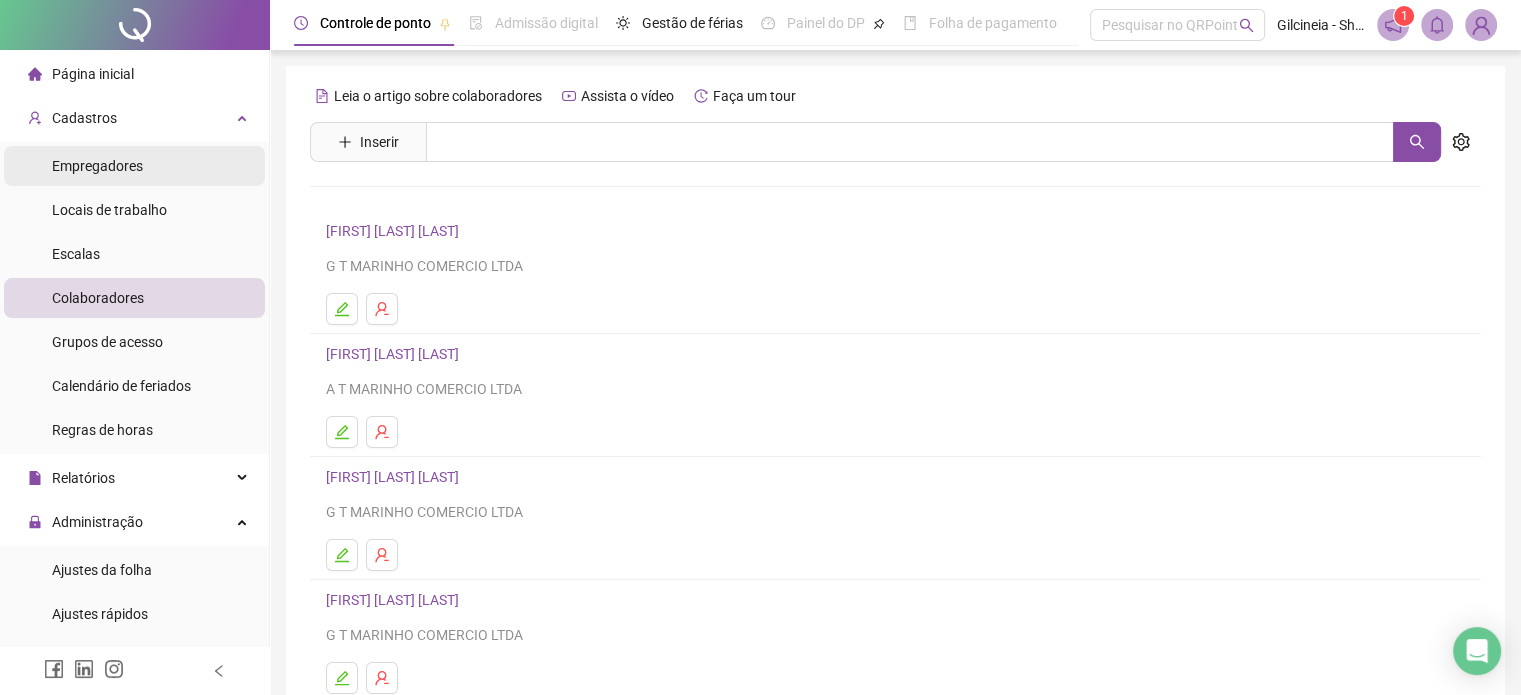 click on "Empregadores" at bounding box center [134, 166] 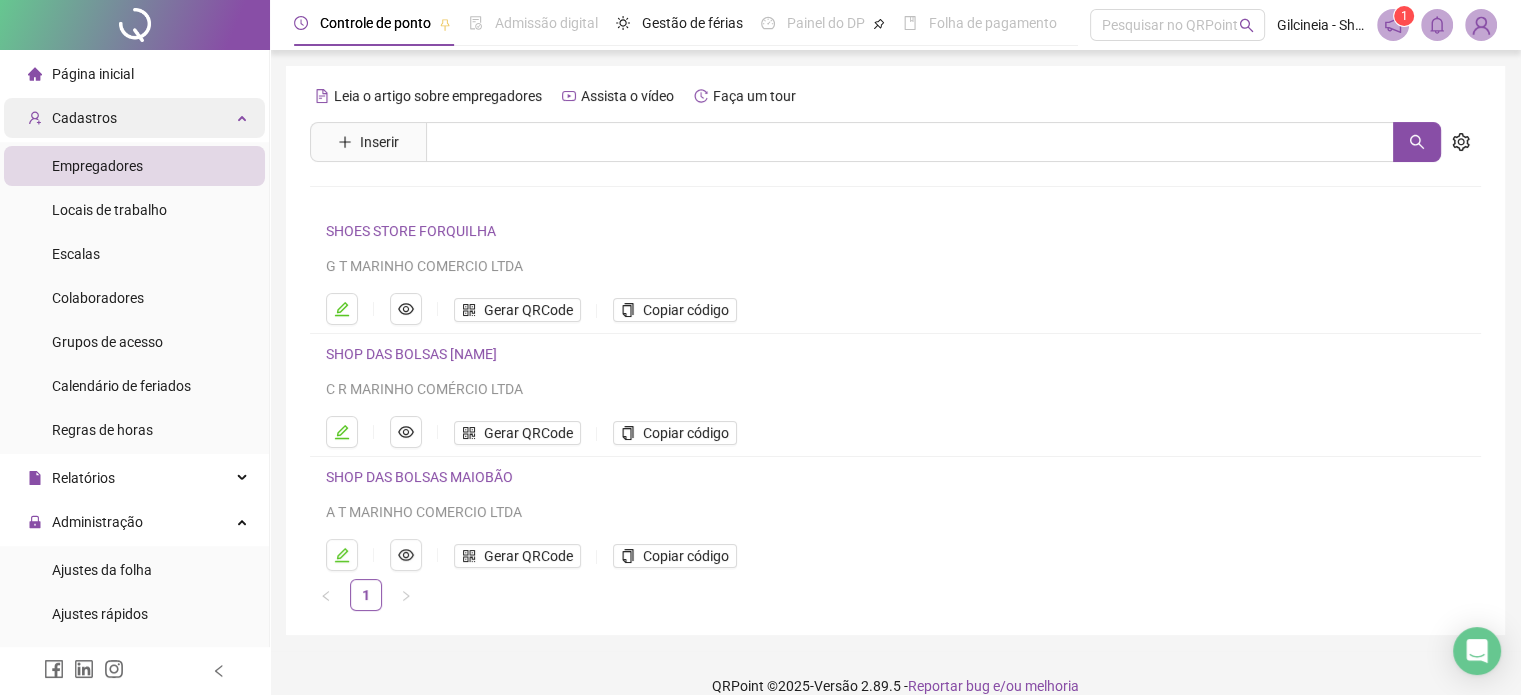 click on "Cadastros" at bounding box center (134, 118) 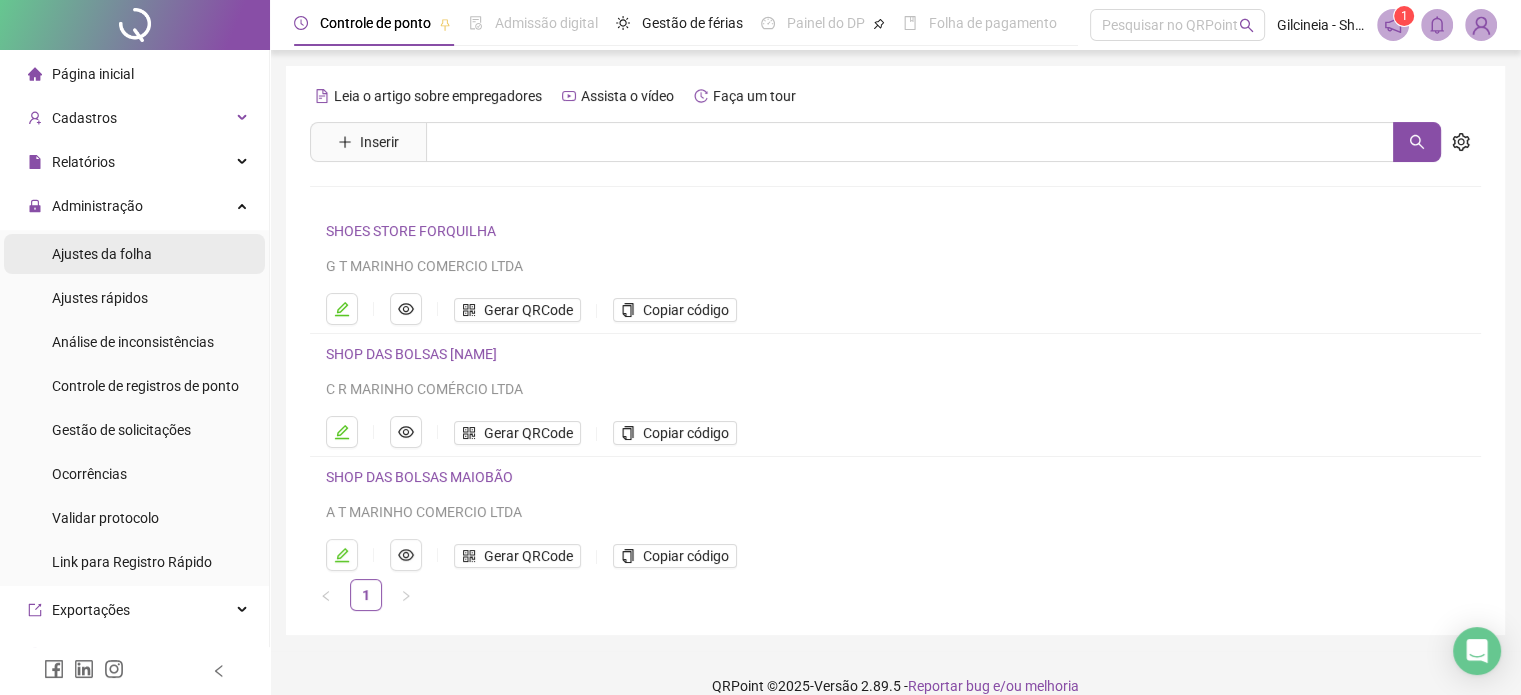 click on "Ajustes da folha" at bounding box center (102, 254) 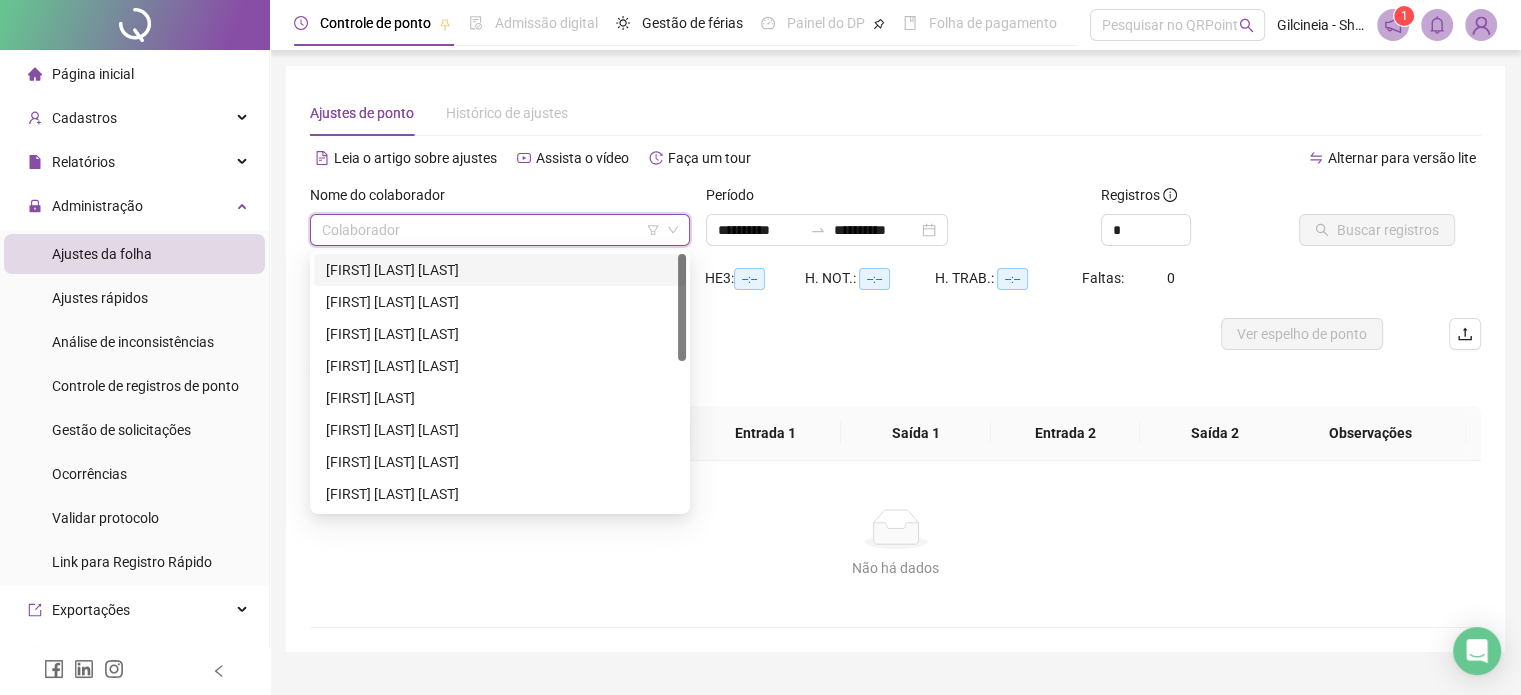 click at bounding box center (491, 230) 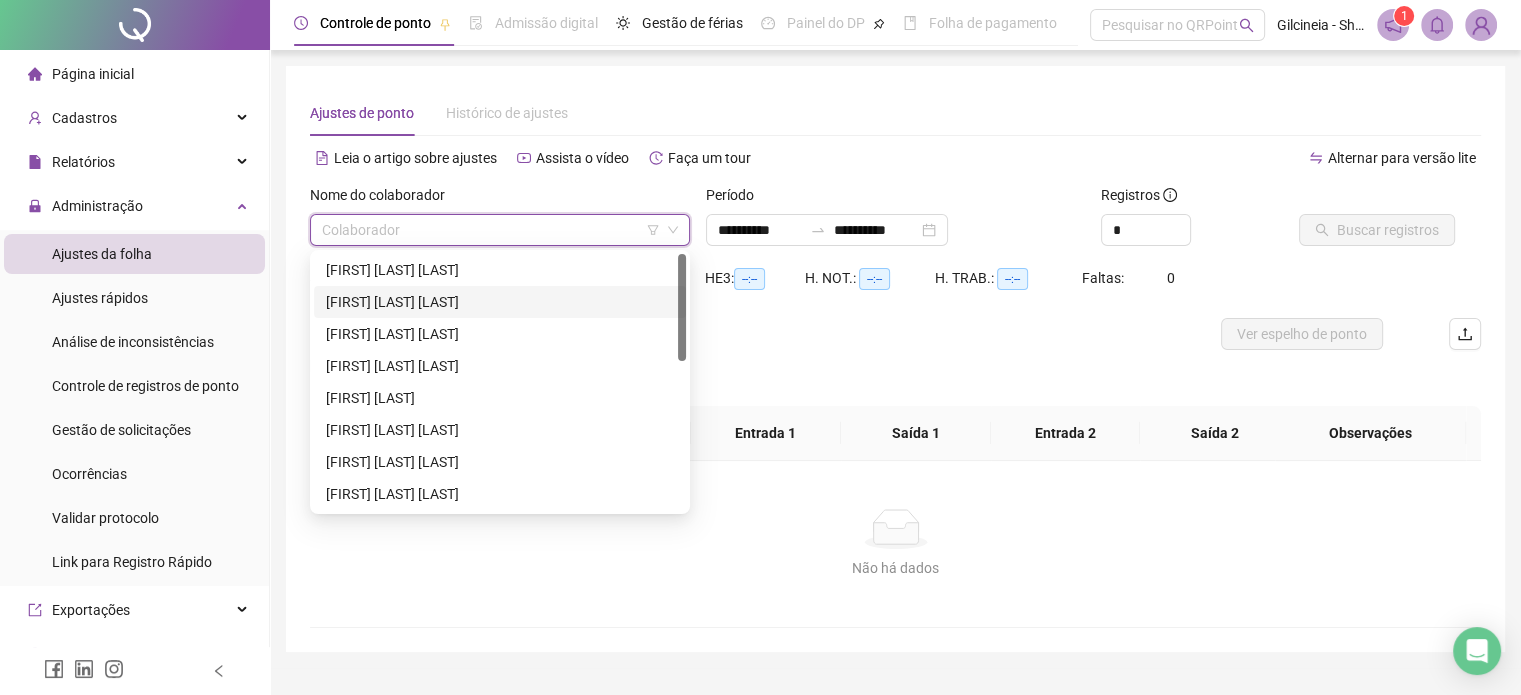 click on "[FIRST] [LAST] [LAST]" at bounding box center [500, 302] 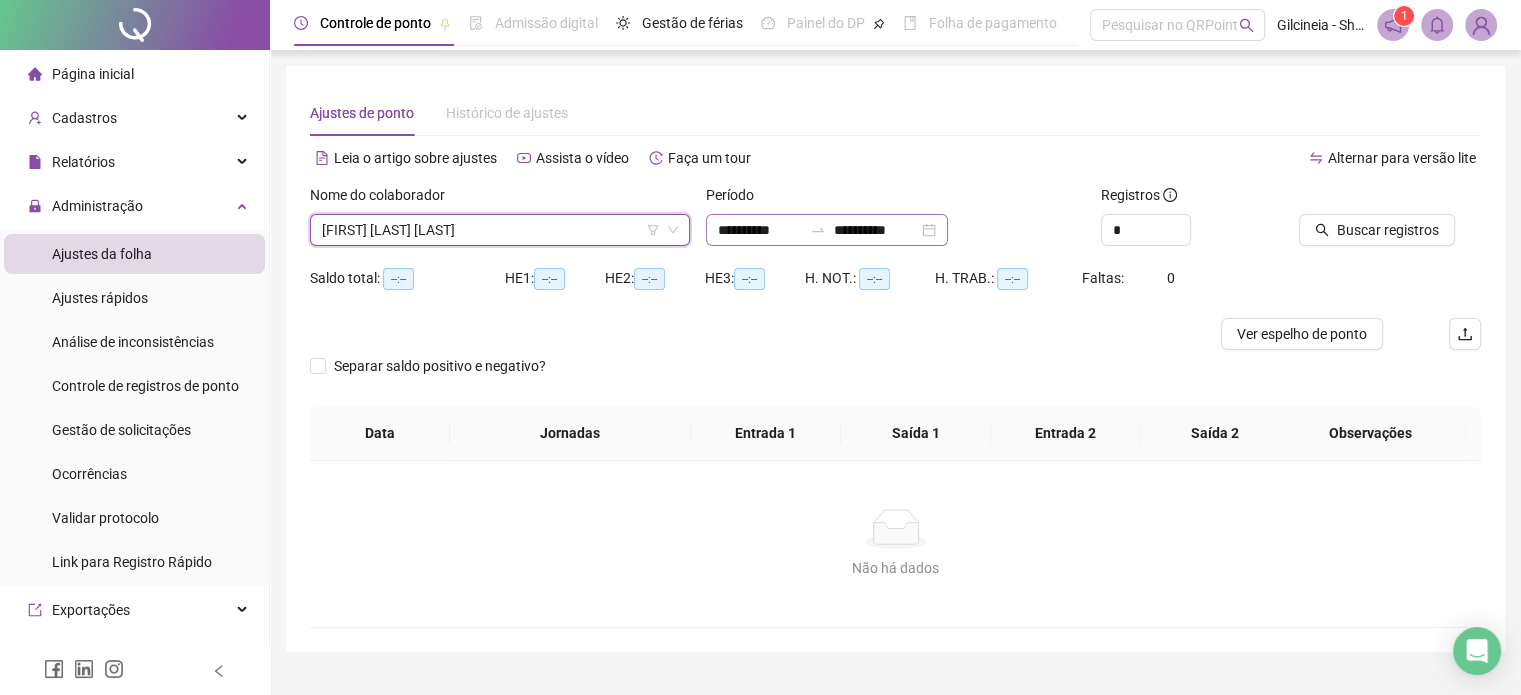 click at bounding box center (818, 230) 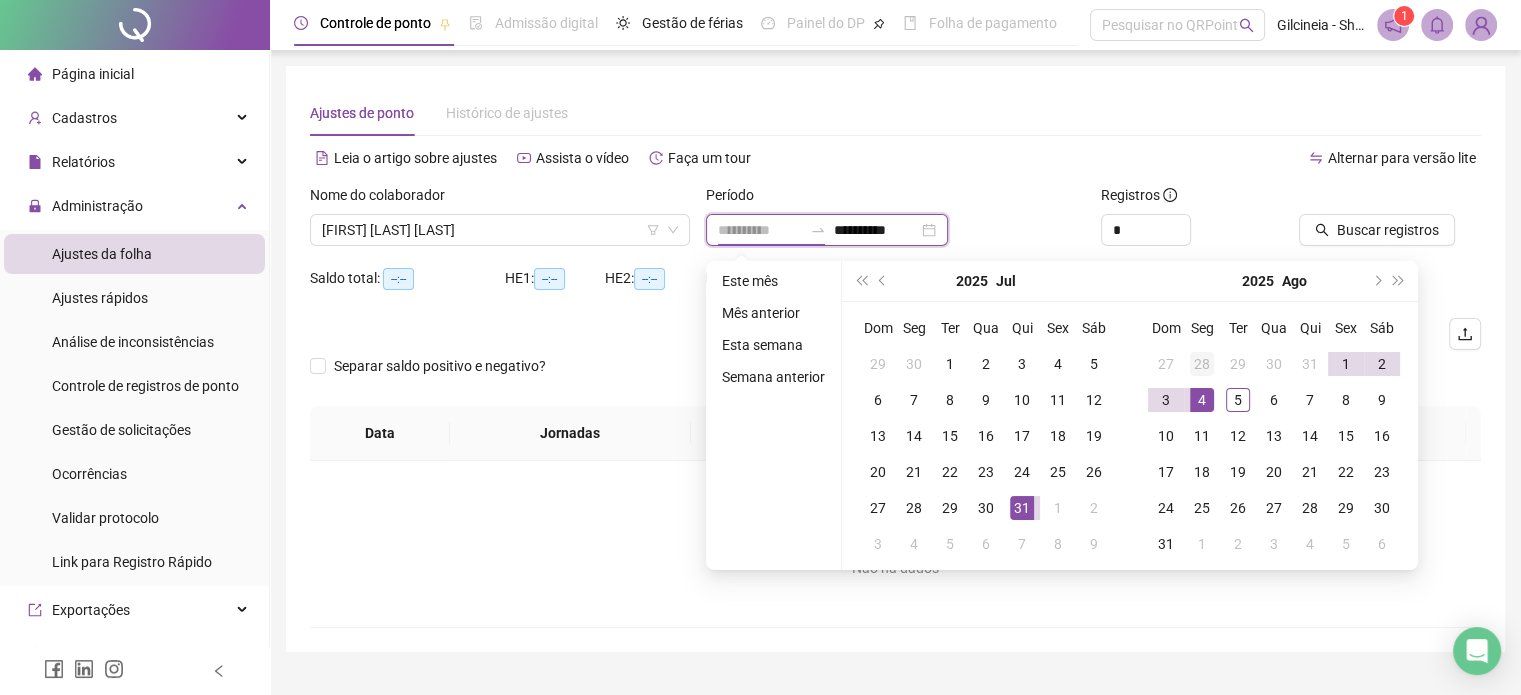 type on "**********" 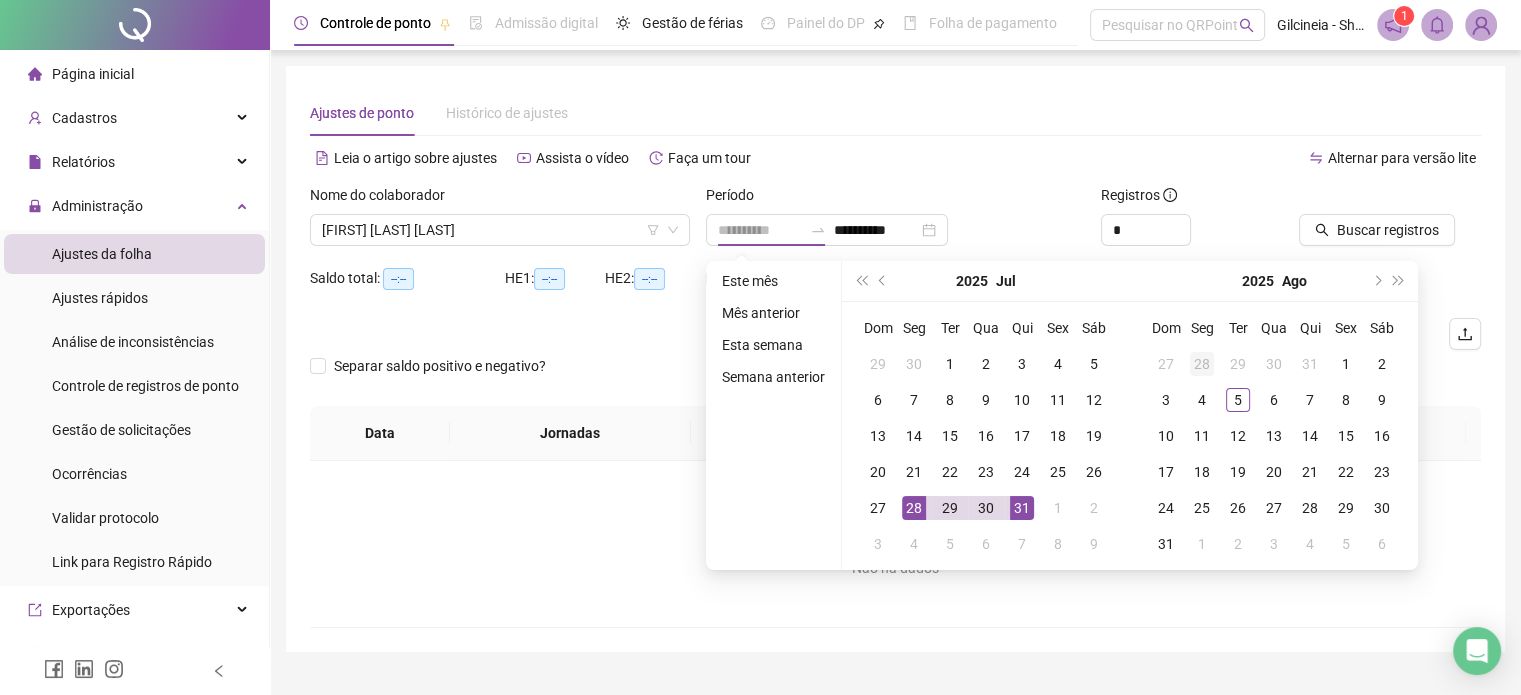 click on "28" at bounding box center (1202, 364) 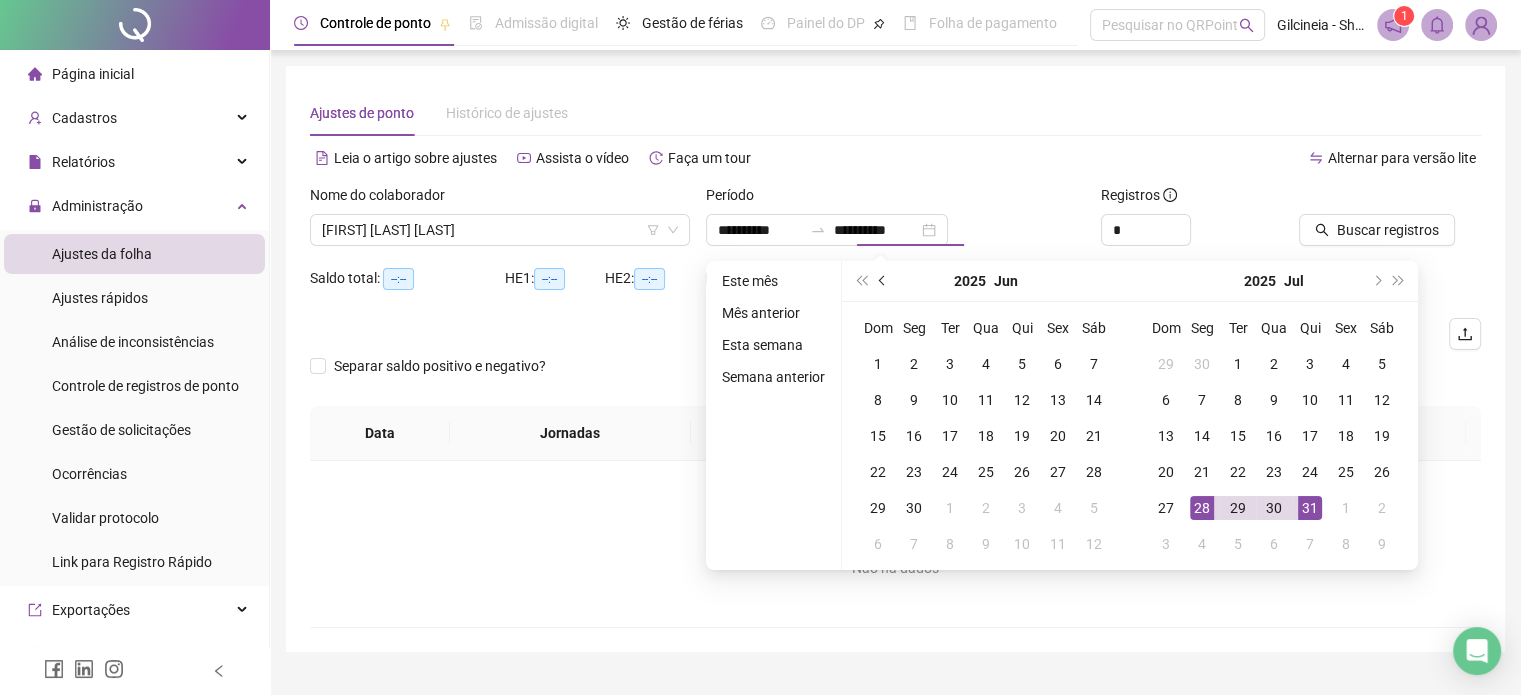 click at bounding box center [884, 281] 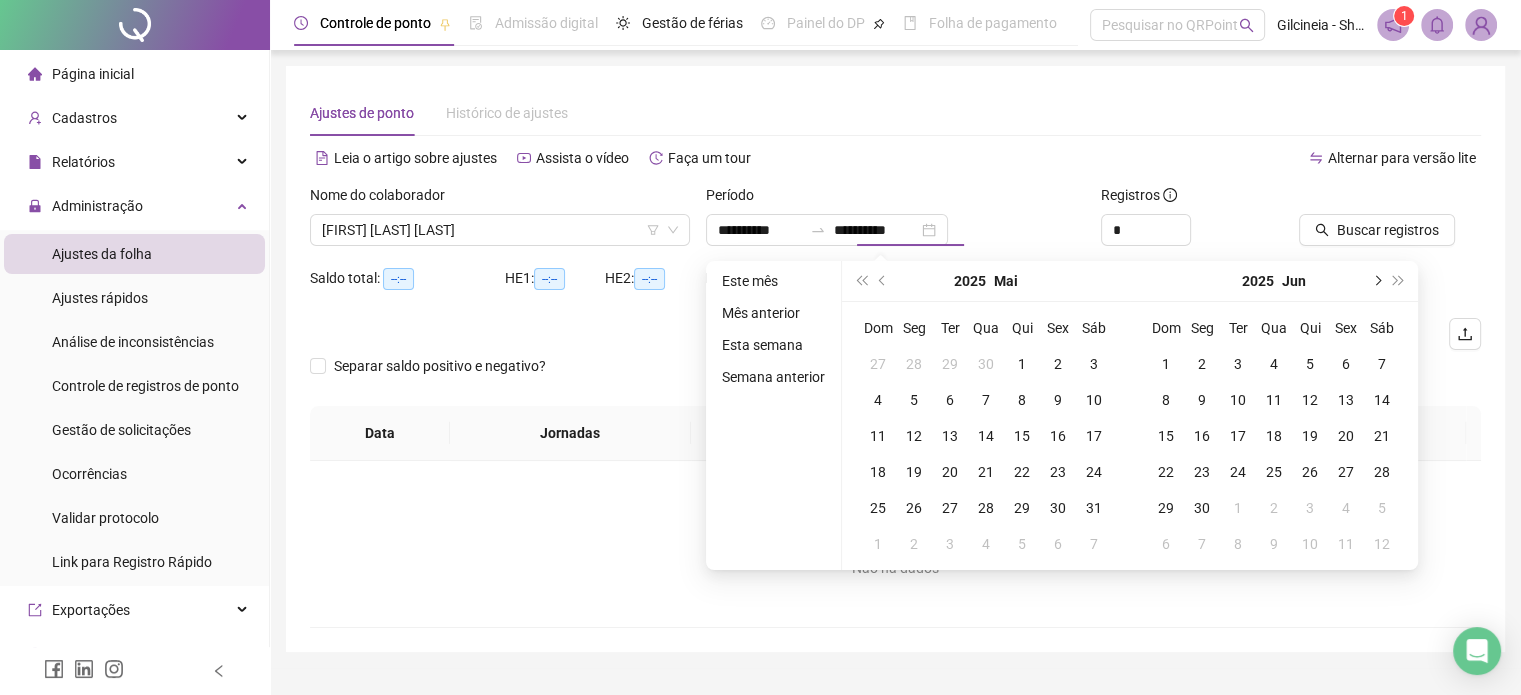 click at bounding box center (1376, 281) 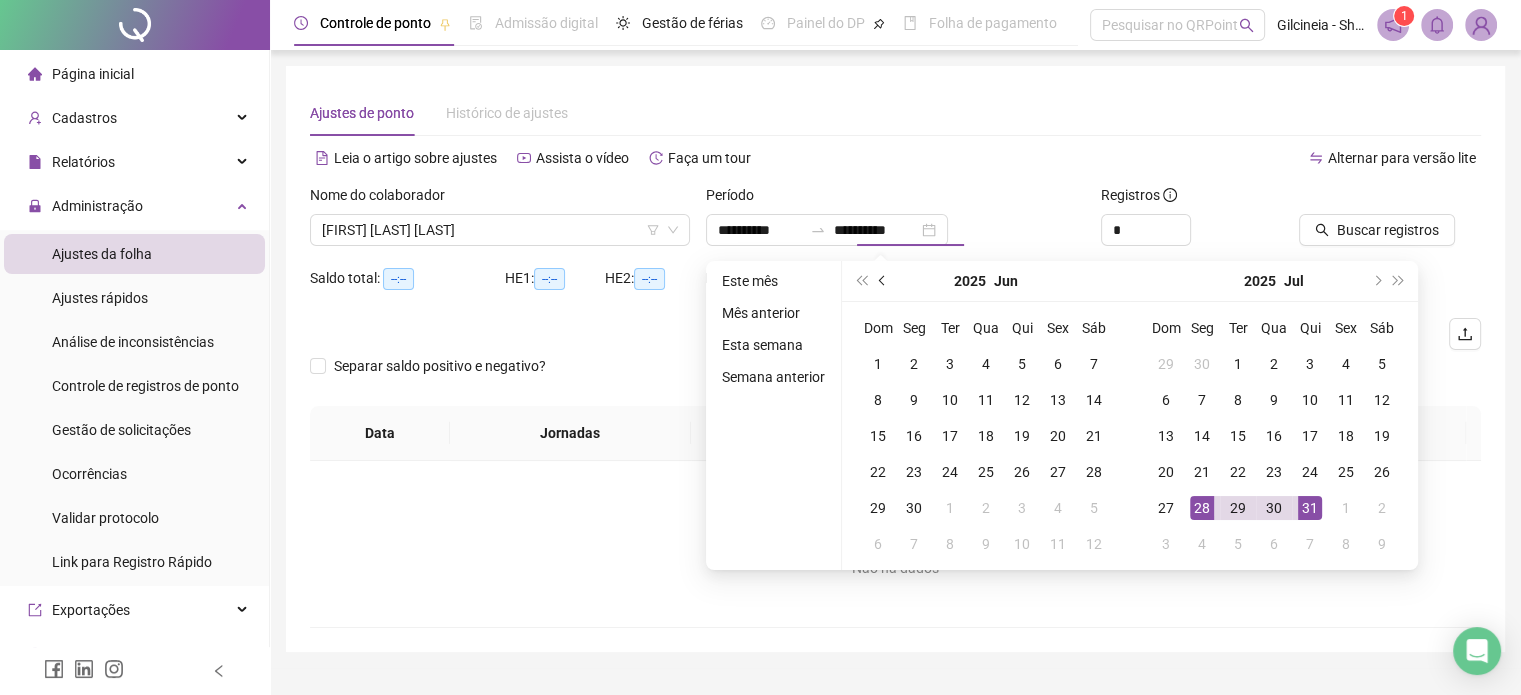 click at bounding box center (883, 281) 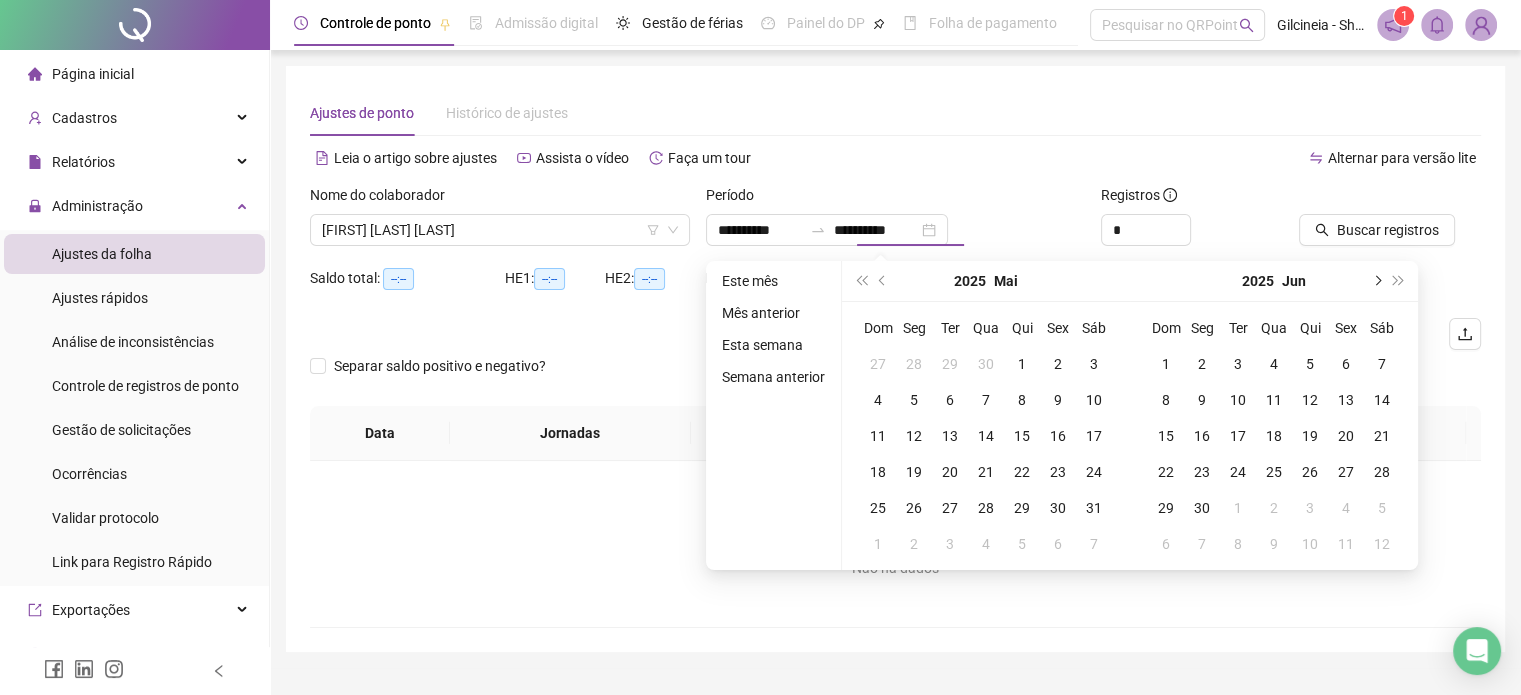 click at bounding box center (1376, 281) 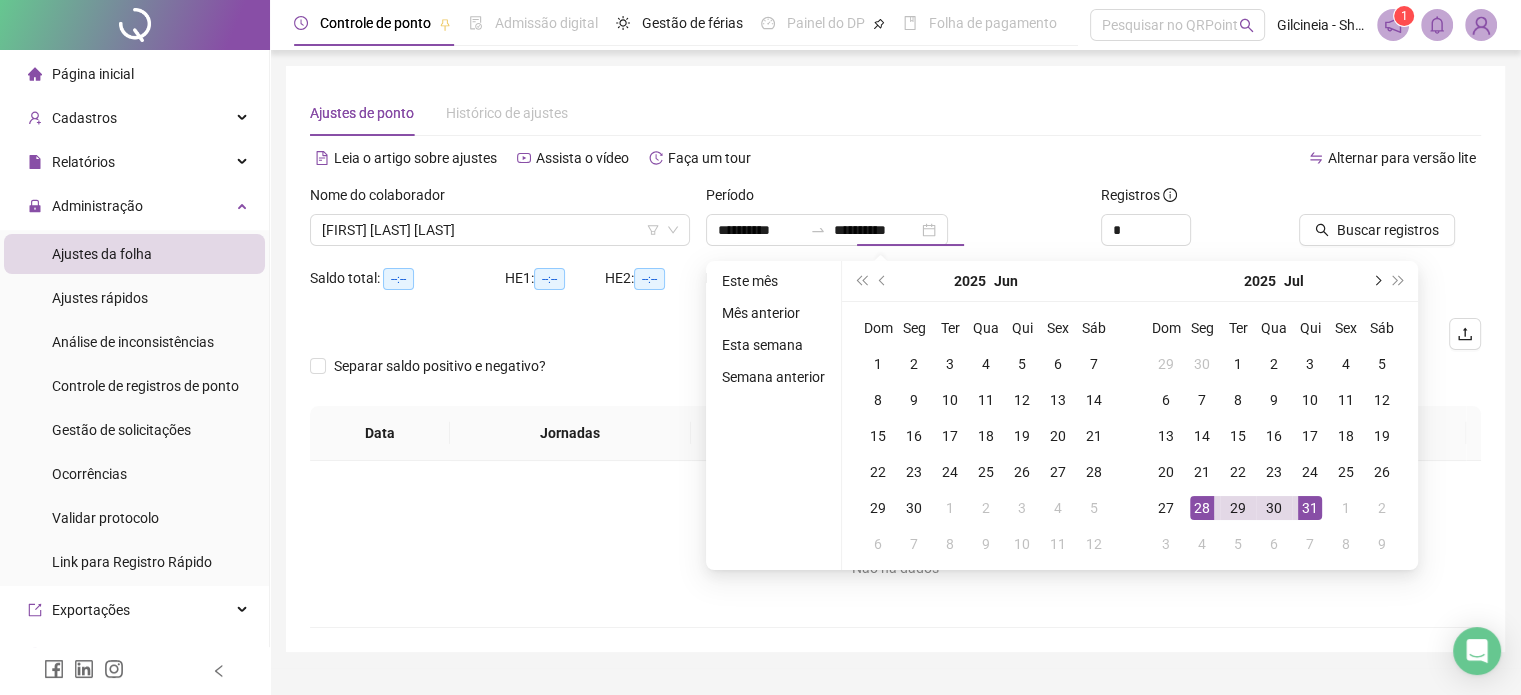 click at bounding box center (1376, 281) 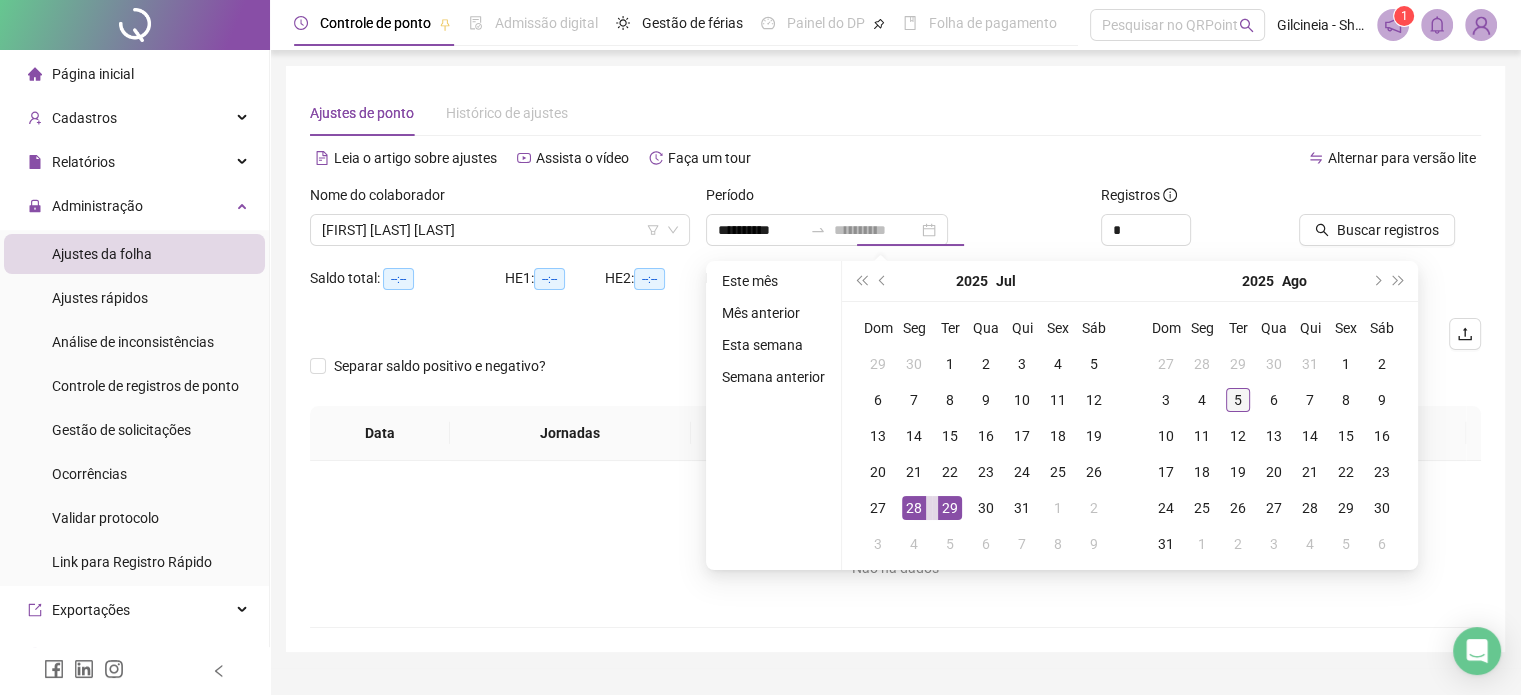 type on "**********" 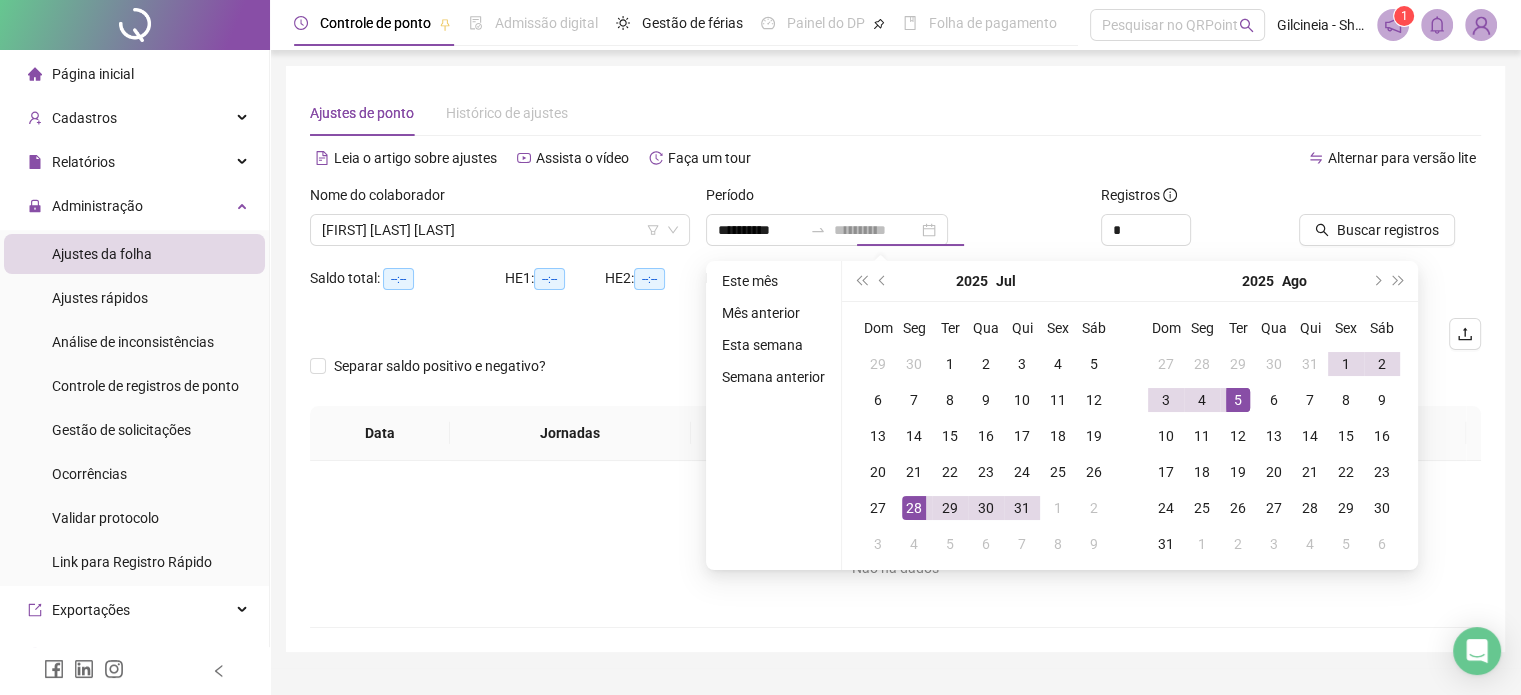 drag, startPoint x: 1235, startPoint y: 408, endPoint x: 1251, endPoint y: 395, distance: 20.615528 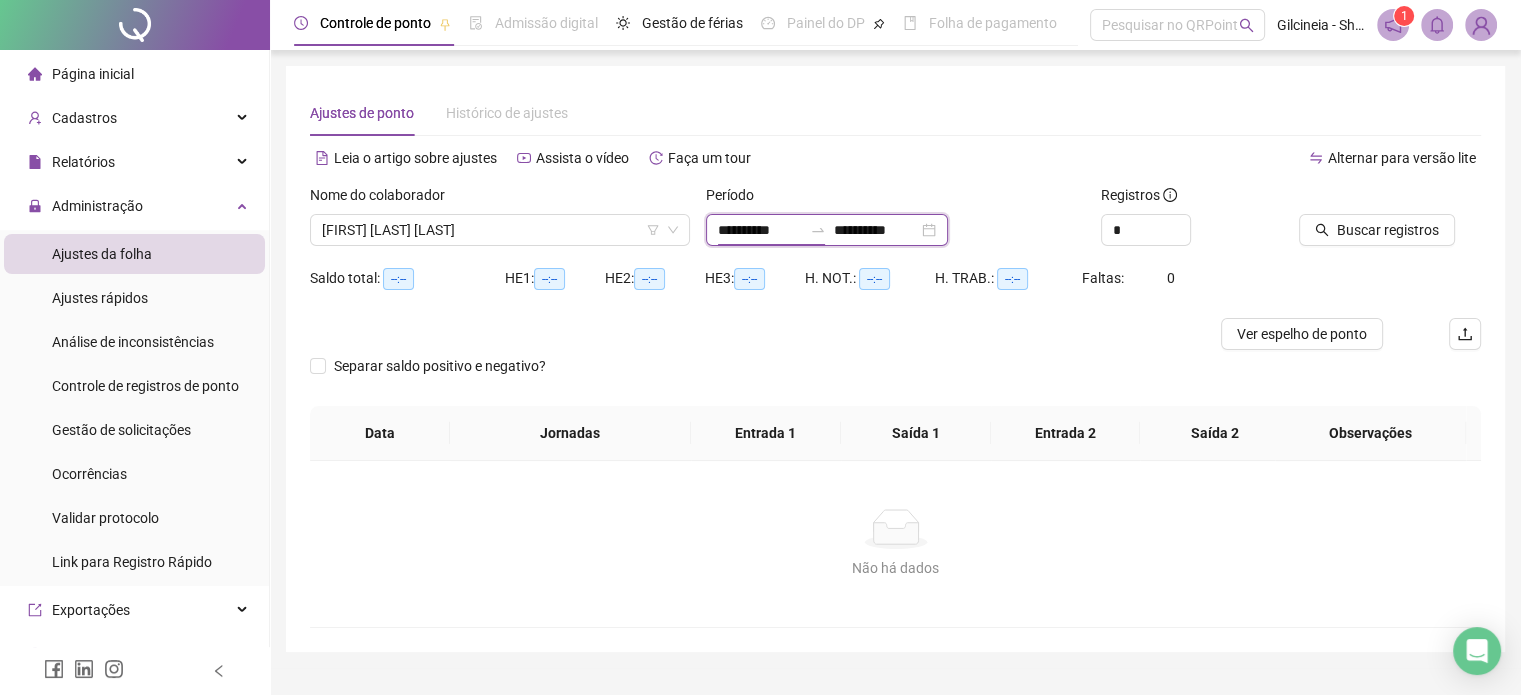 click on "**********" at bounding box center [760, 230] 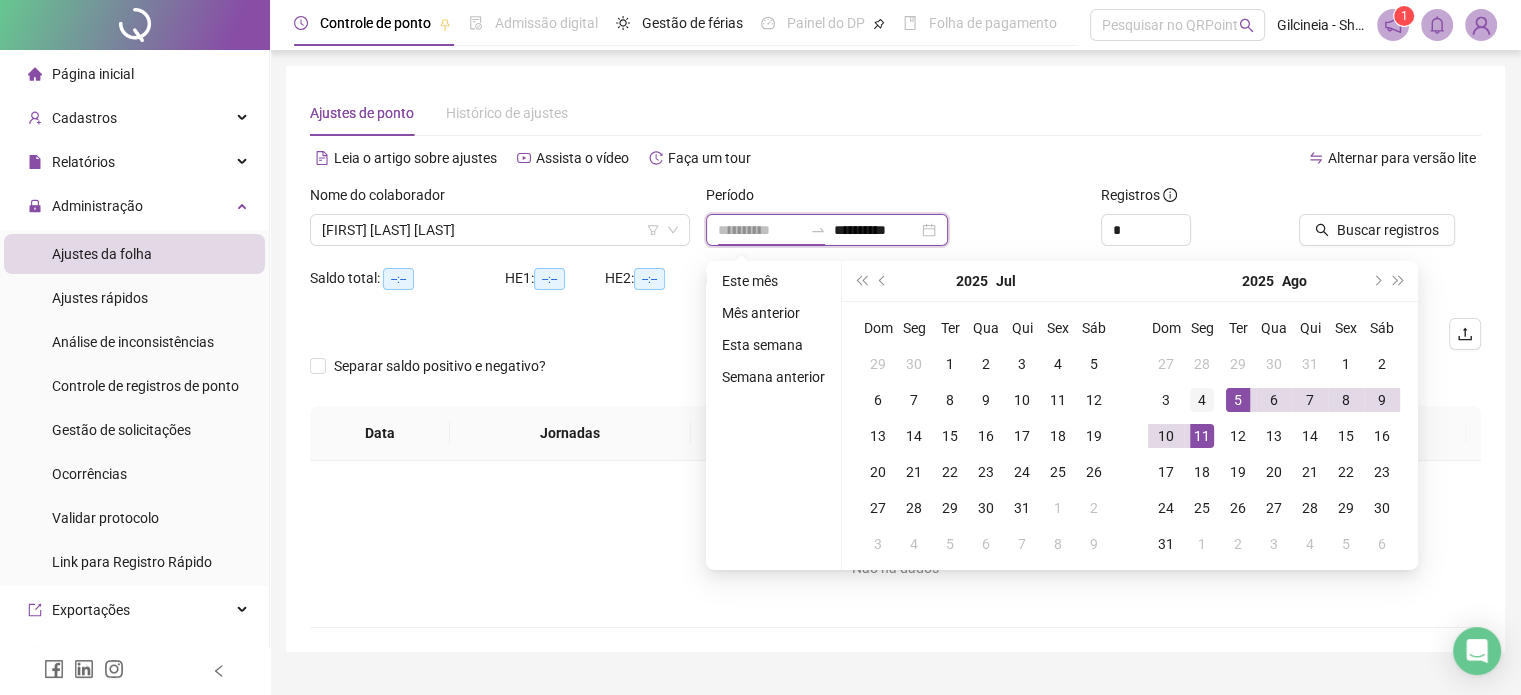 type on "**********" 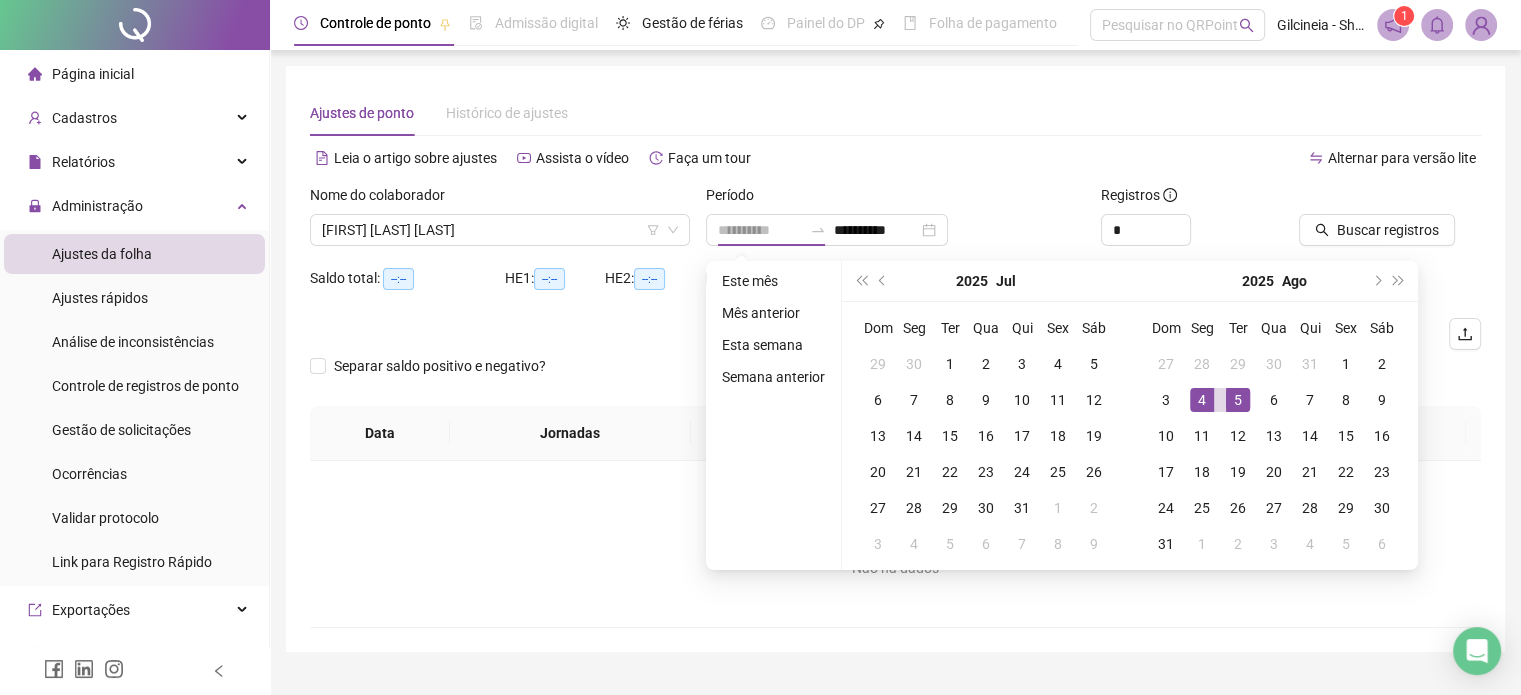 click on "4" at bounding box center (1202, 400) 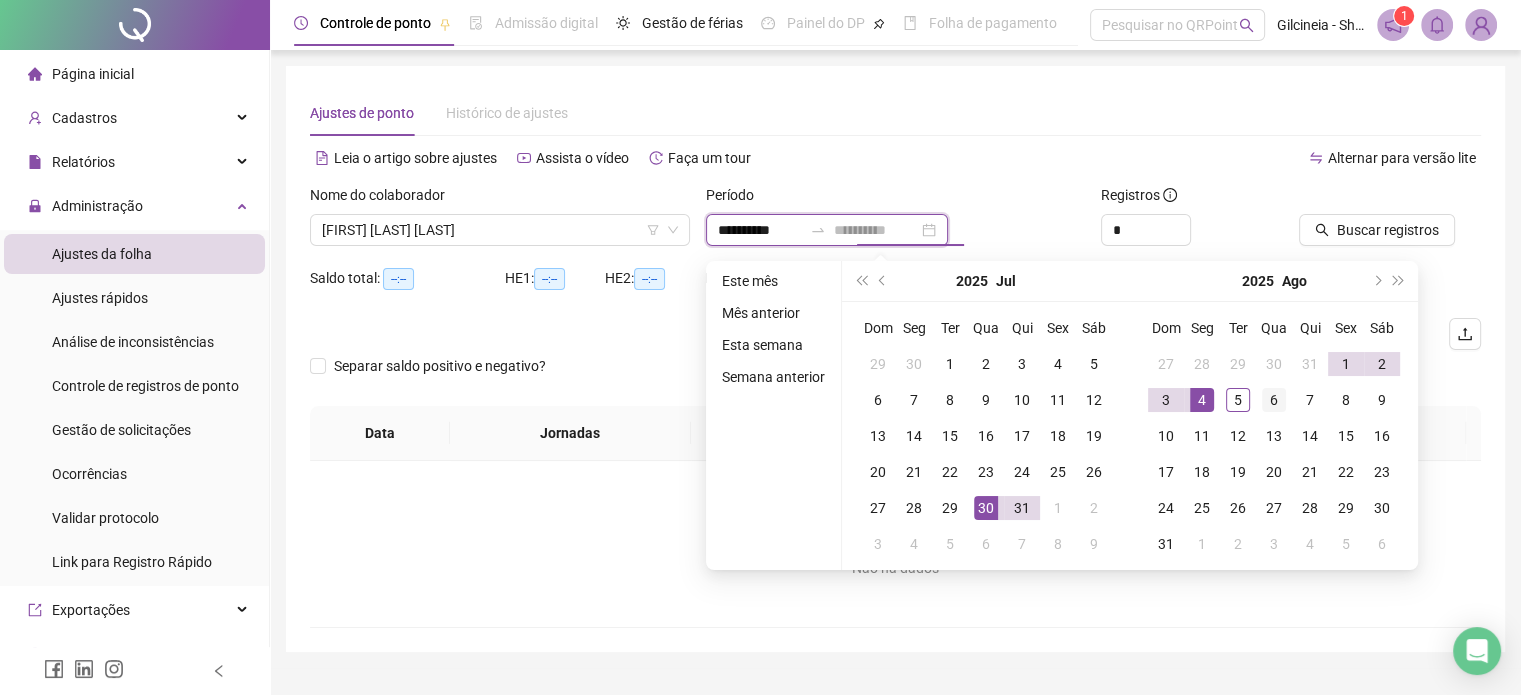 type on "**********" 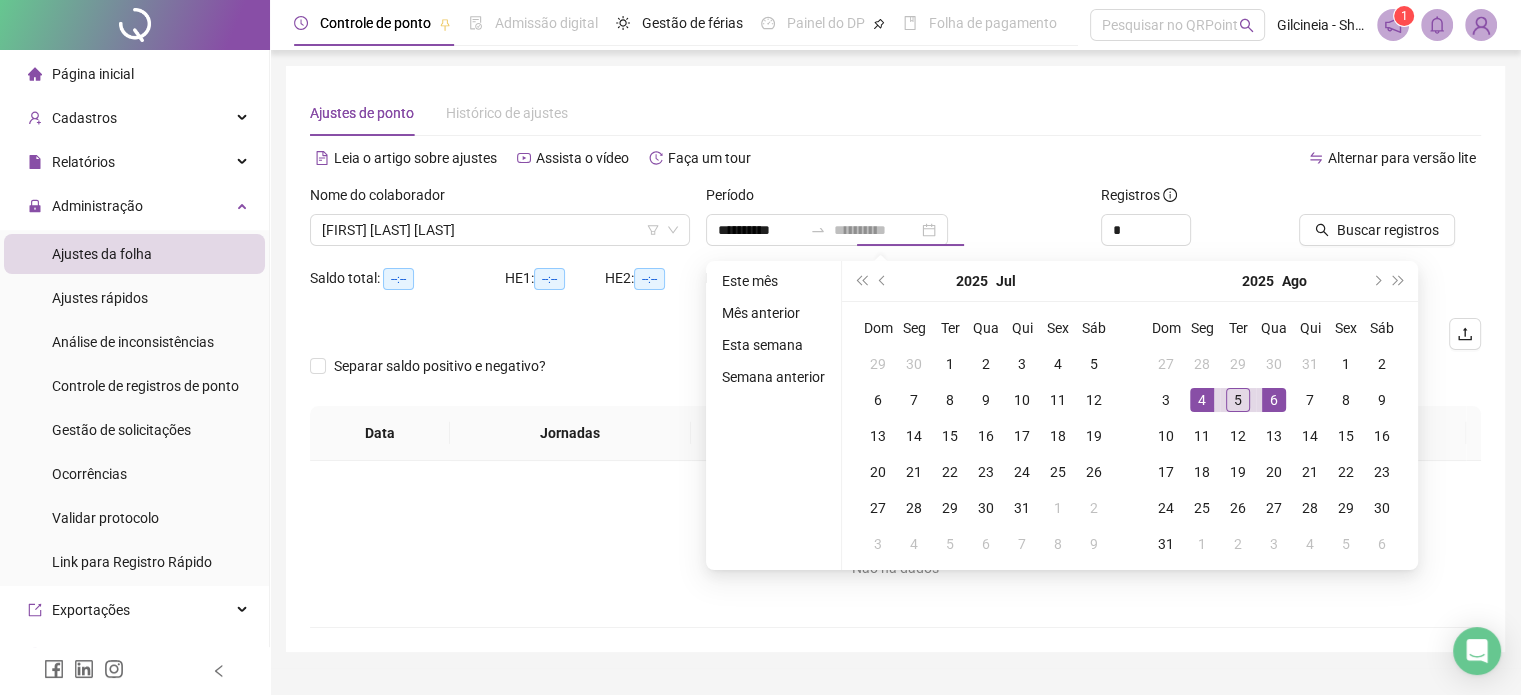 click on "6" at bounding box center (1274, 400) 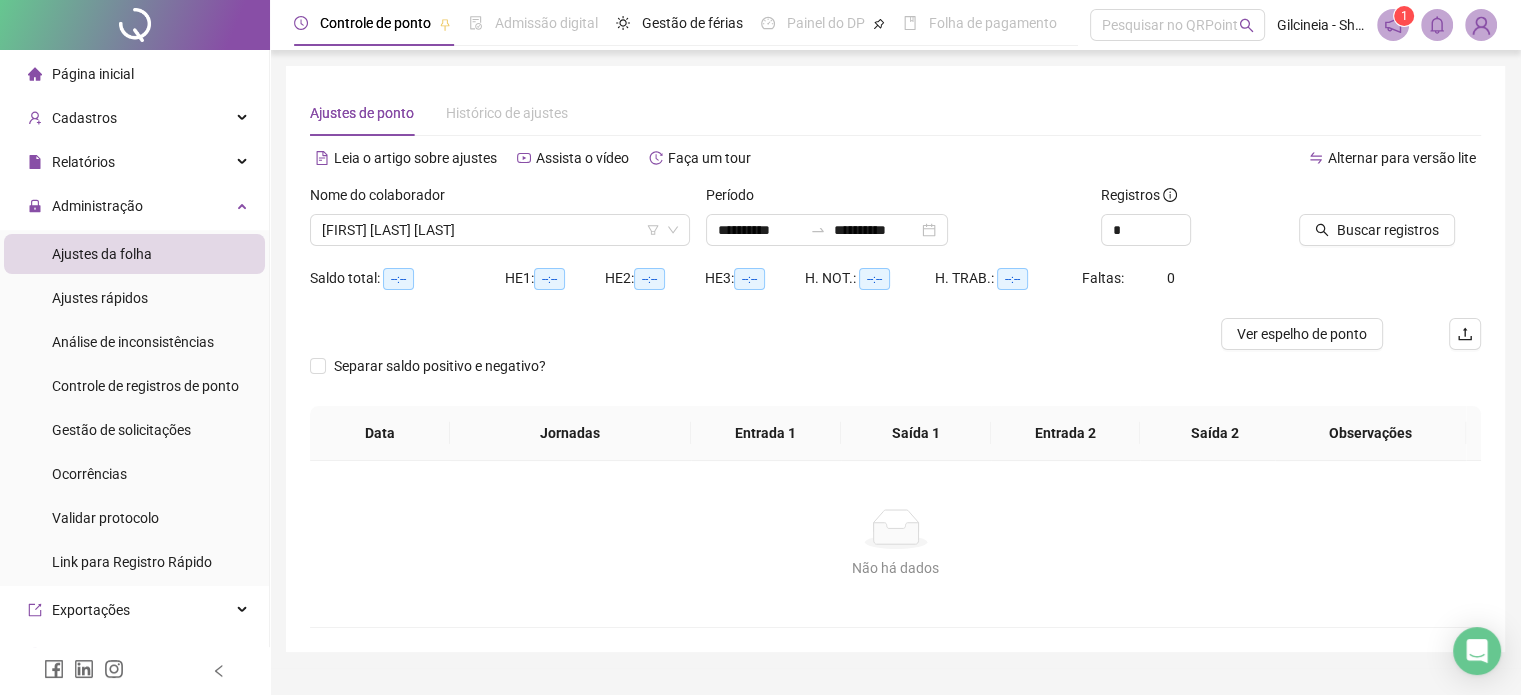 click on "Buscar registros" at bounding box center [1390, 223] 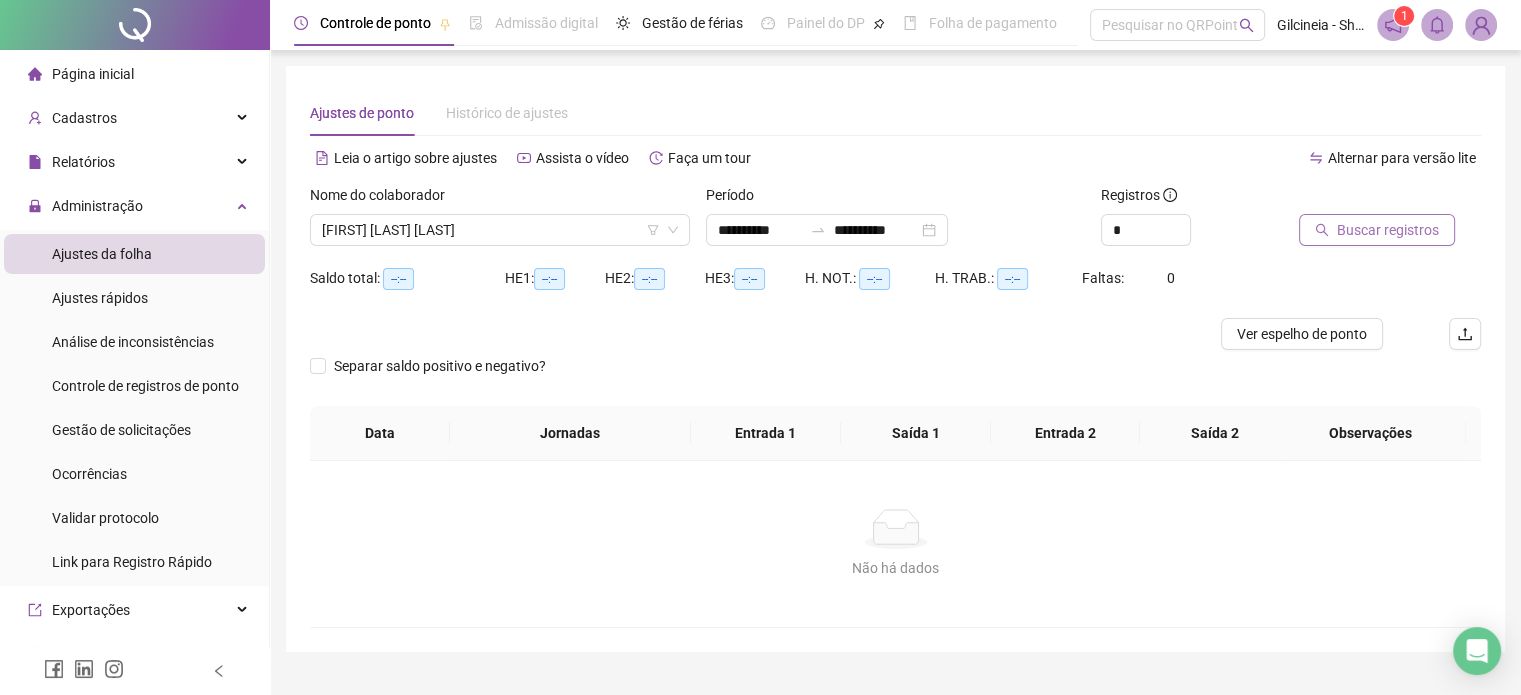 click on "Buscar registros" at bounding box center [1388, 230] 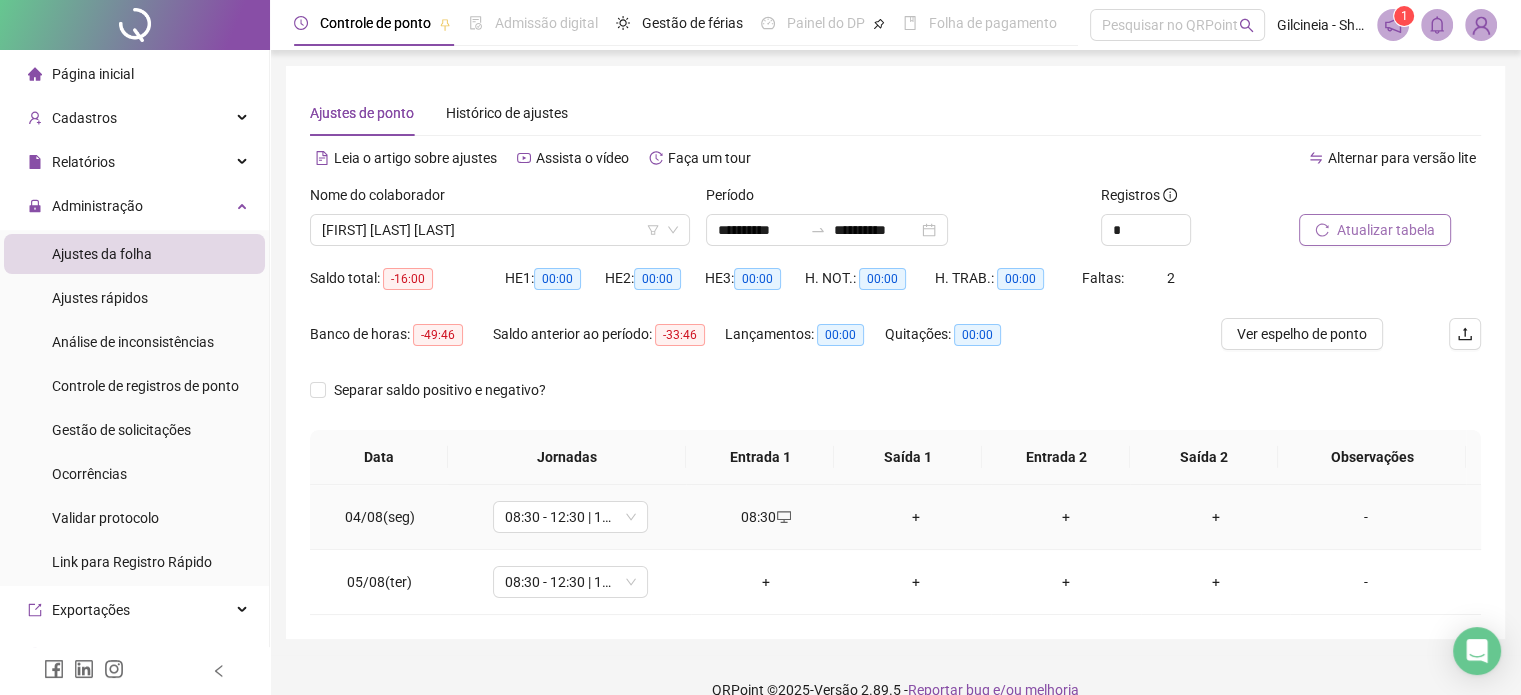 click on "+" at bounding box center [916, 517] 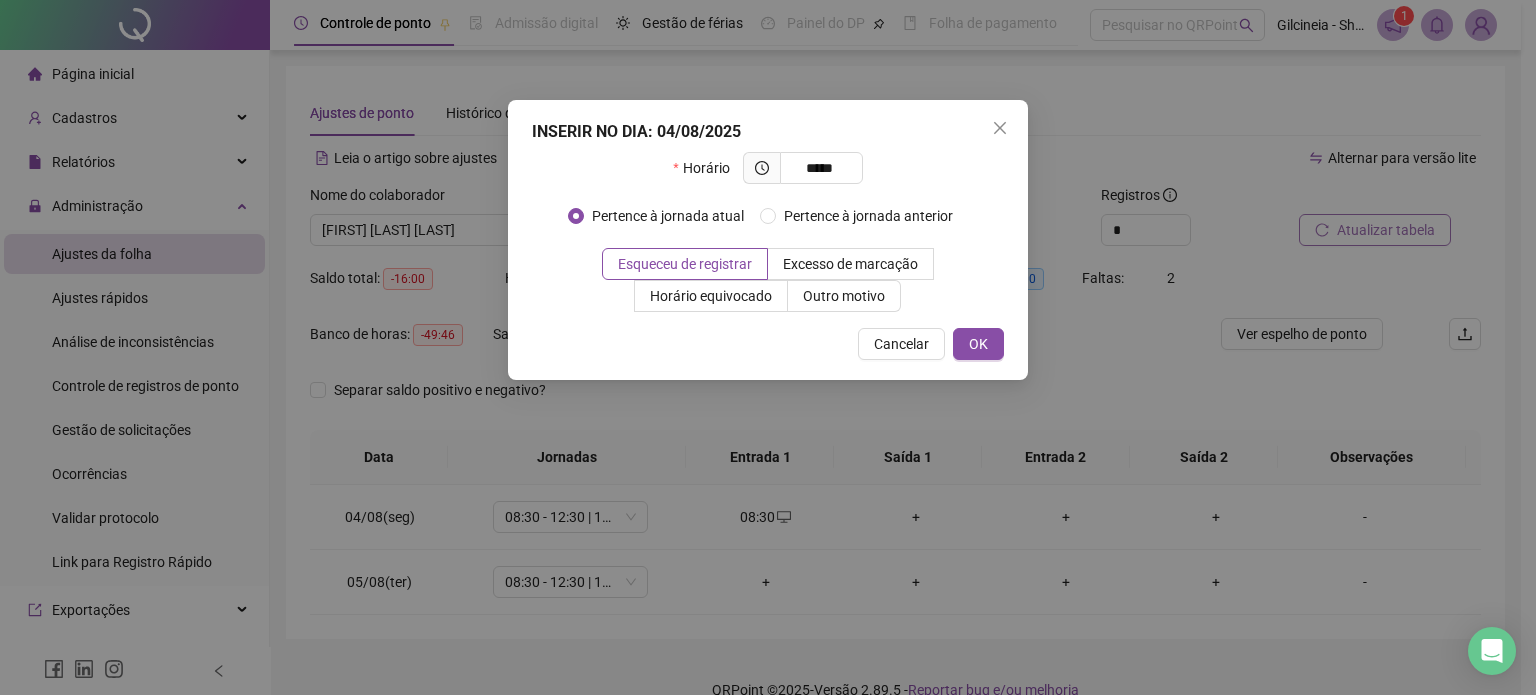 type on "*****" 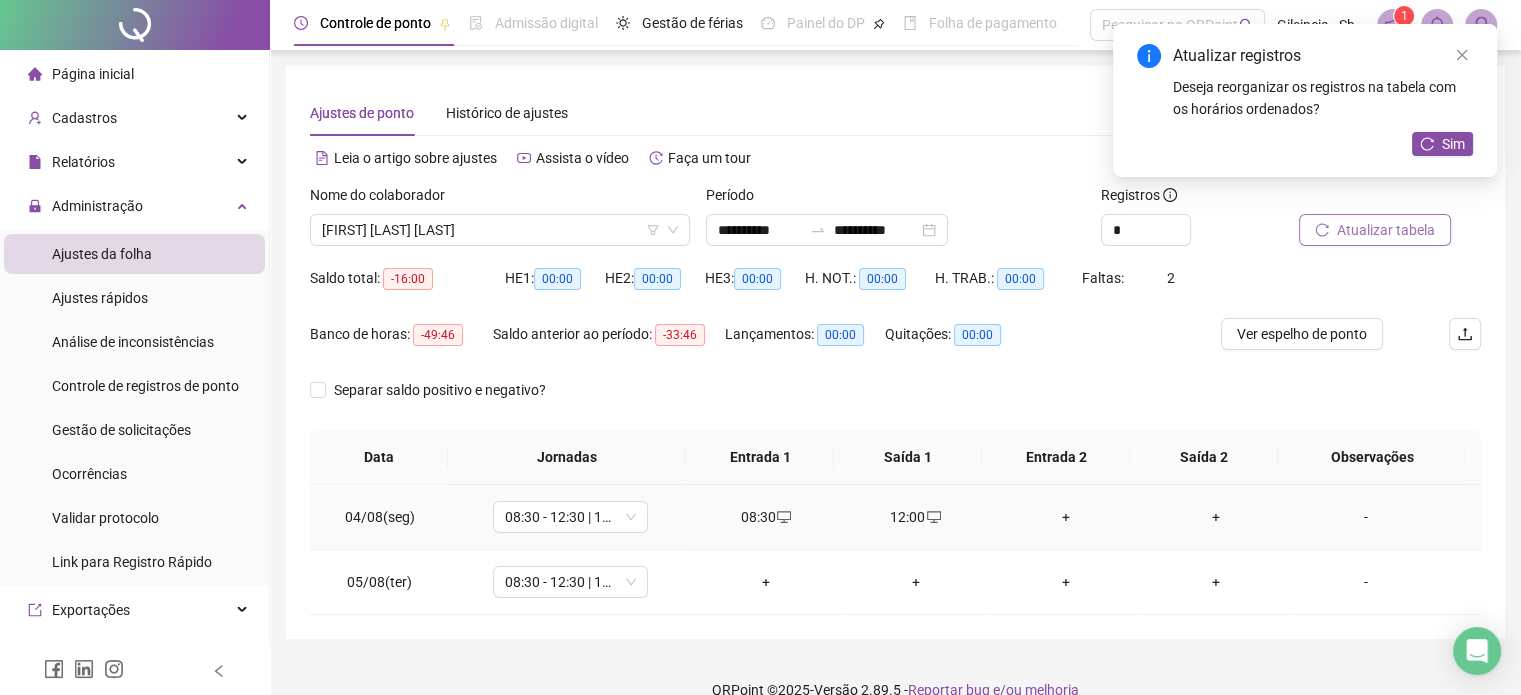 click on "+" at bounding box center [1066, 517] 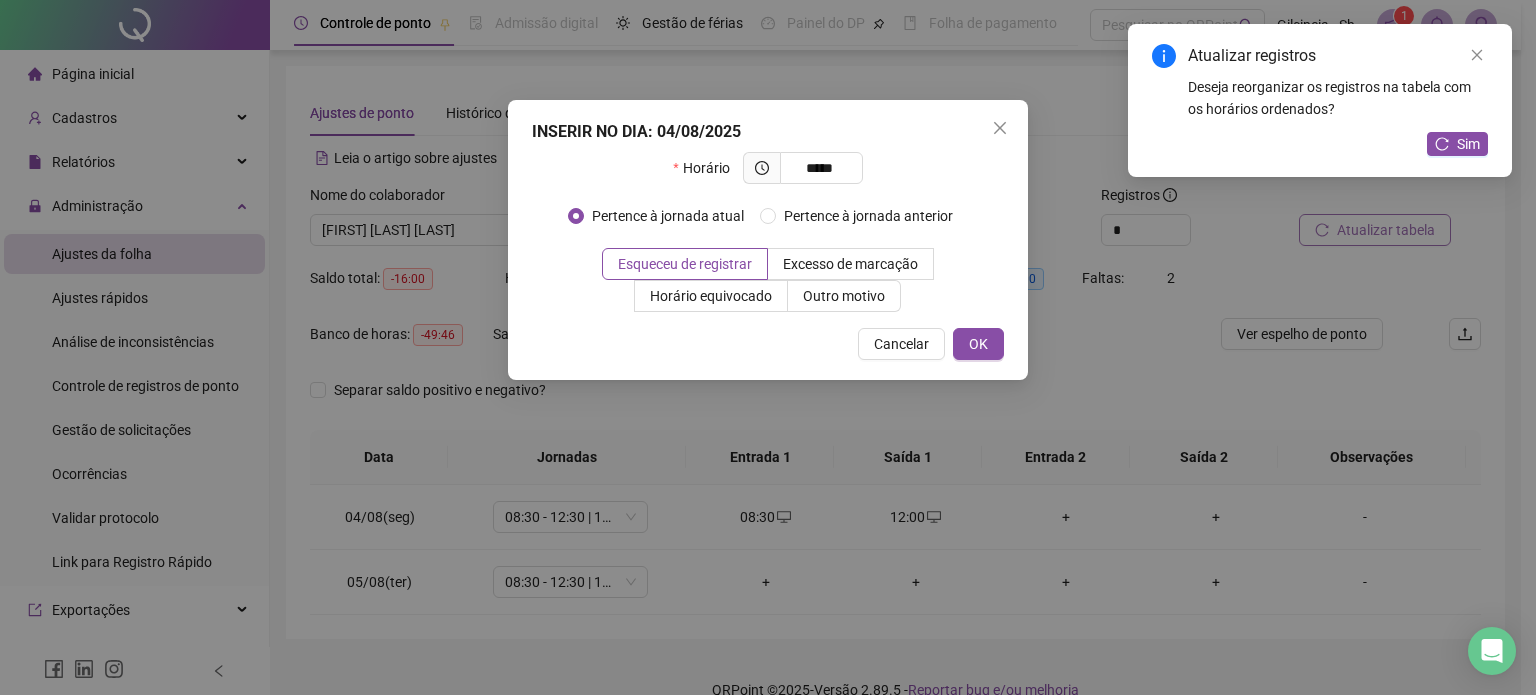 type on "*****" 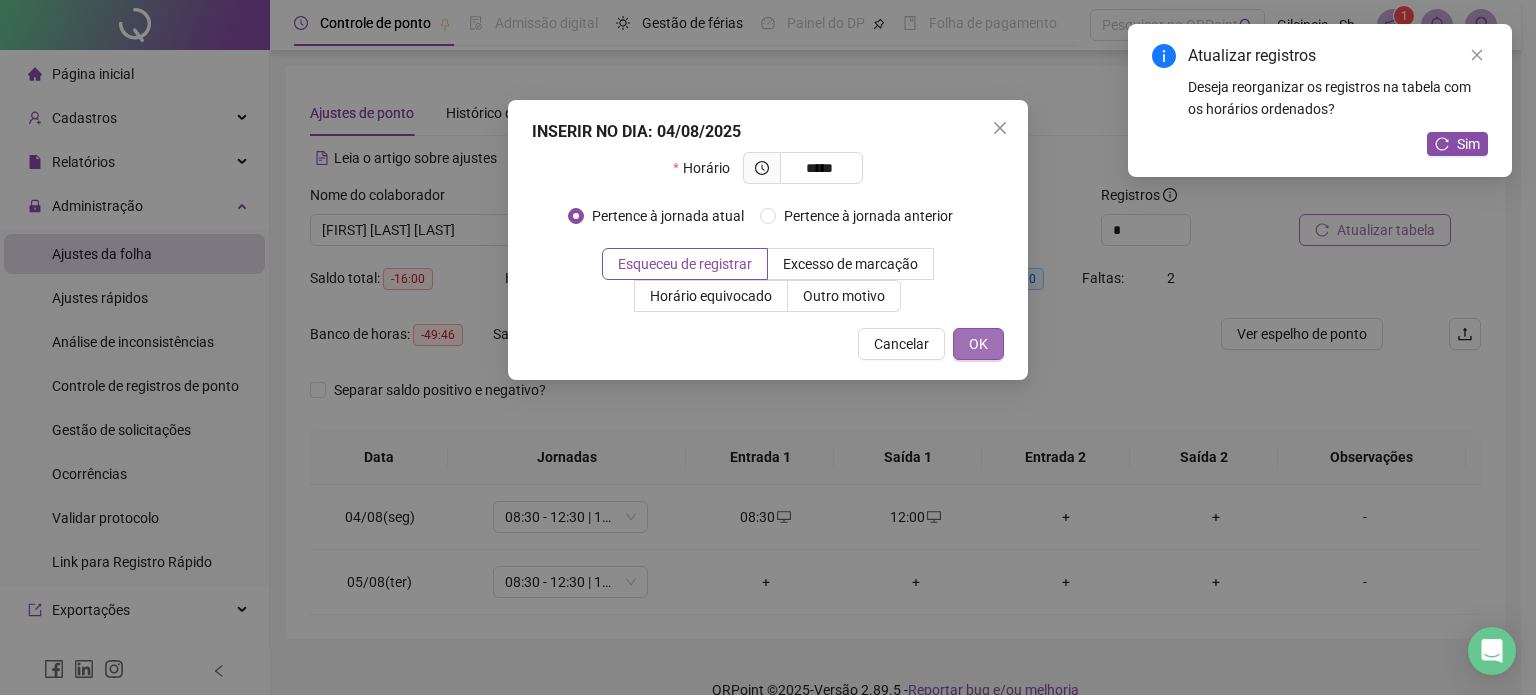 click on "OK" at bounding box center [978, 344] 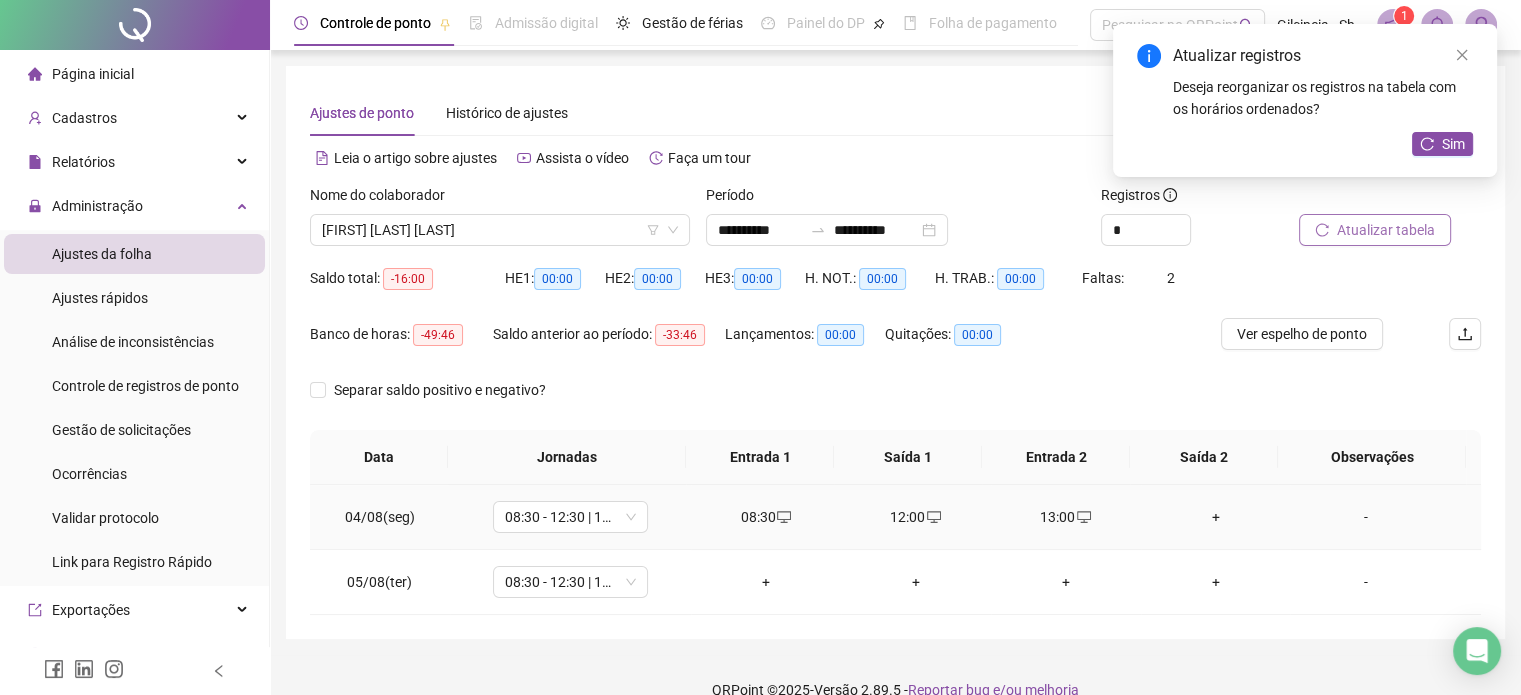 click on "+" at bounding box center [1216, 517] 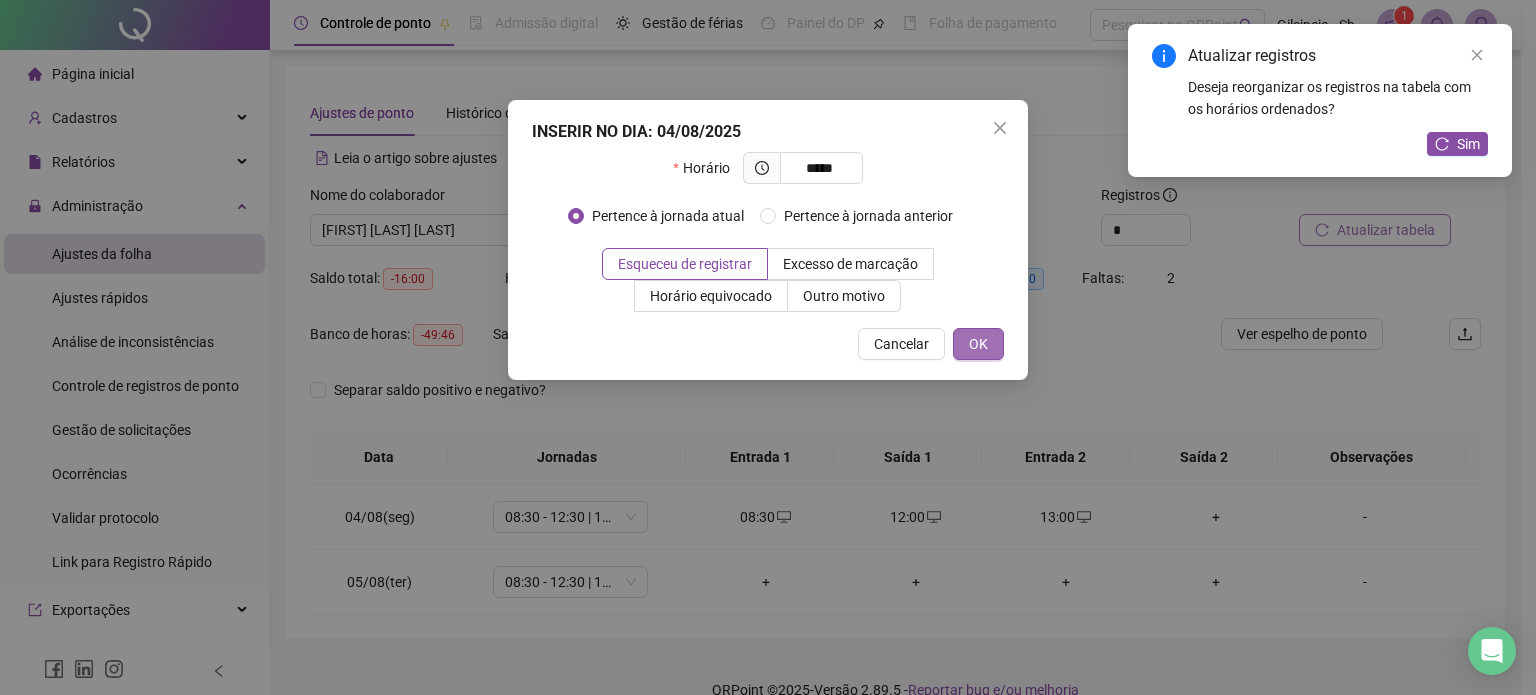type on "*****" 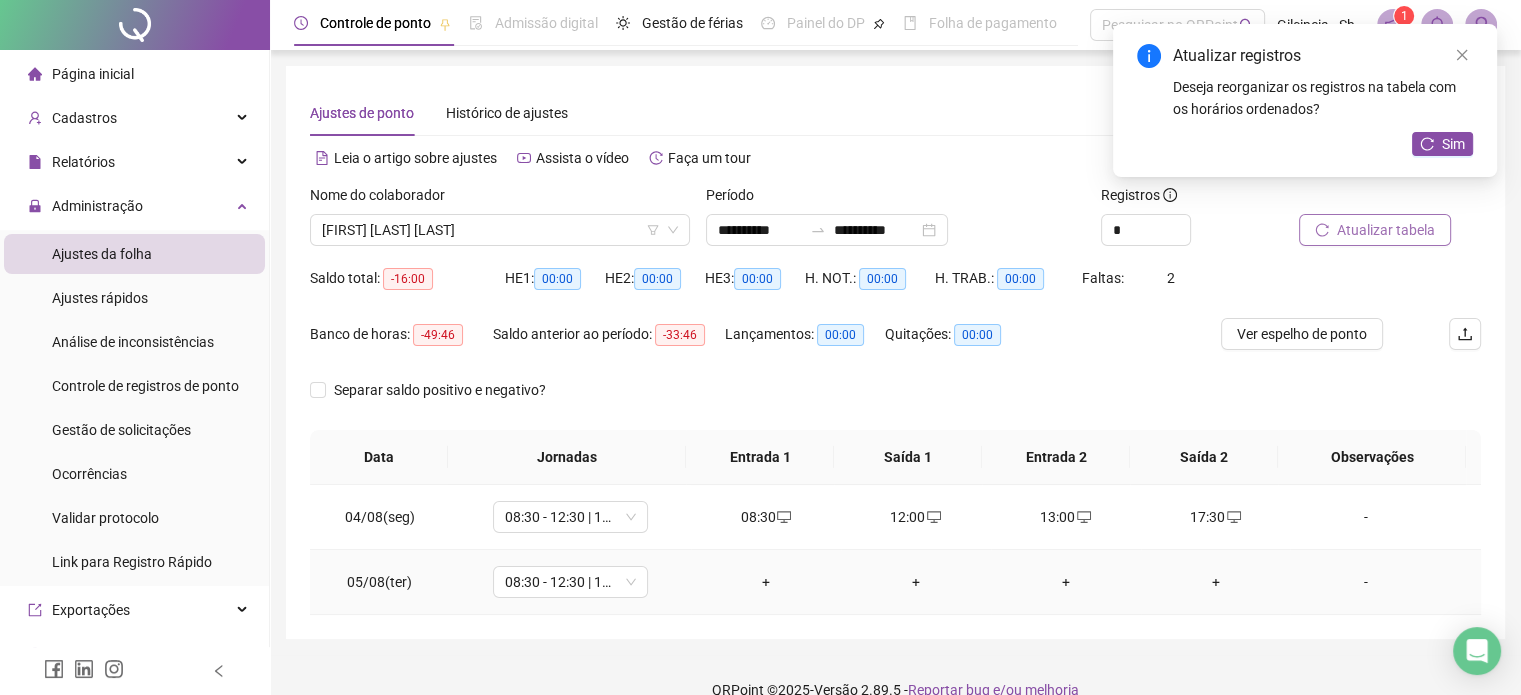 click on "+" at bounding box center [766, 582] 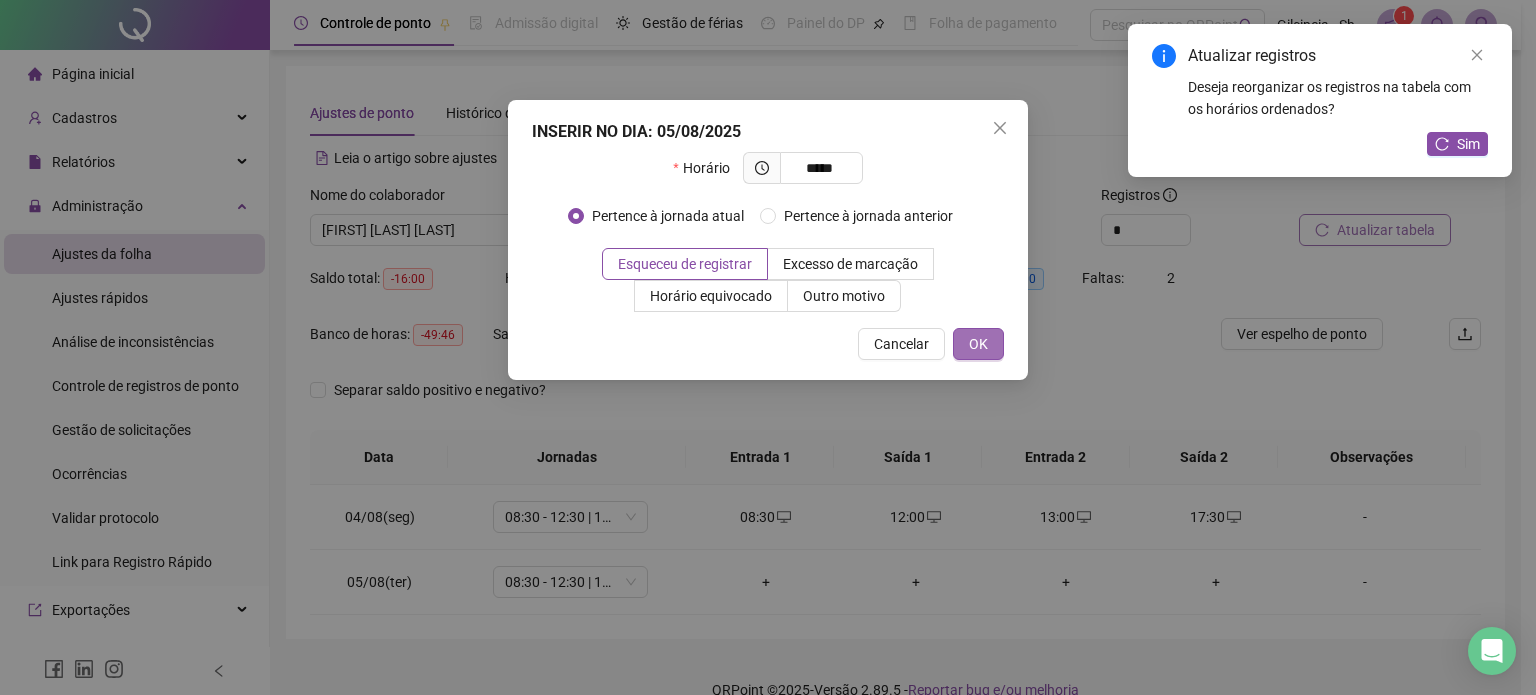 type on "*****" 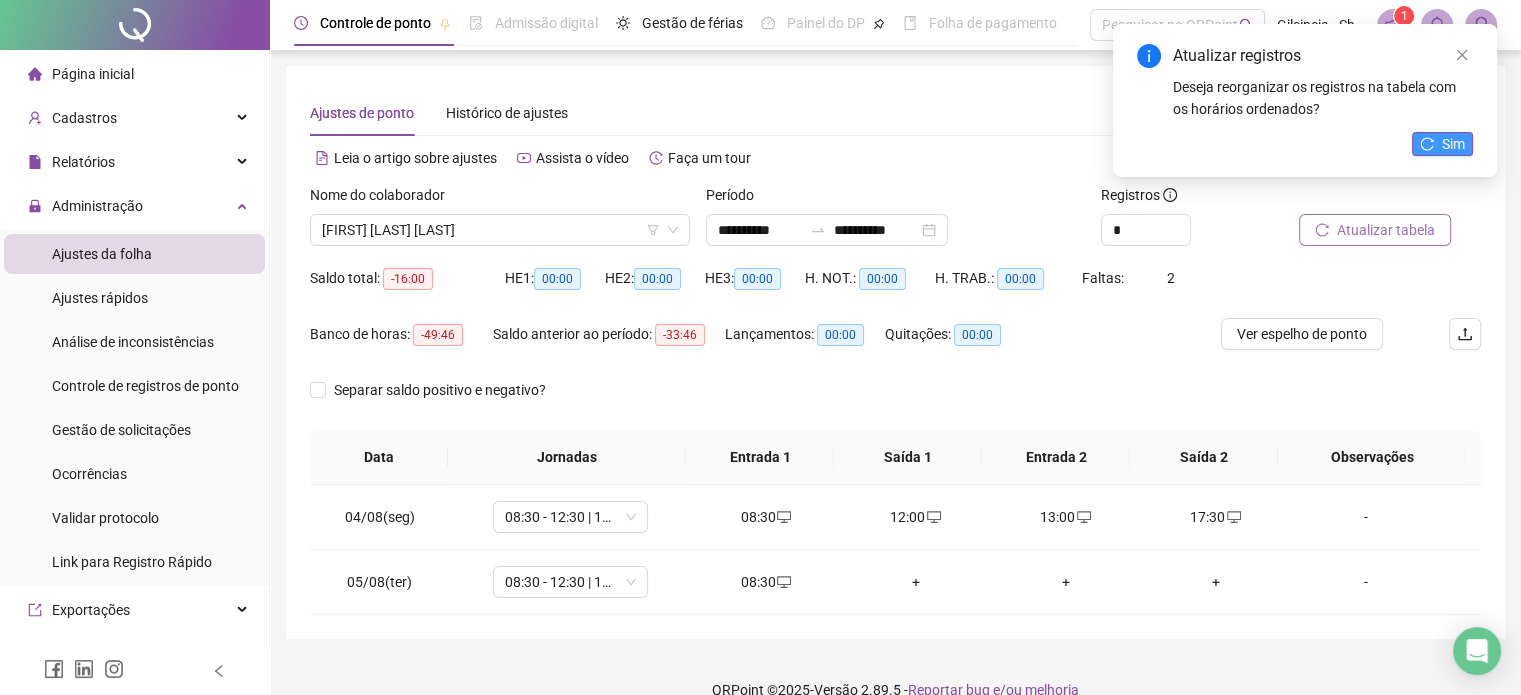 click on "Sim" at bounding box center (1442, 144) 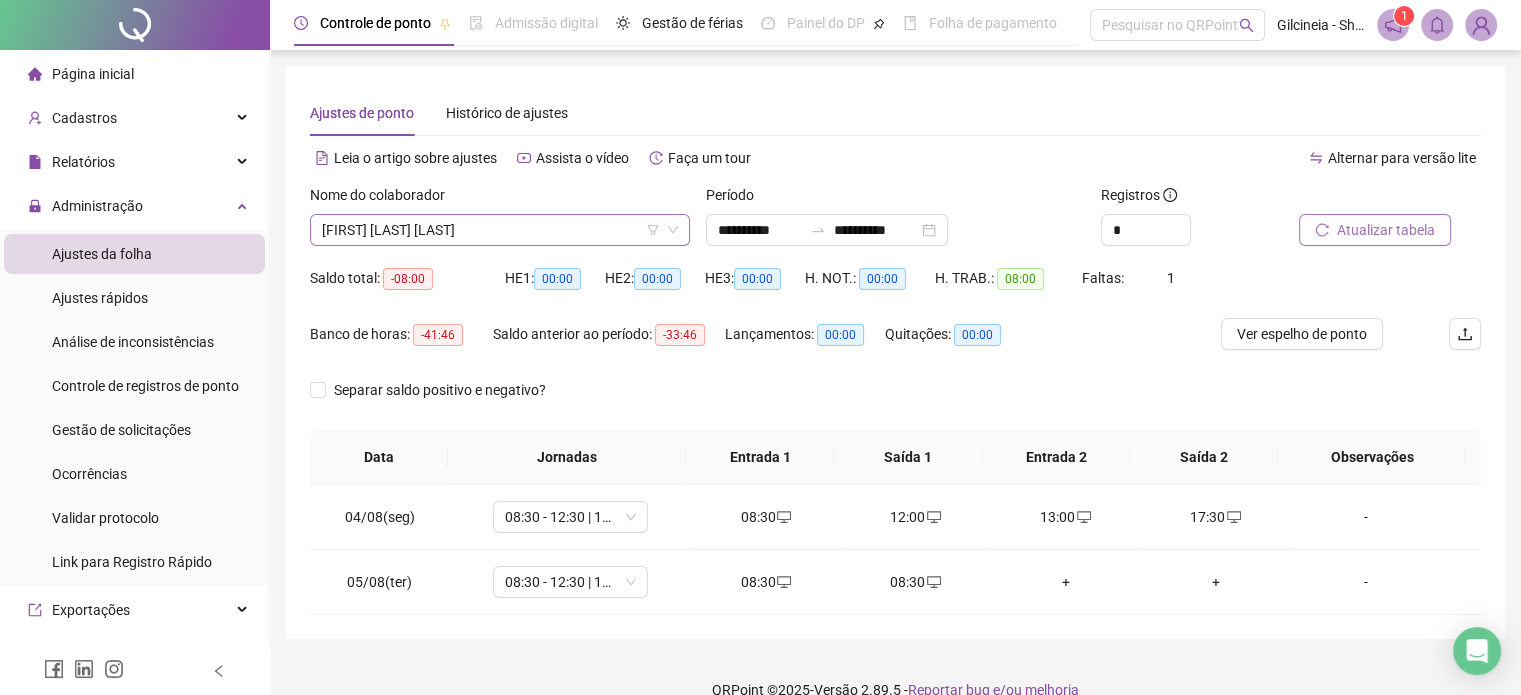 click on "[FIRST] [LAST] [LAST]" at bounding box center [500, 230] 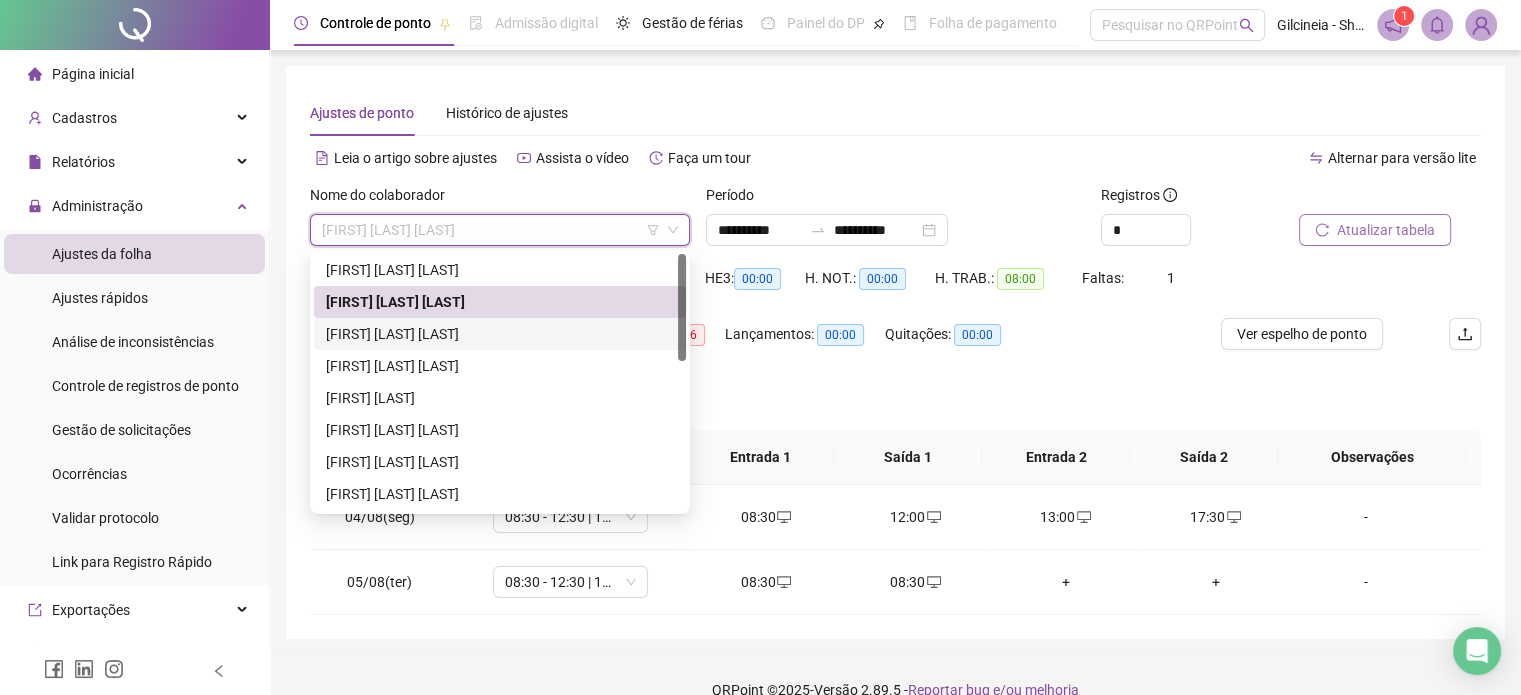click on "[FIRST] [LAST] [LAST]" at bounding box center (500, 334) 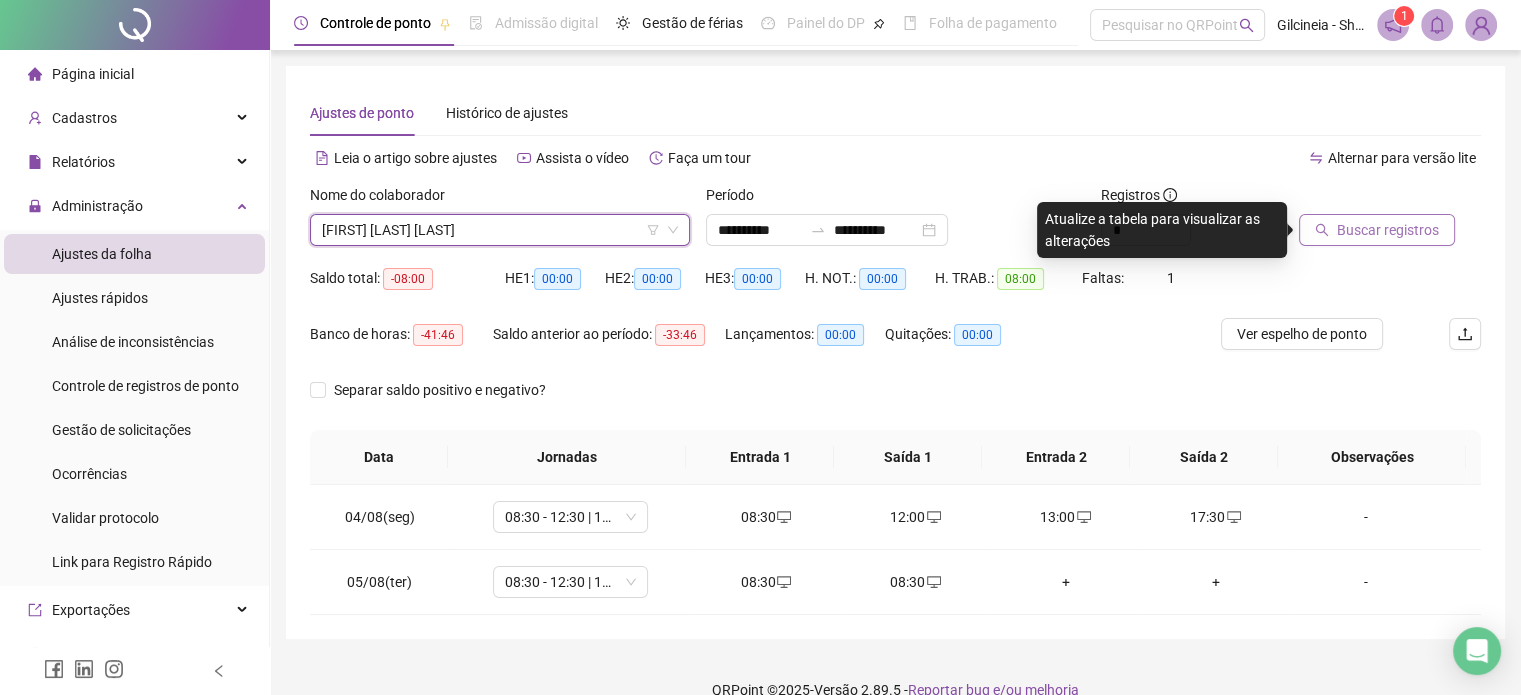 click on "Buscar registros" at bounding box center [1388, 230] 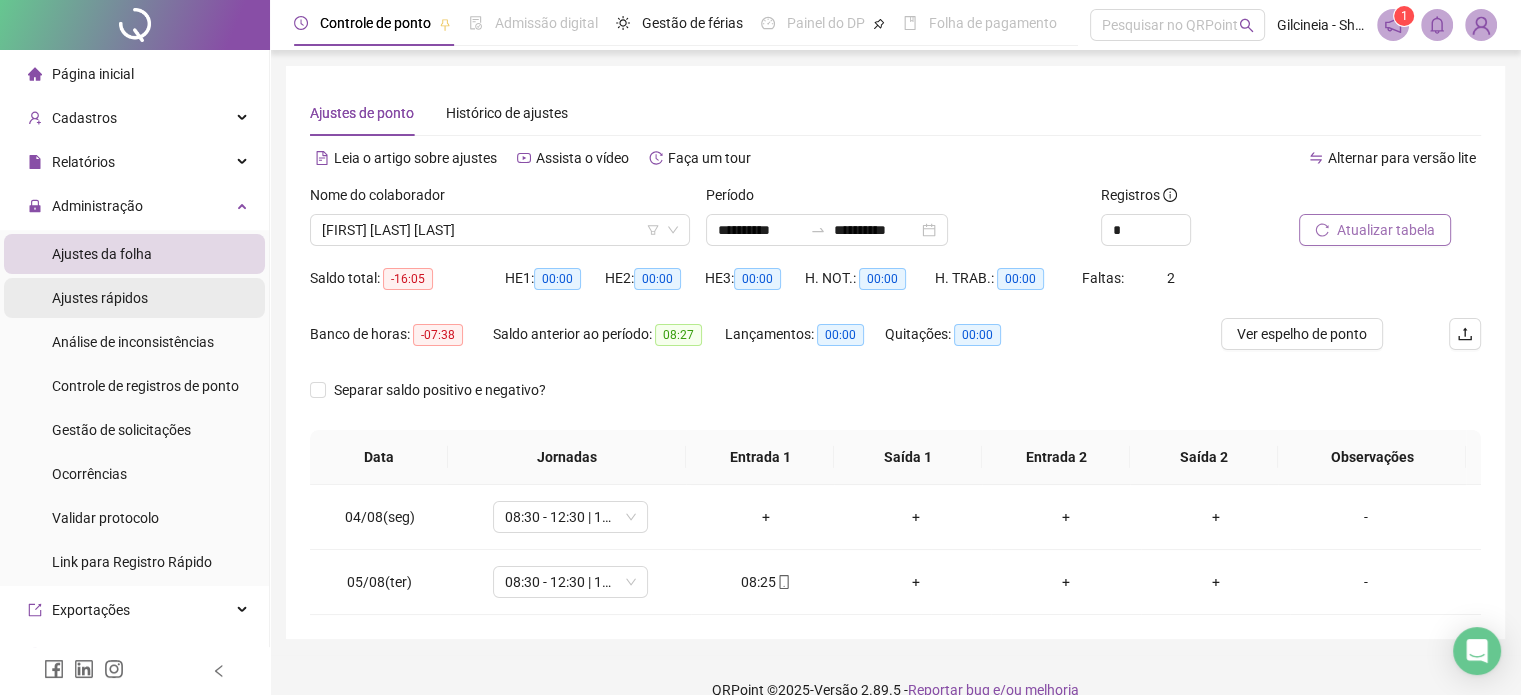 click on "Ajustes rápidos" at bounding box center [100, 298] 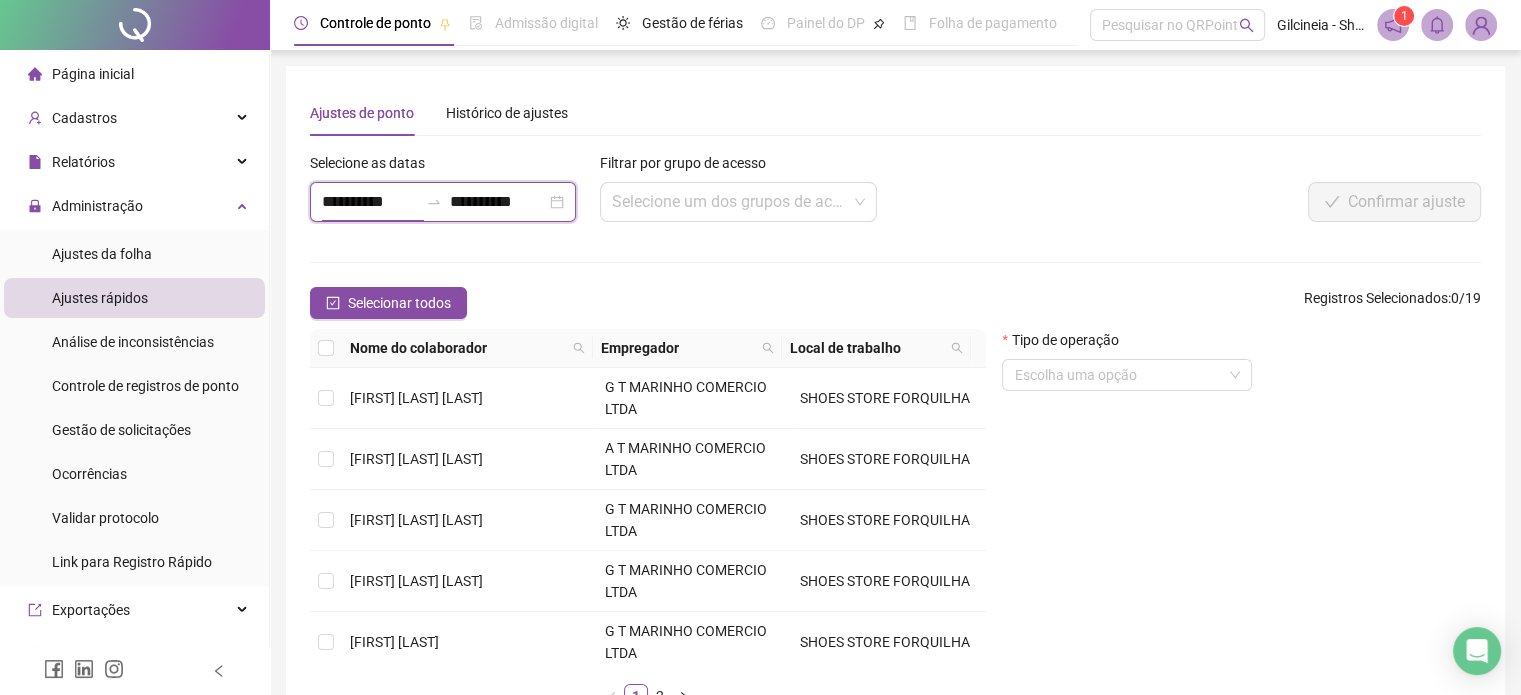 click on "**********" at bounding box center [370, 202] 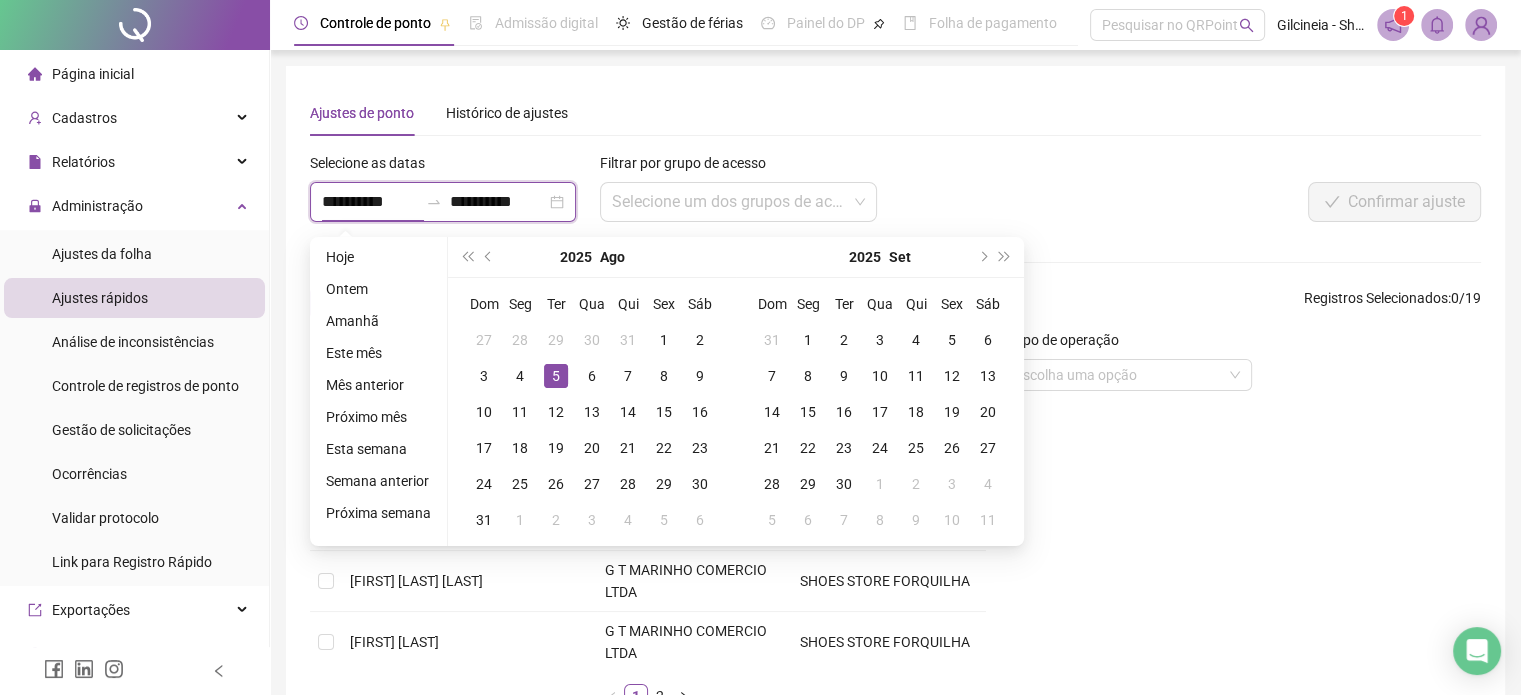 type on "**********" 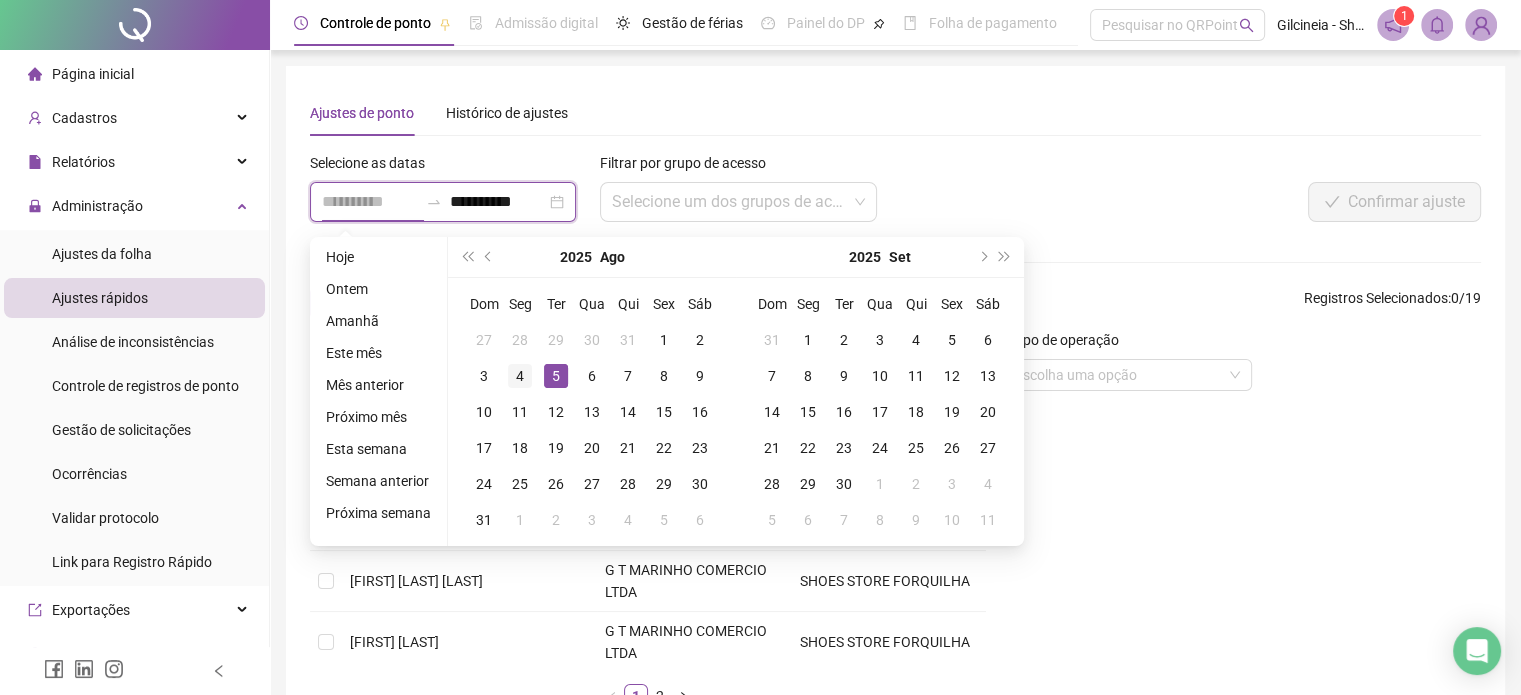 type on "**********" 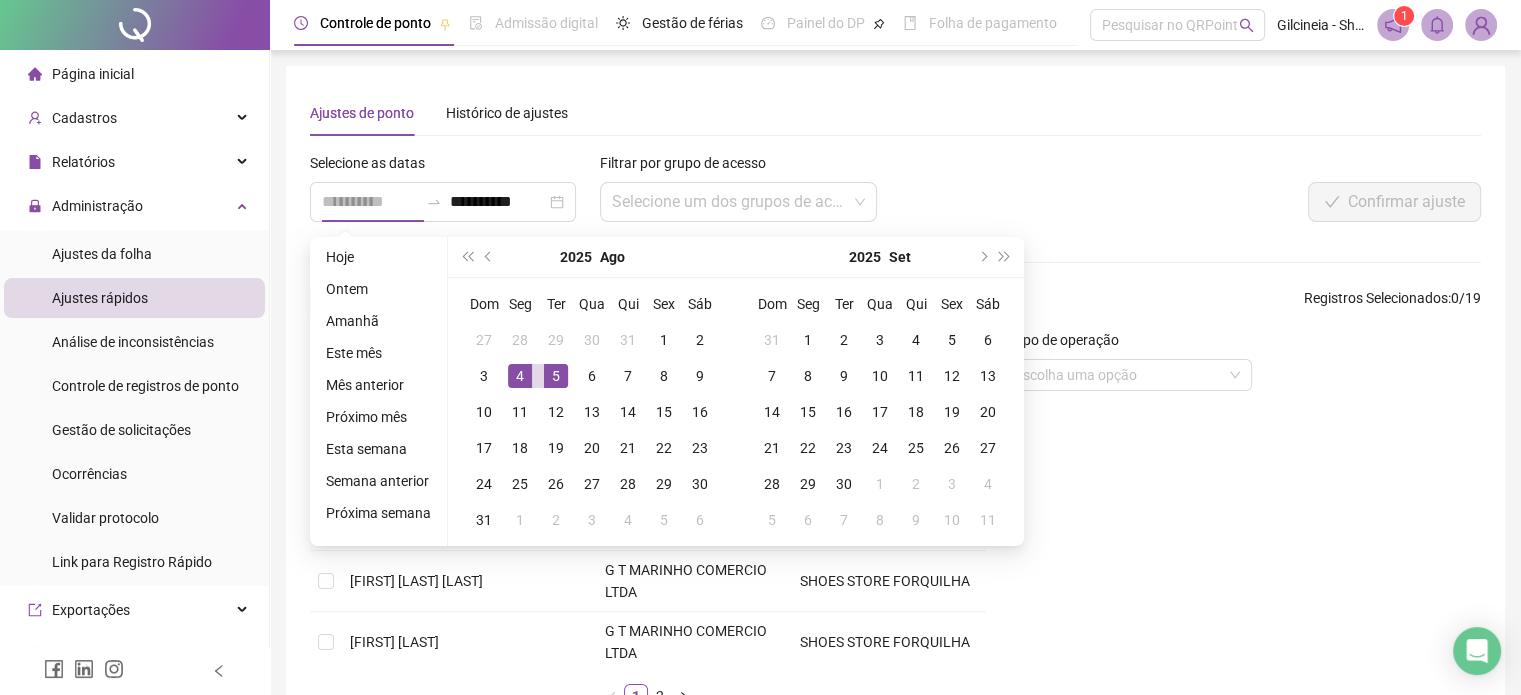 click on "4" at bounding box center [520, 376] 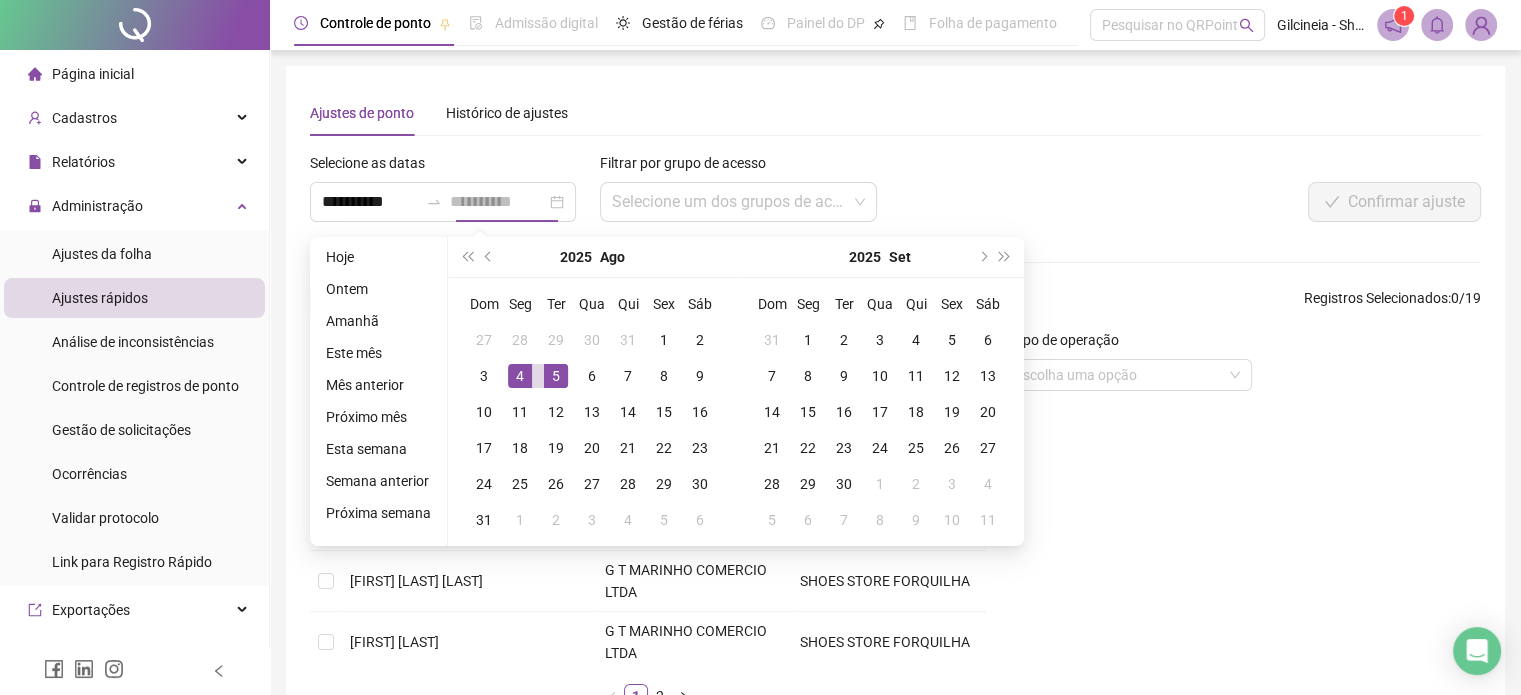 click on "5" at bounding box center (556, 376) 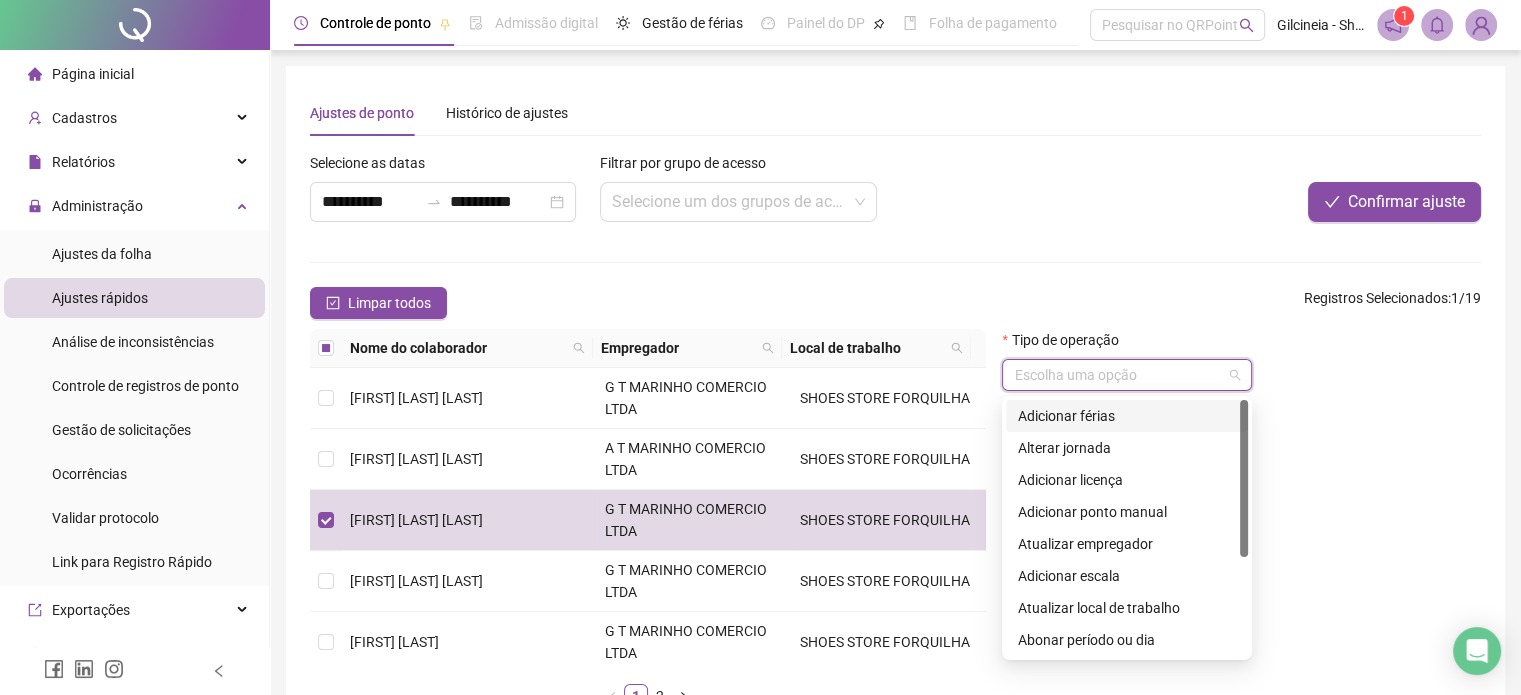 click at bounding box center (1118, 375) 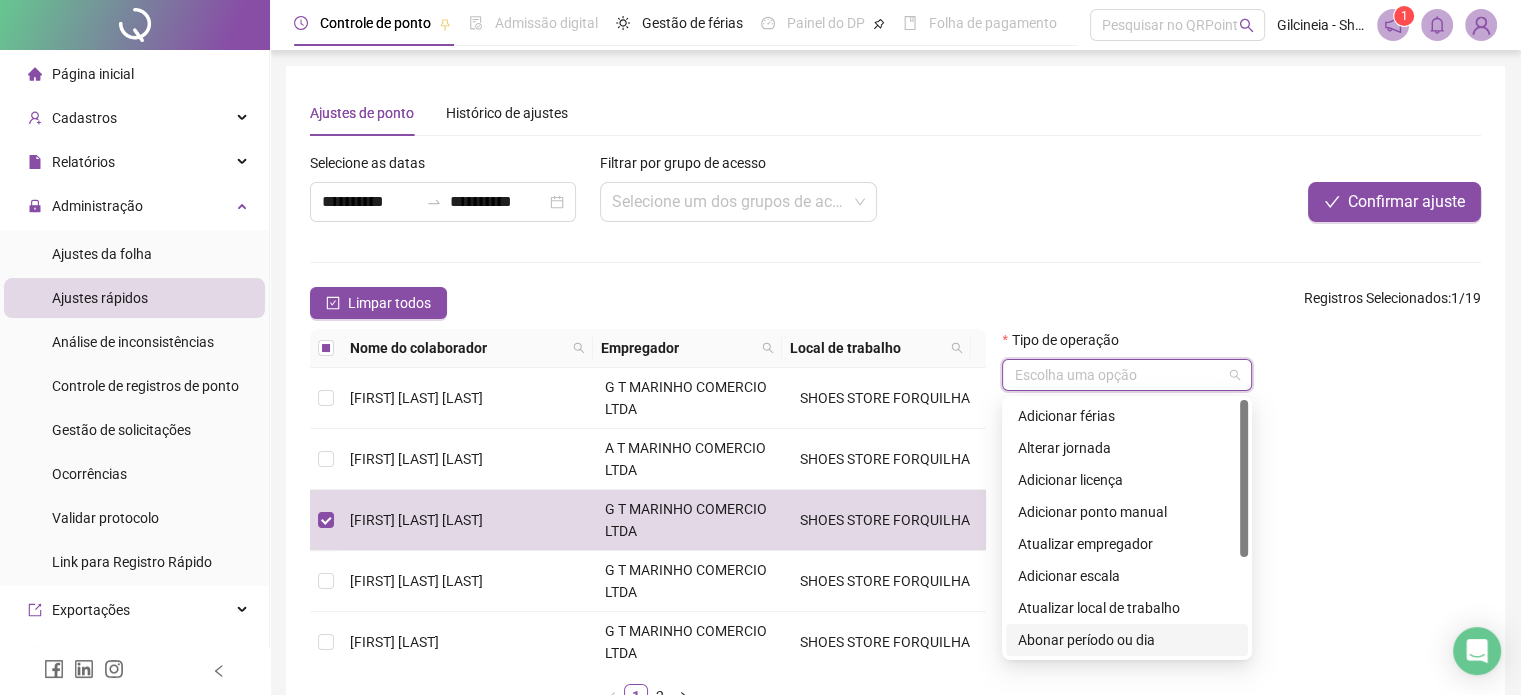click on "Abonar período ou dia" at bounding box center [1127, 640] 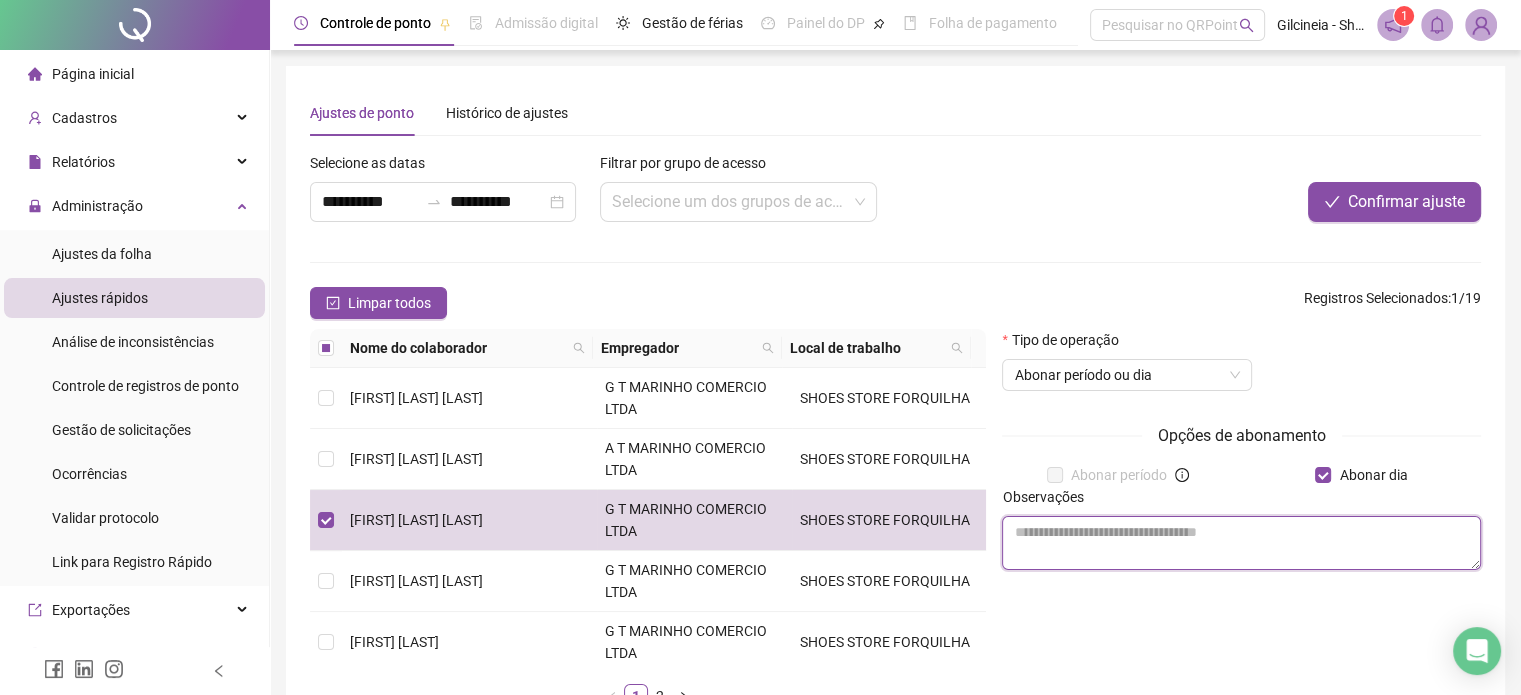 click at bounding box center [1241, 543] 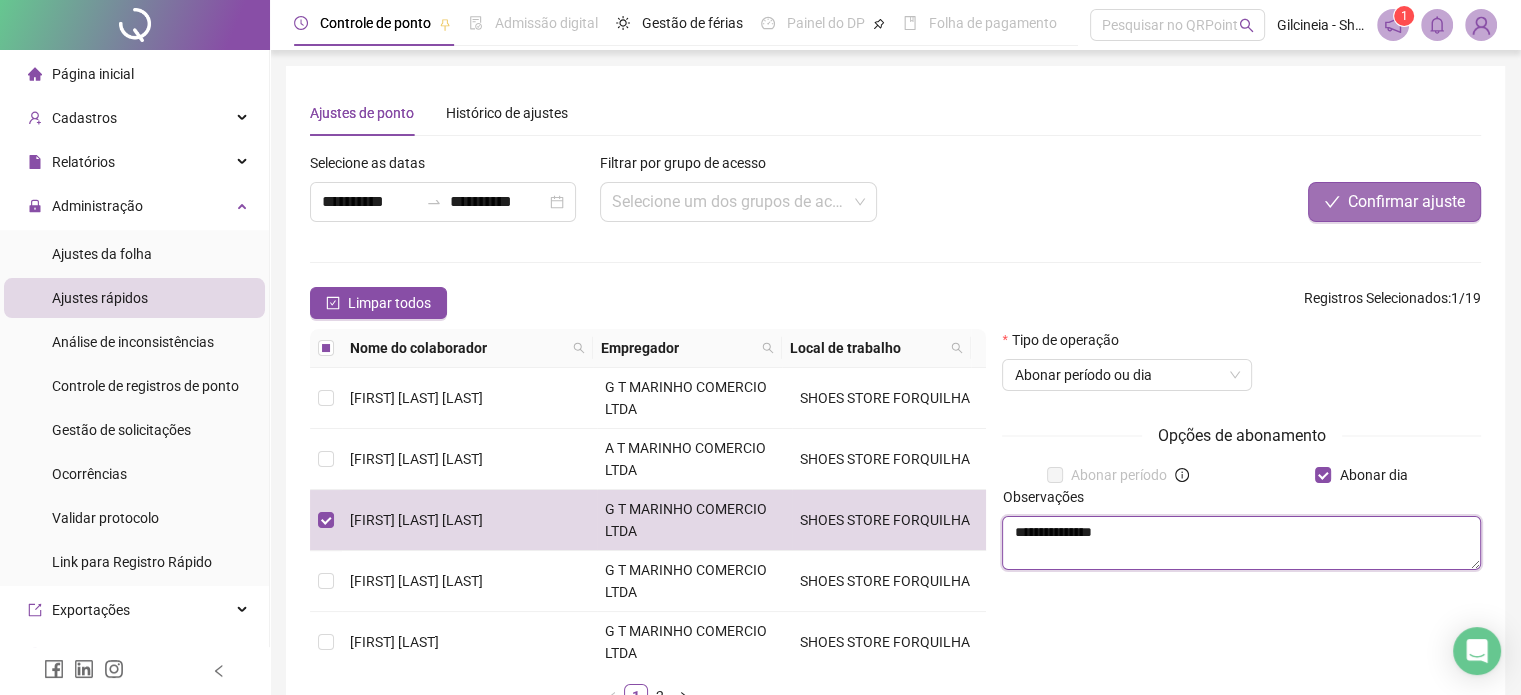 type on "**********" 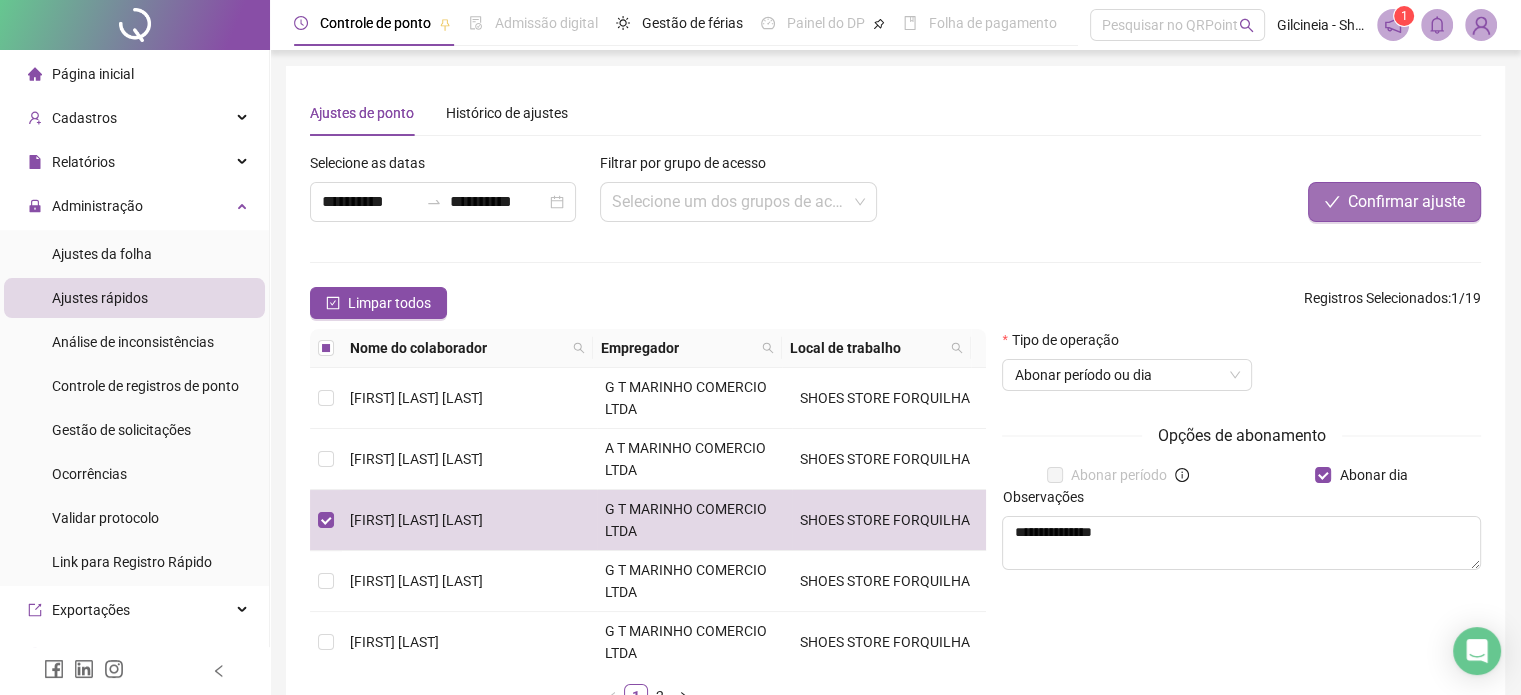click on "Confirmar ajuste" at bounding box center (1406, 202) 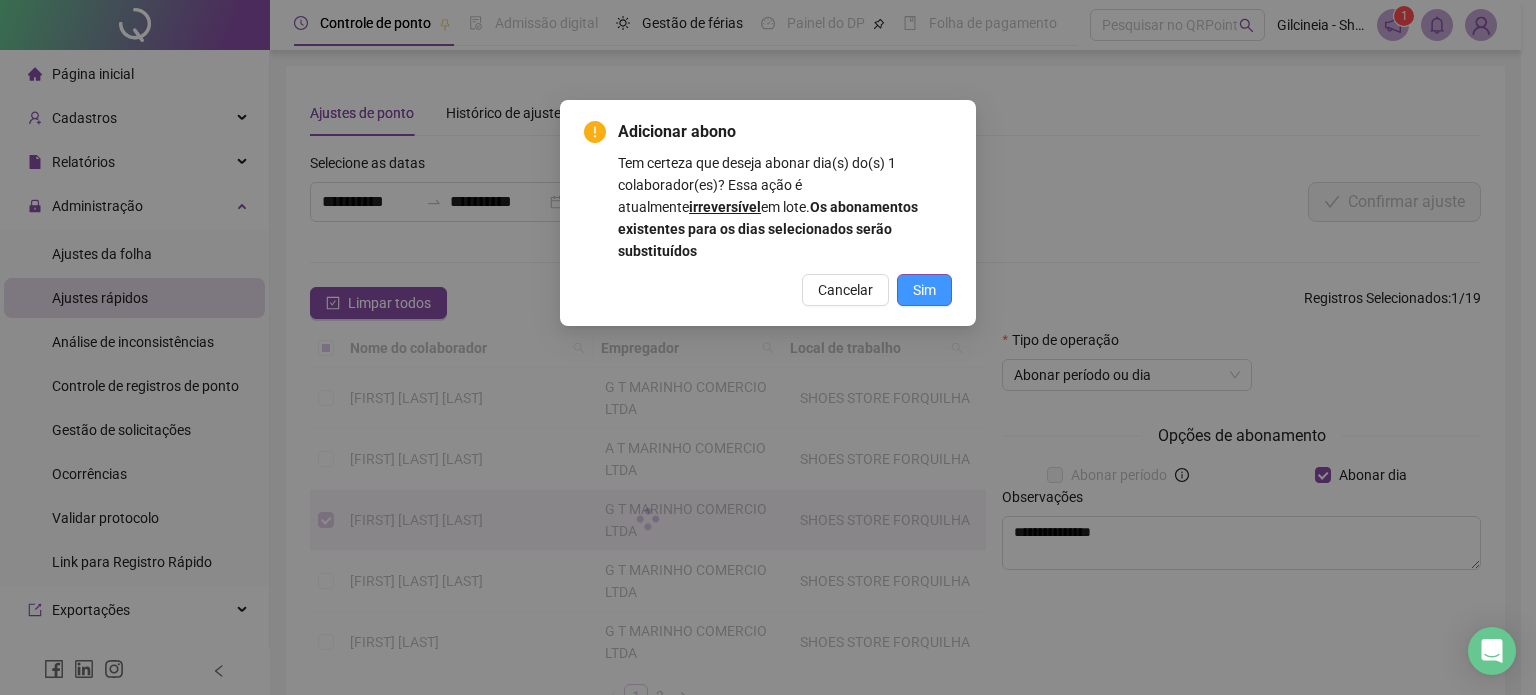 click on "Sim" at bounding box center [924, 290] 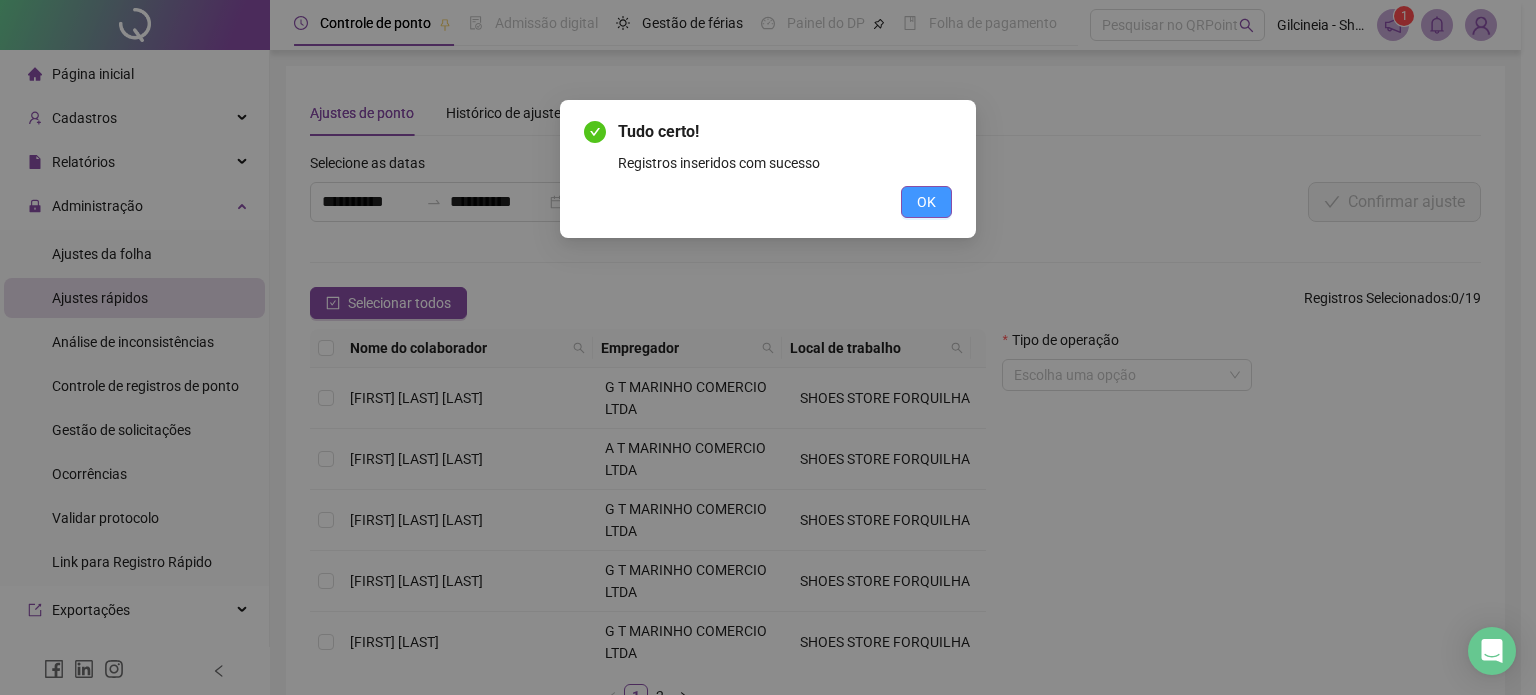 click on "OK" at bounding box center (926, 202) 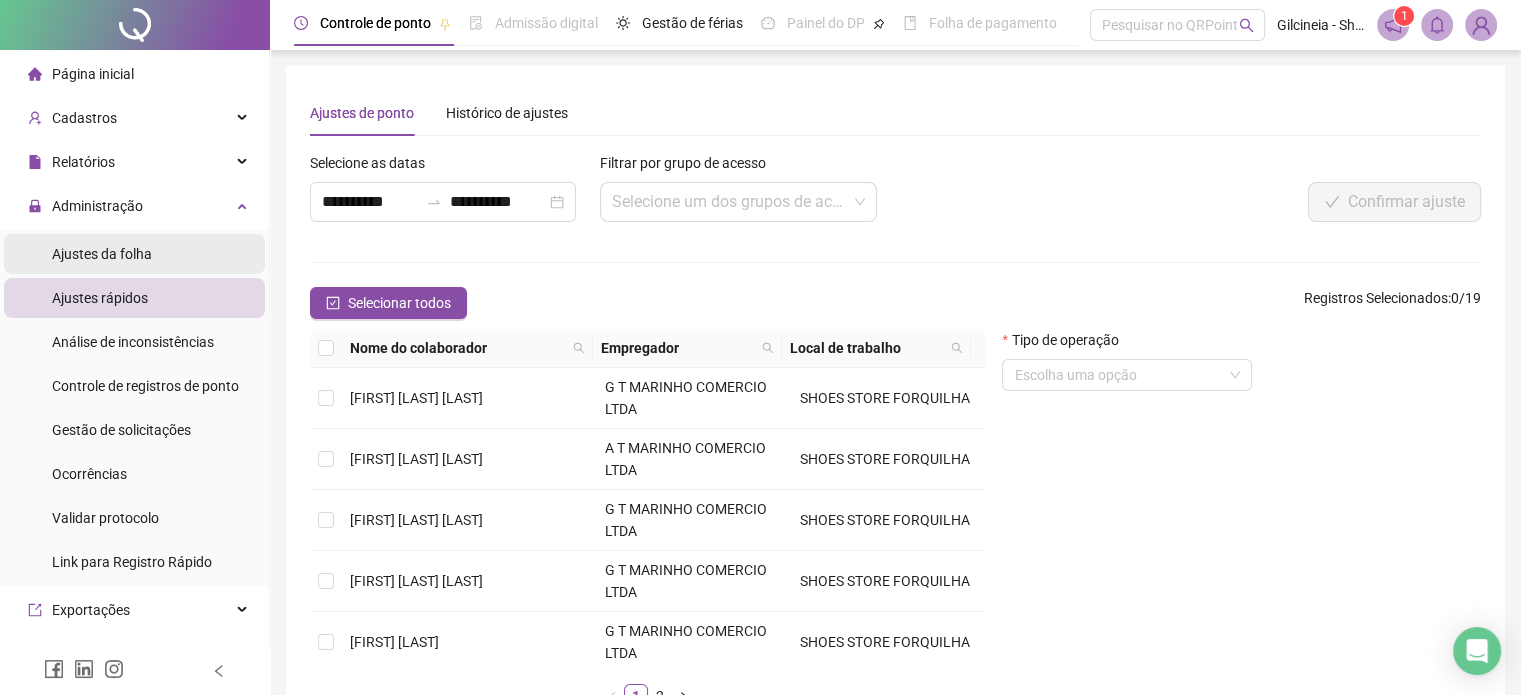 click on "Ajustes da folha" at bounding box center (102, 254) 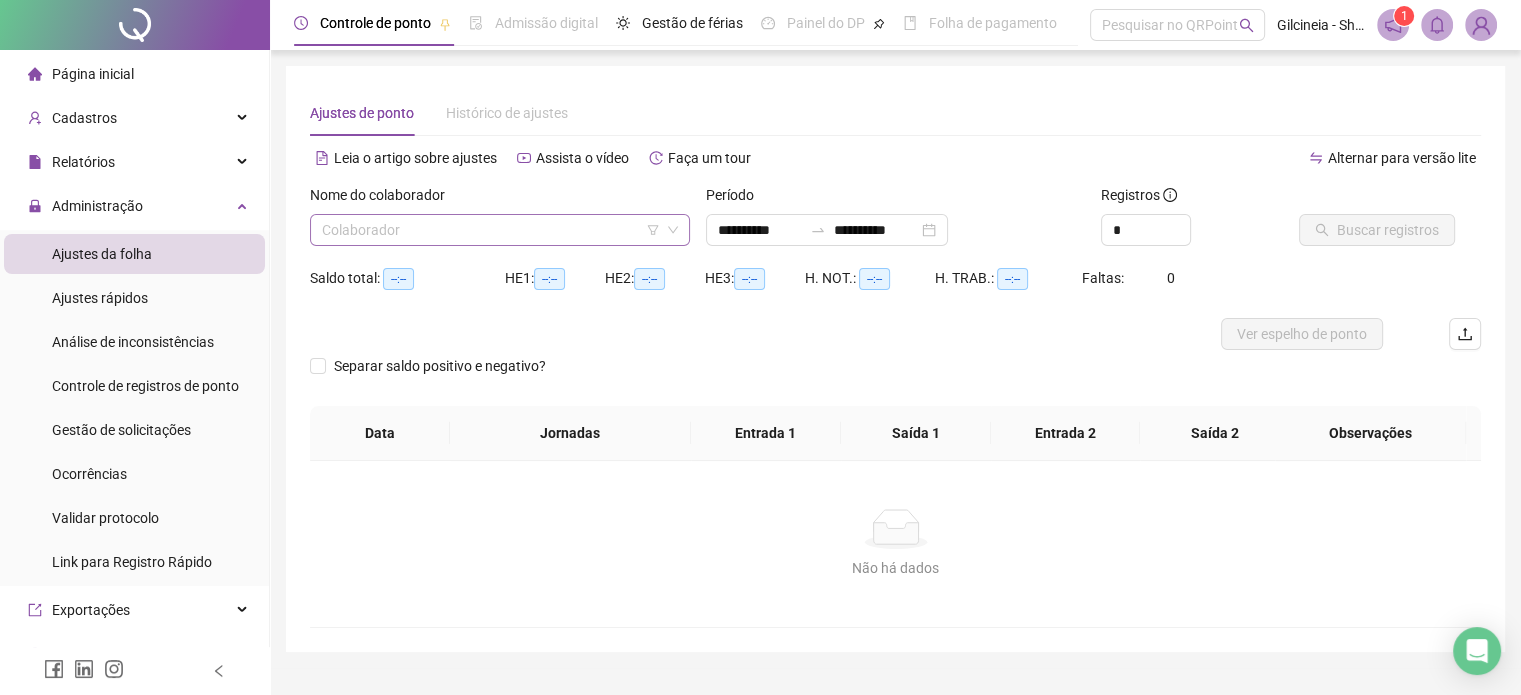 click at bounding box center (491, 230) 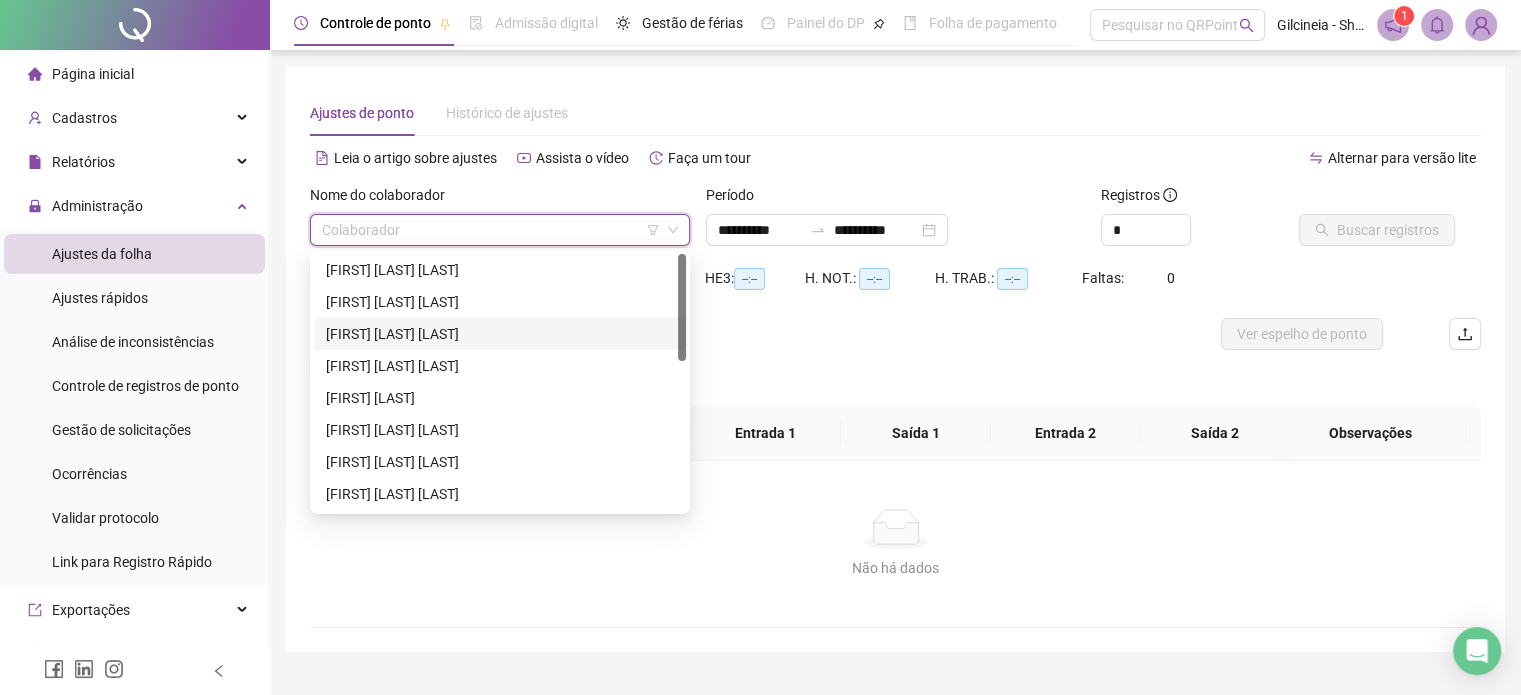 click on "[FIRST] [LAST] [LAST]" at bounding box center [500, 334] 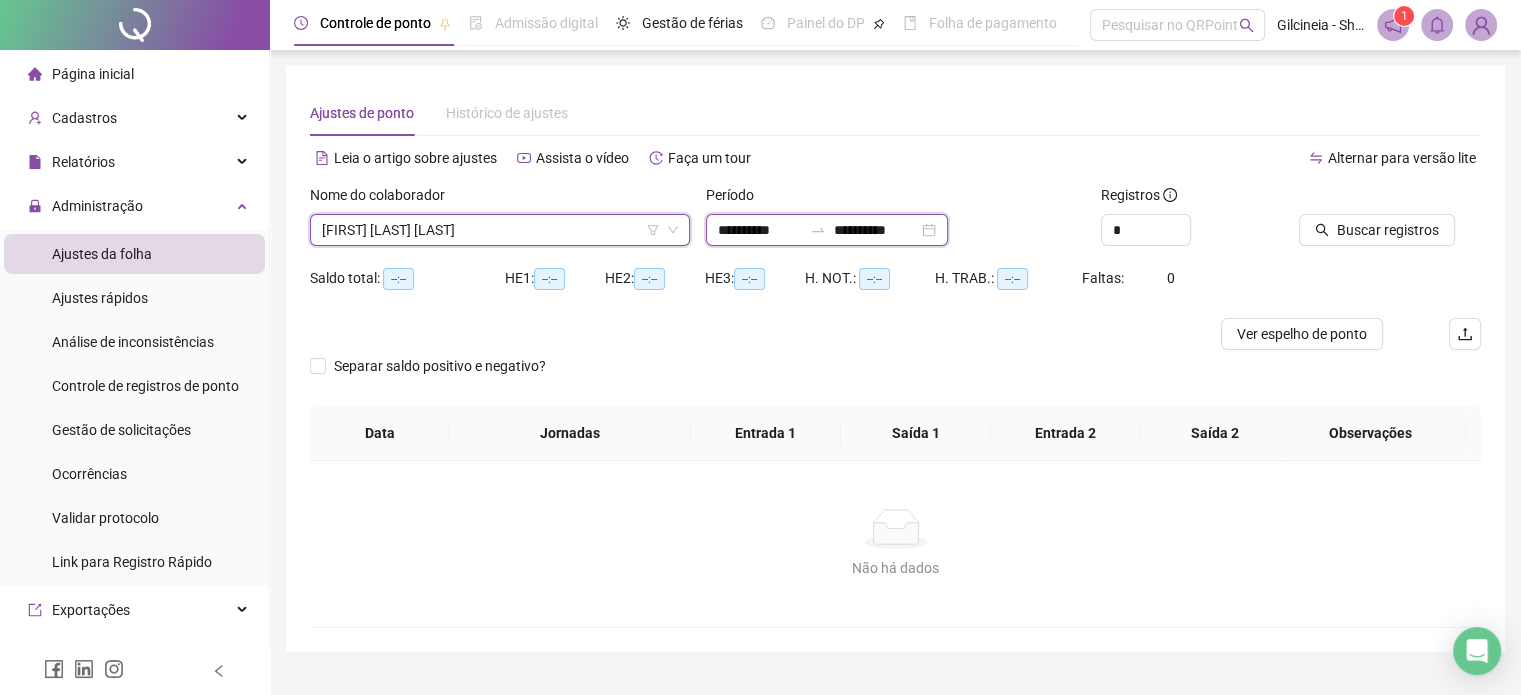 click on "**********" at bounding box center [760, 230] 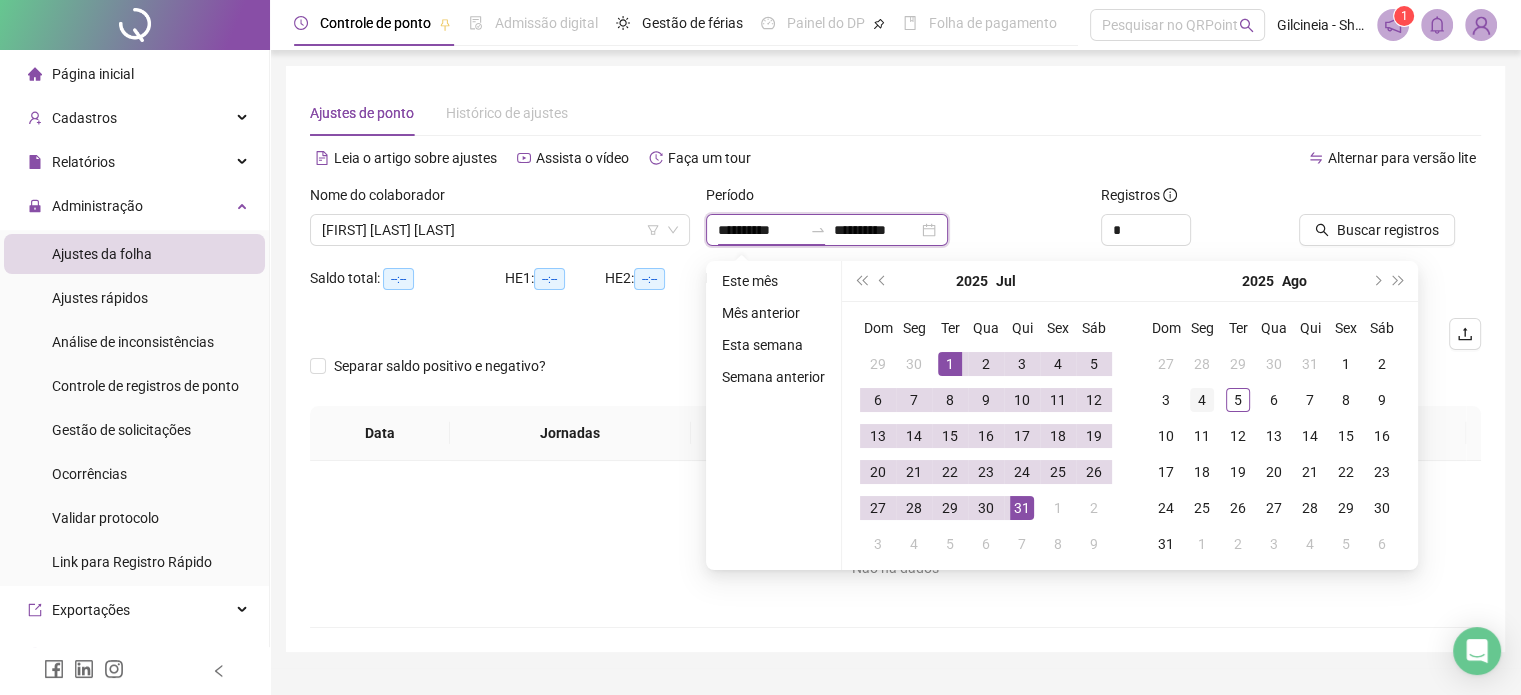 type on "**********" 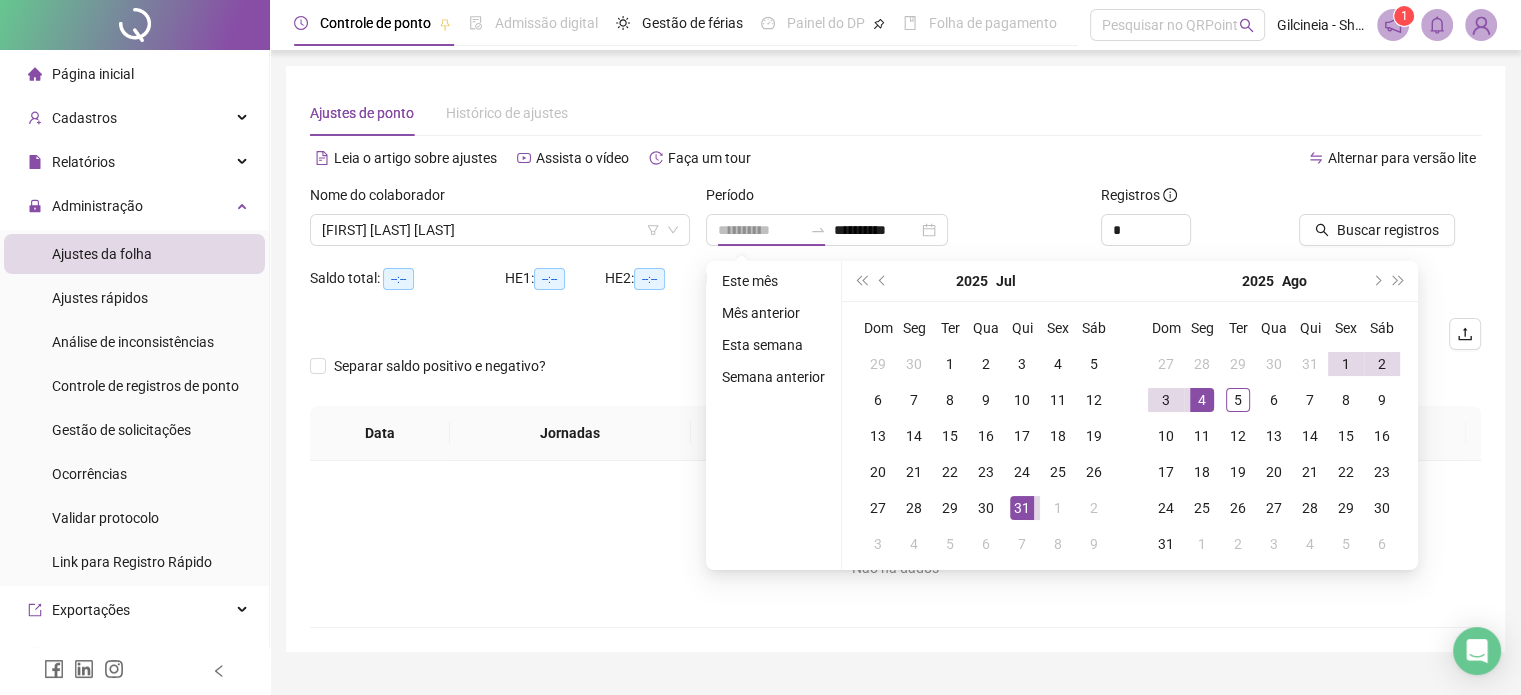 click on "4" at bounding box center (1202, 400) 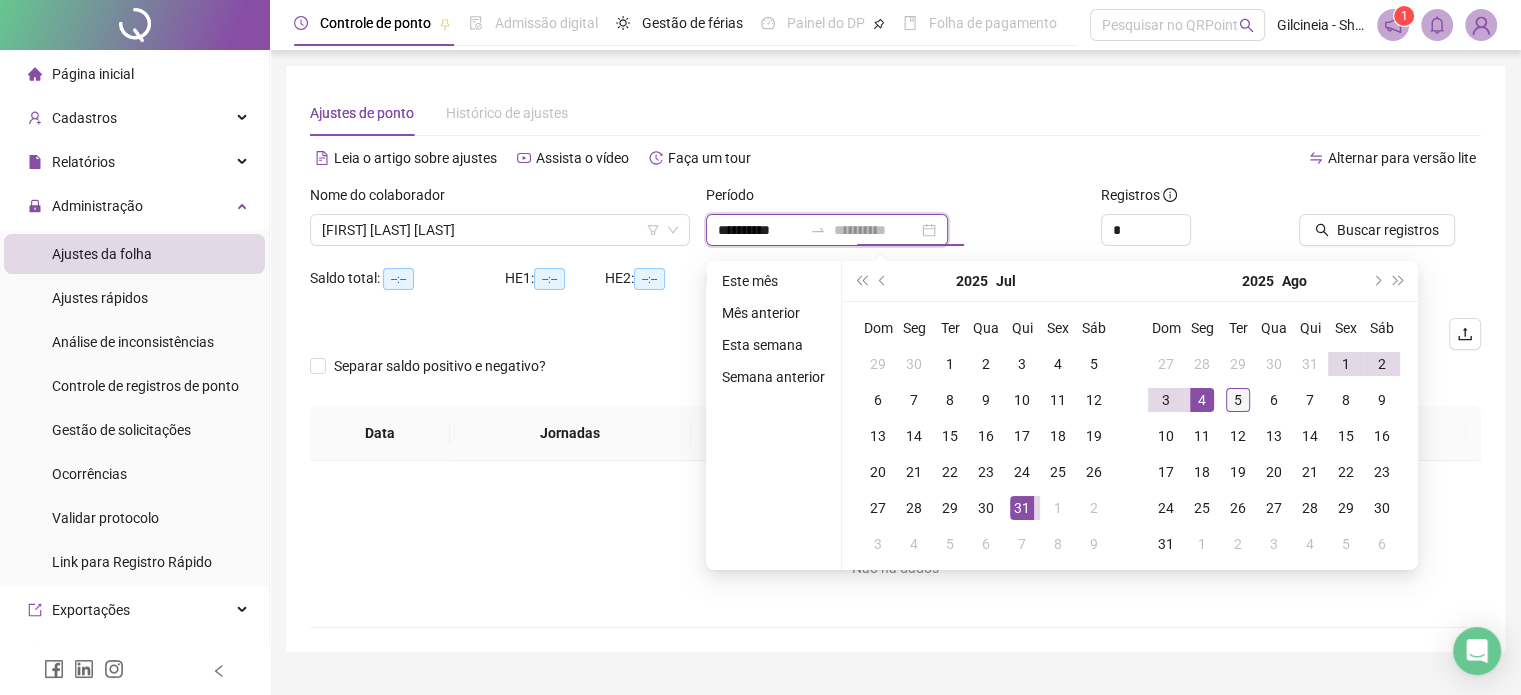 type on "**********" 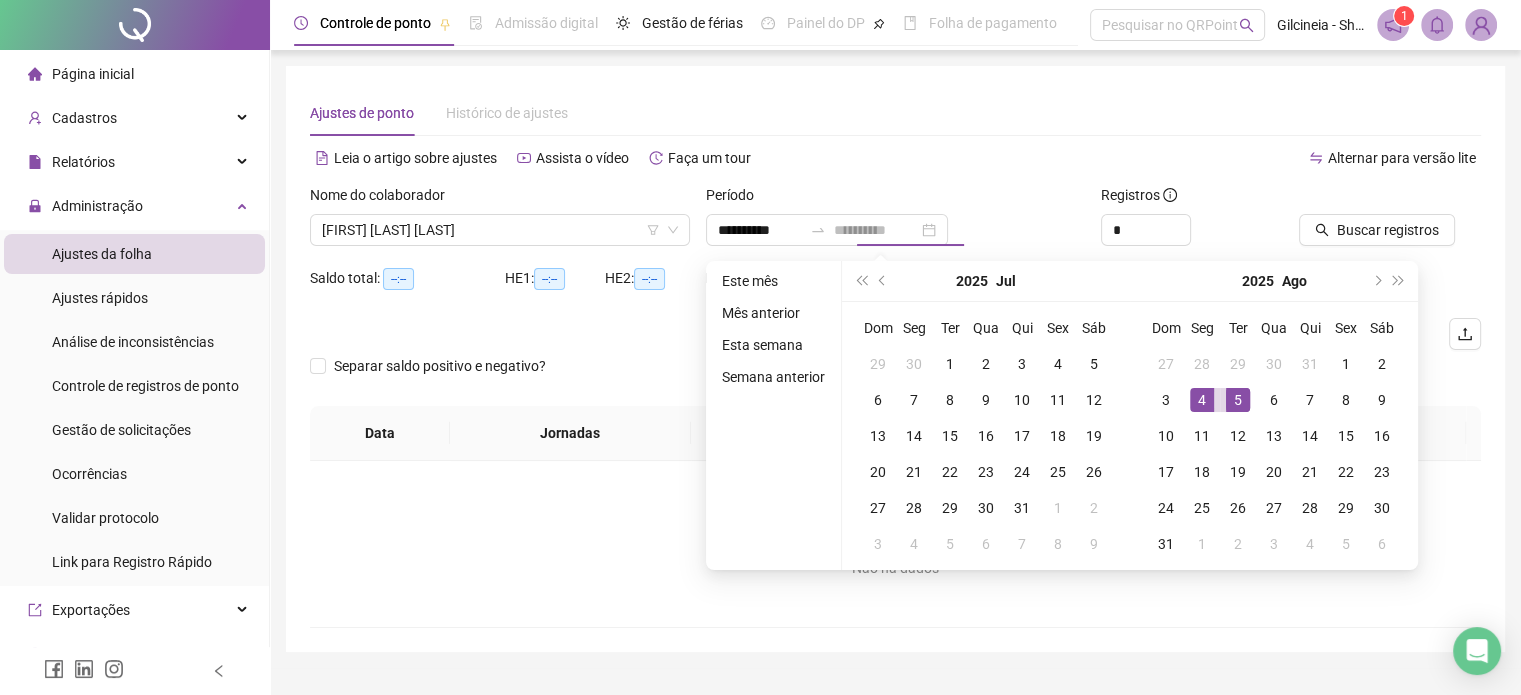 click on "5" at bounding box center (1238, 400) 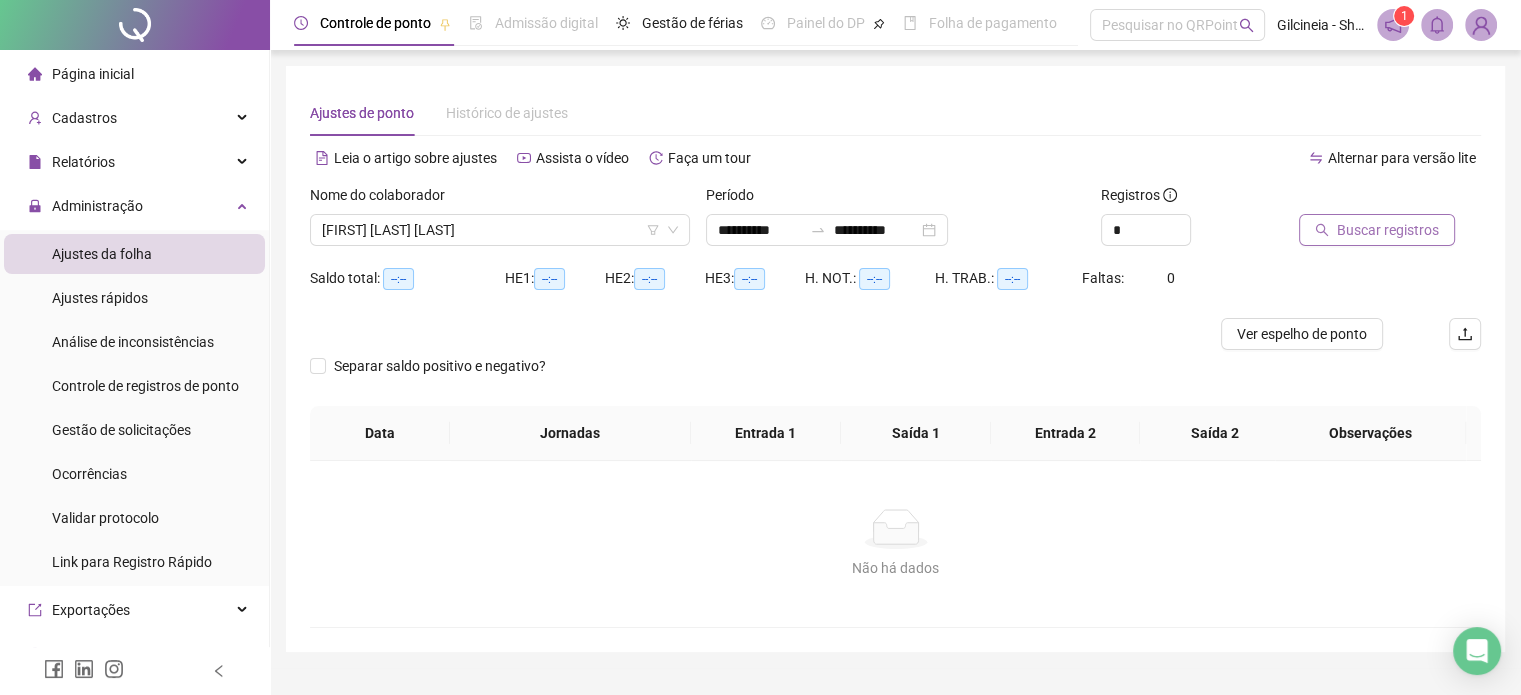 click on "Buscar registros" at bounding box center (1388, 230) 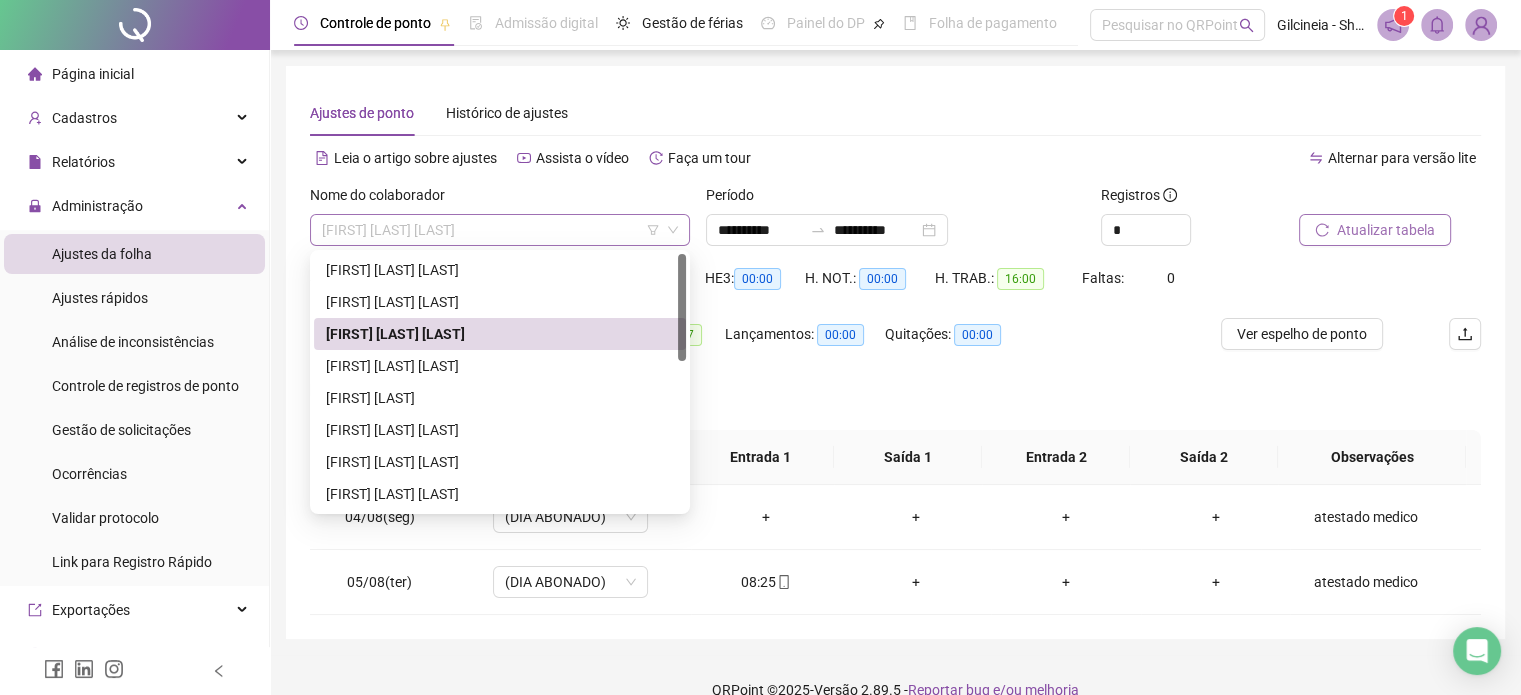 click on "[FIRST] [LAST] [LAST]" at bounding box center (500, 230) 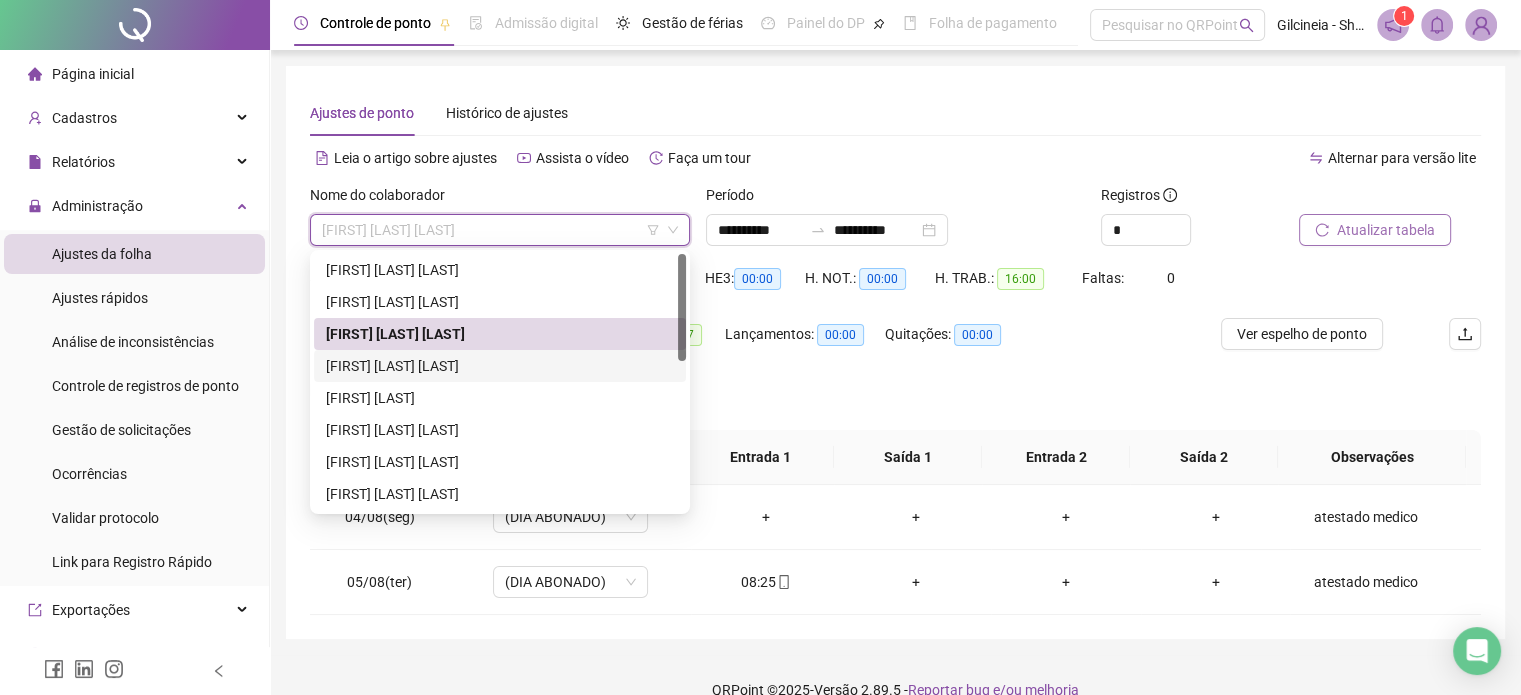 click on "[FIRST] [LAST] [LAST]" at bounding box center (500, 366) 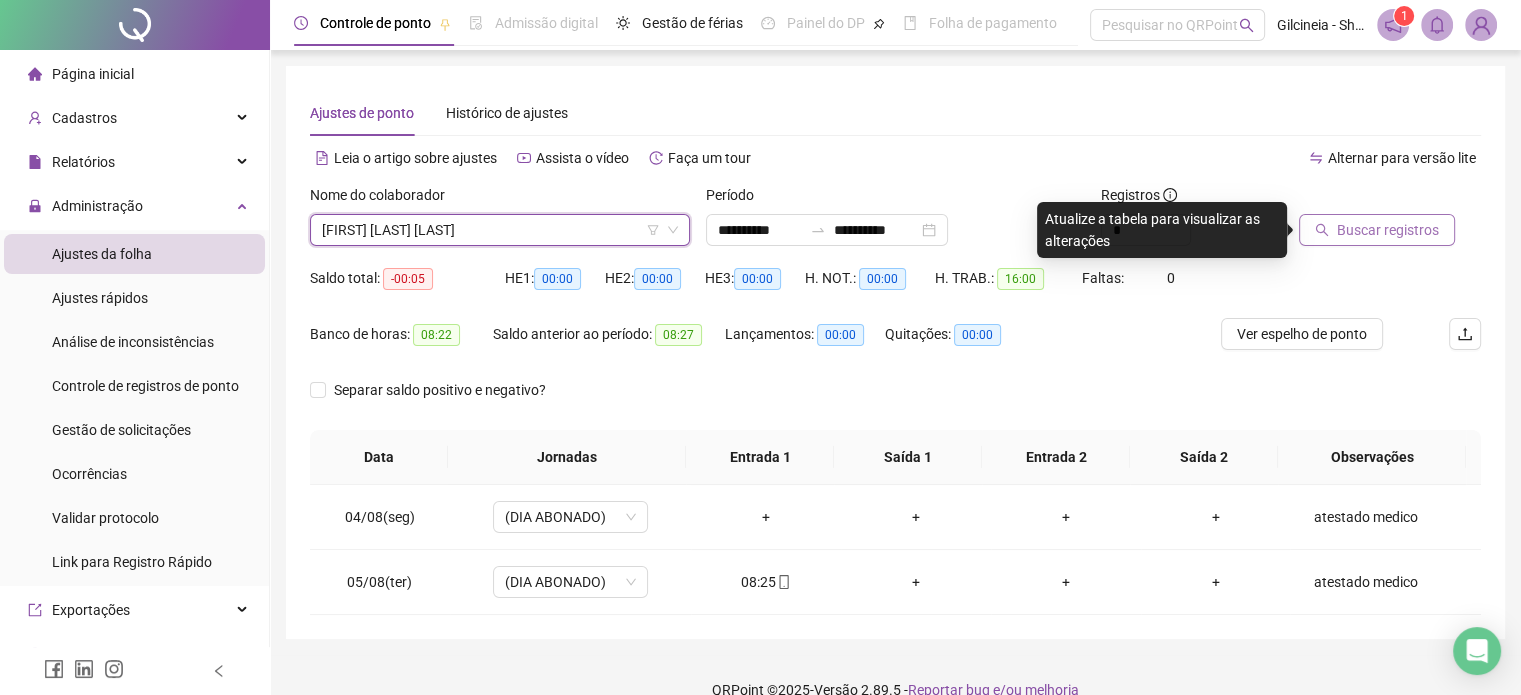 click on "[FIRST] [LAST] [LAST]" at bounding box center [500, 230] 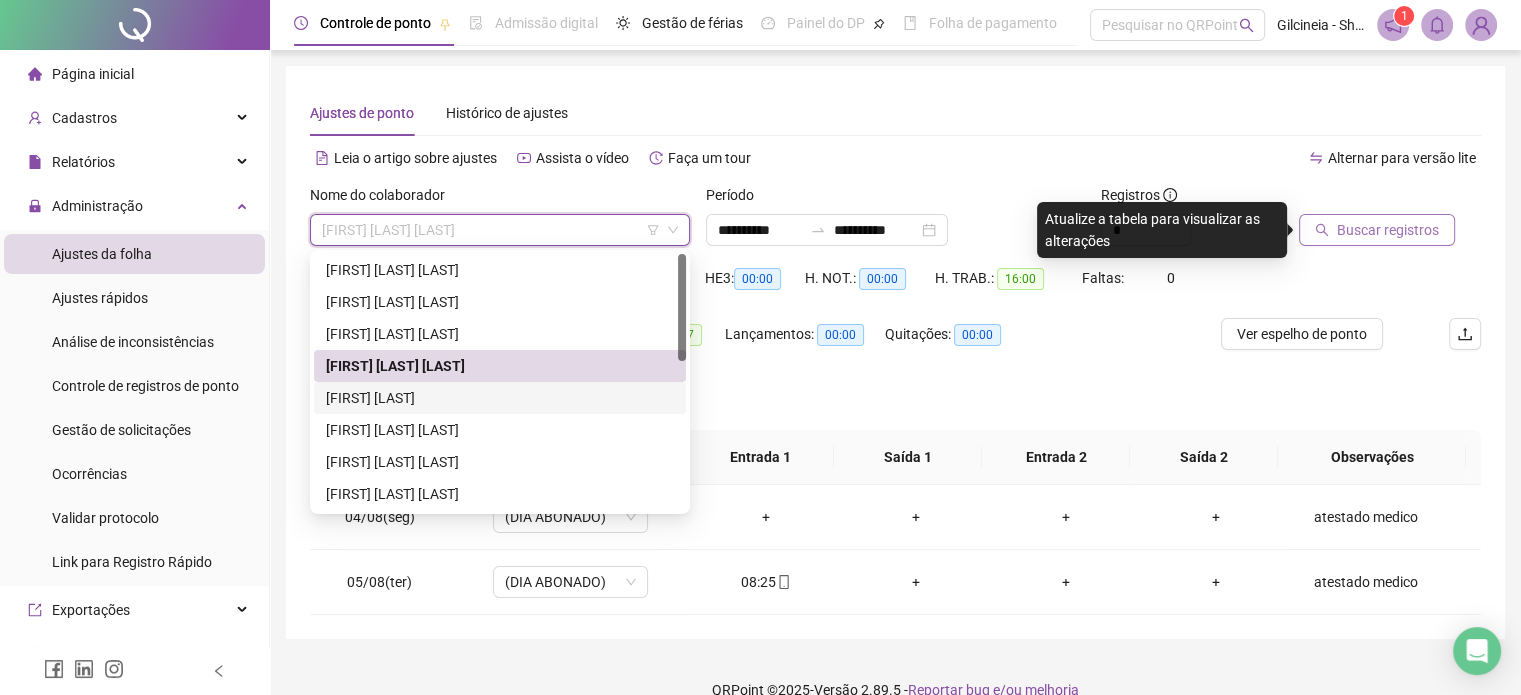click on "[FIRST] [LAST]" at bounding box center [500, 398] 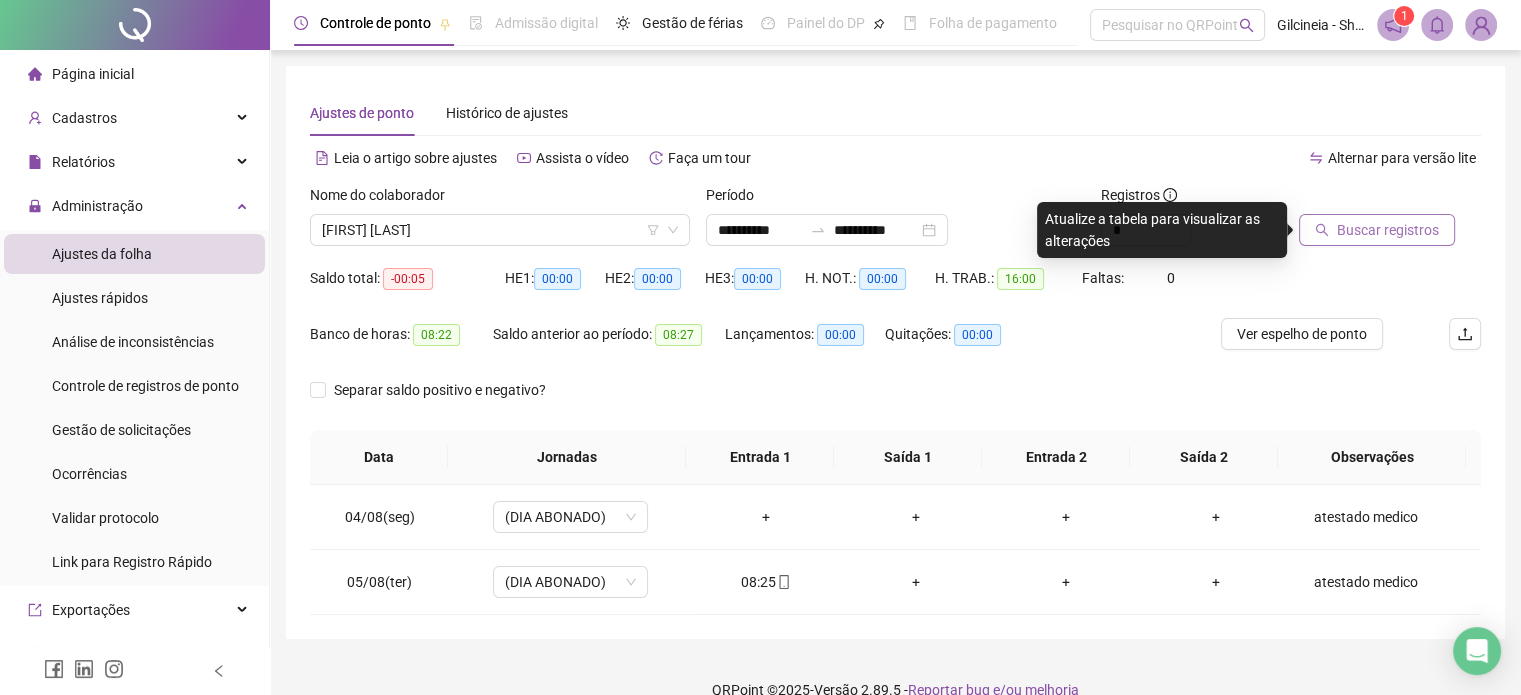 click on "Buscar registros" at bounding box center (1388, 230) 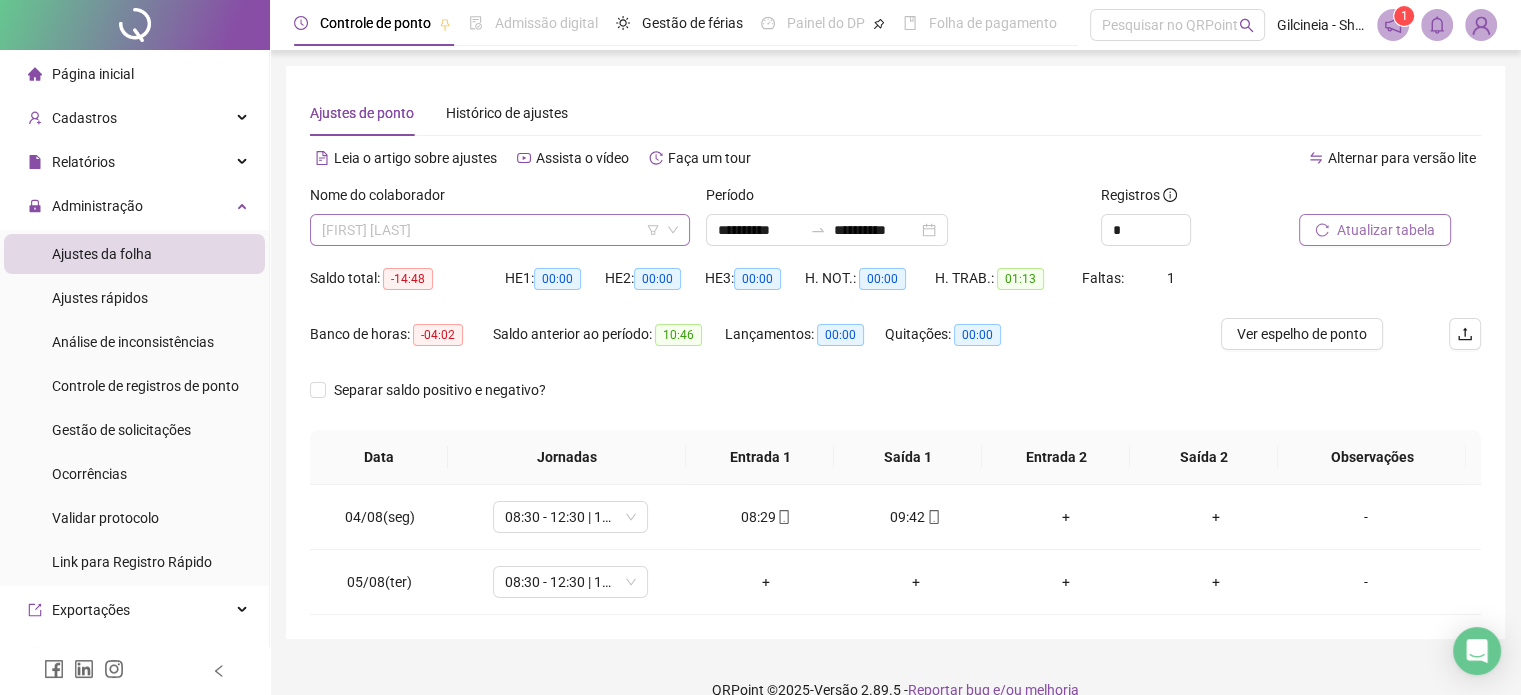 click on "[FIRST] [LAST]" at bounding box center (500, 230) 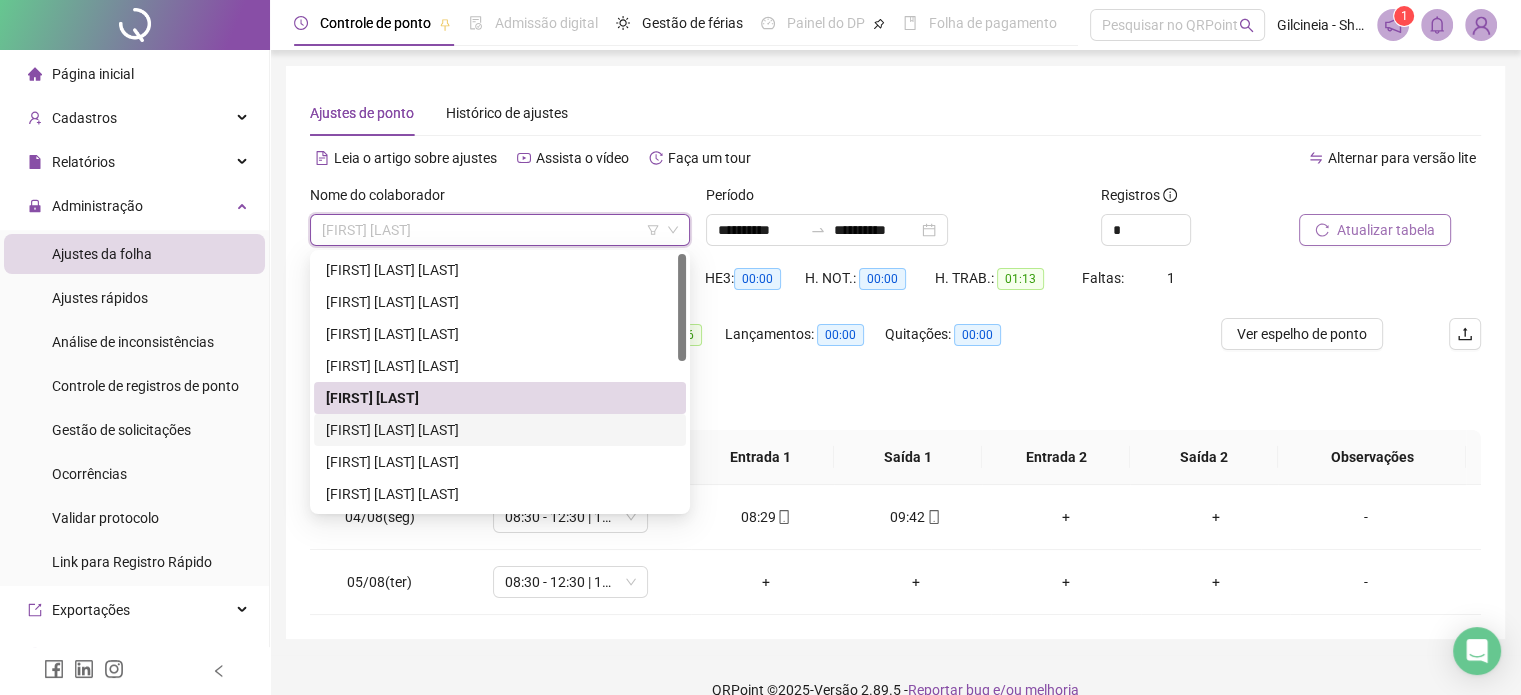 click on "[FIRST] [LAST] [LAST]" at bounding box center (500, 430) 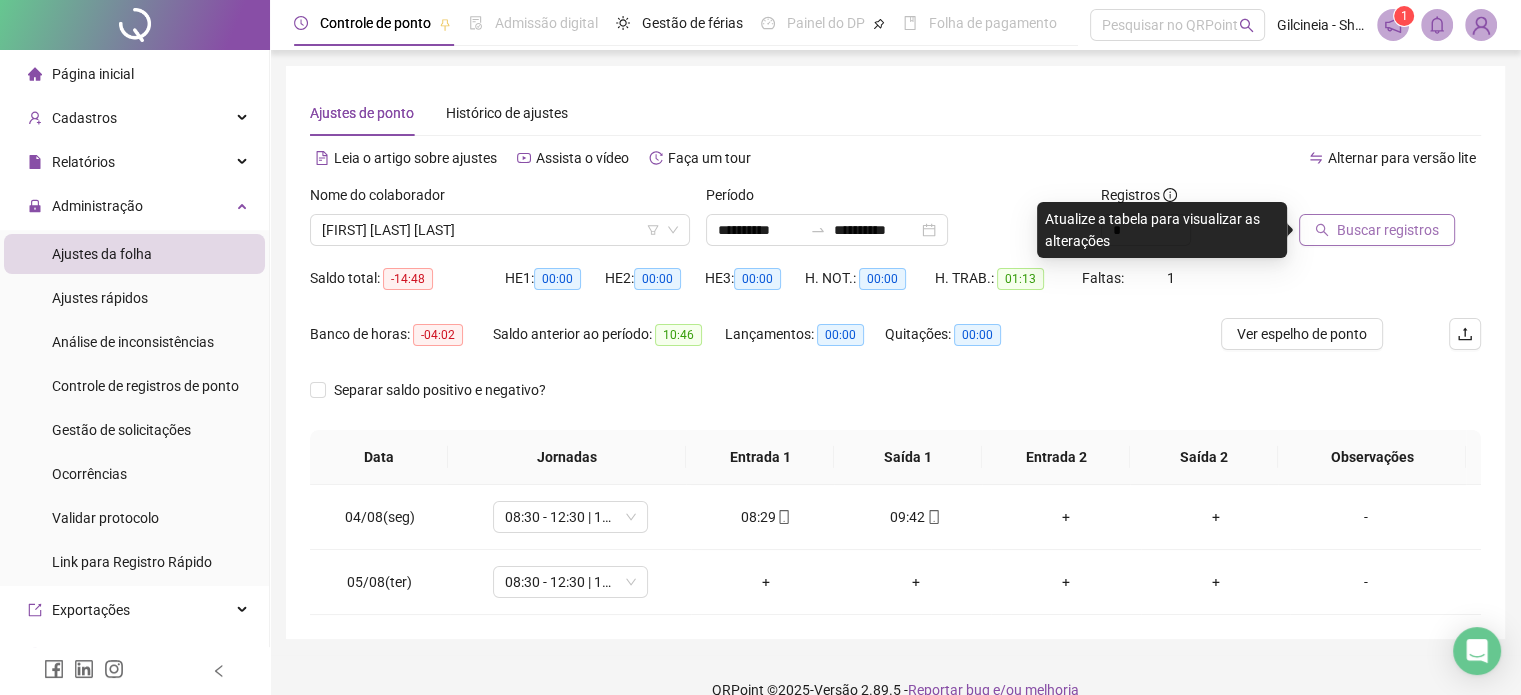 click on "Buscar registros" at bounding box center [1388, 230] 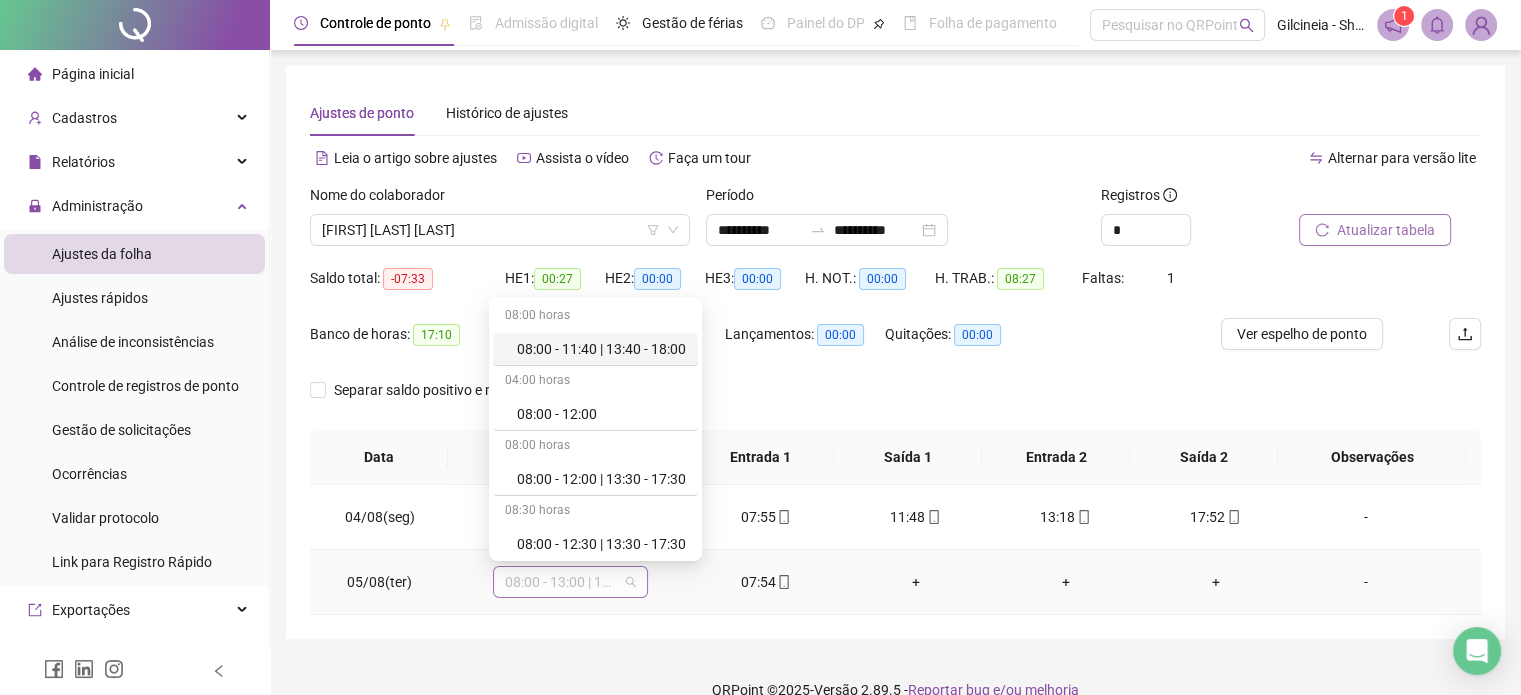 click on "08:00 - 13:00 | 14:00 - 17:00" at bounding box center [570, 582] 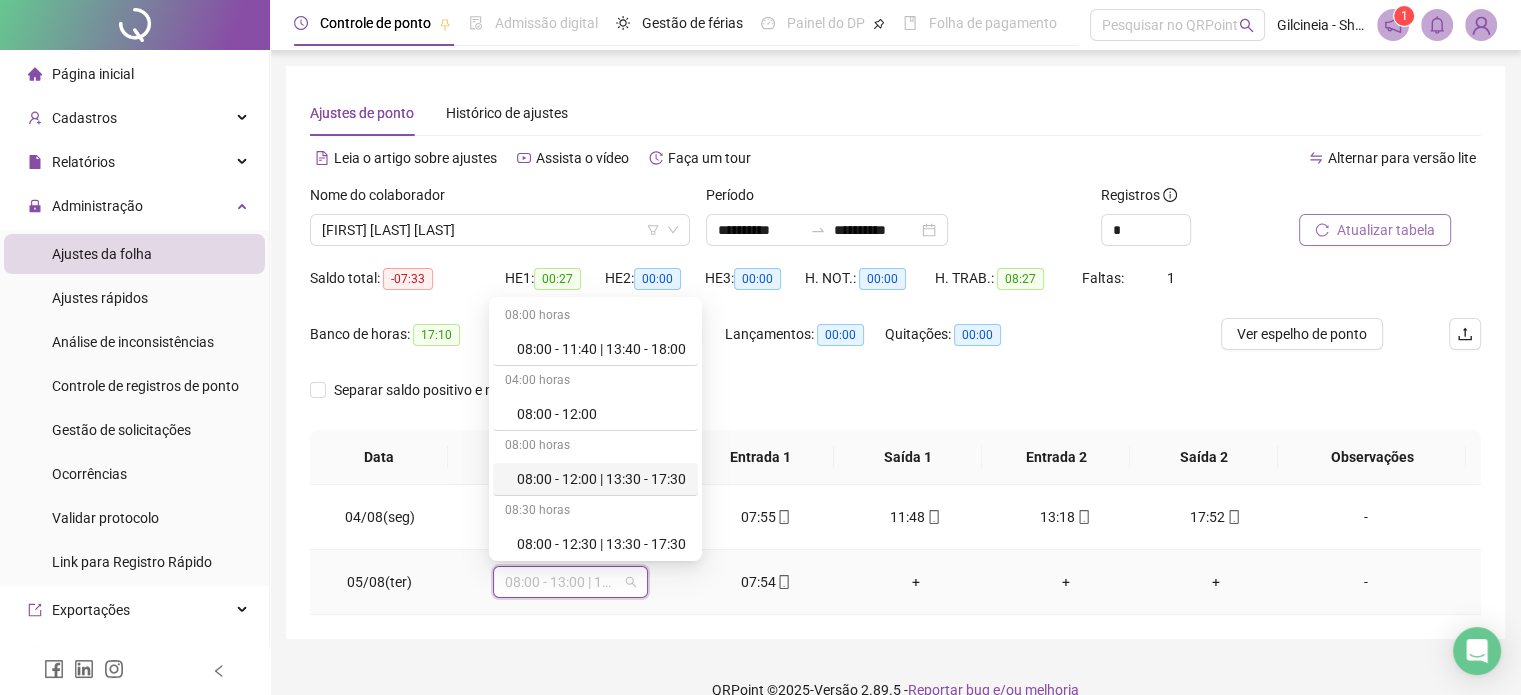 click on "08:00 - 12:00 | 13:30 - 17:30" at bounding box center (601, 479) 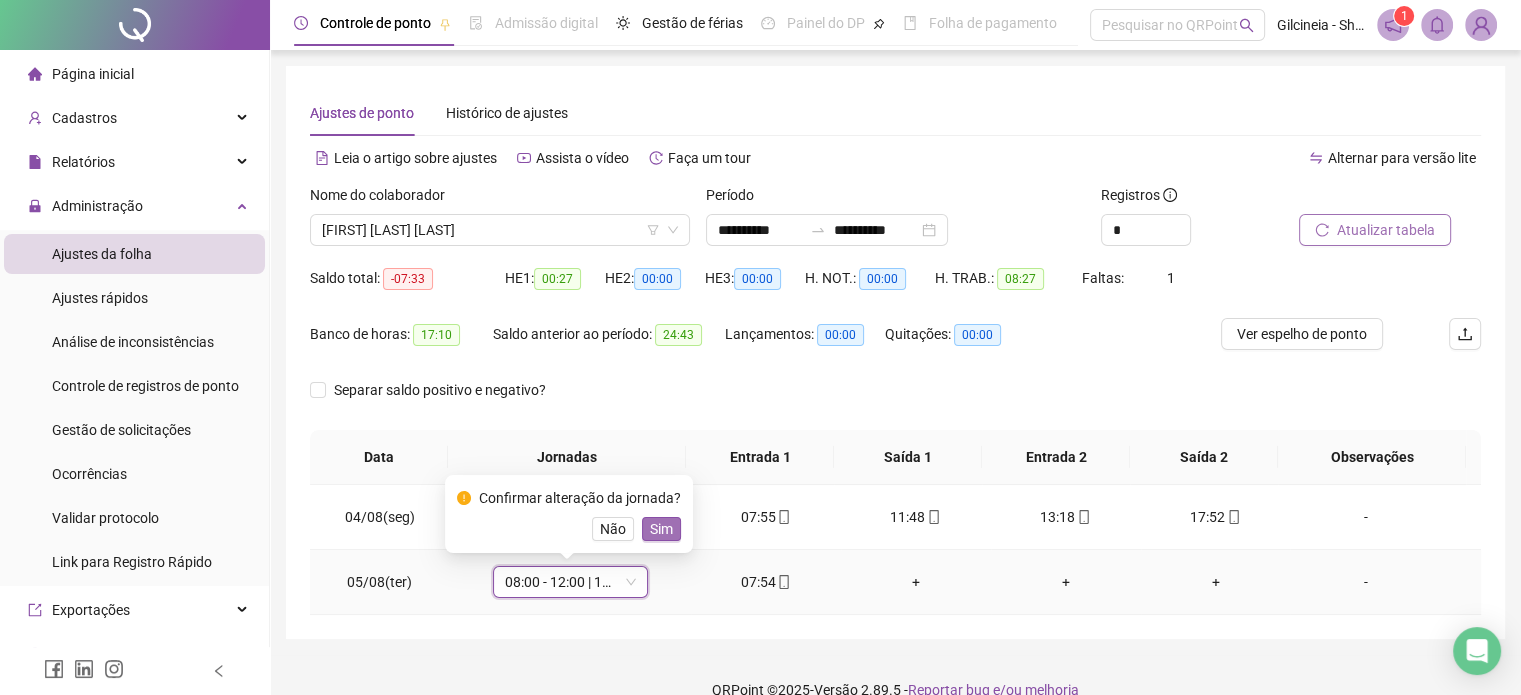 click on "Sim" at bounding box center (661, 529) 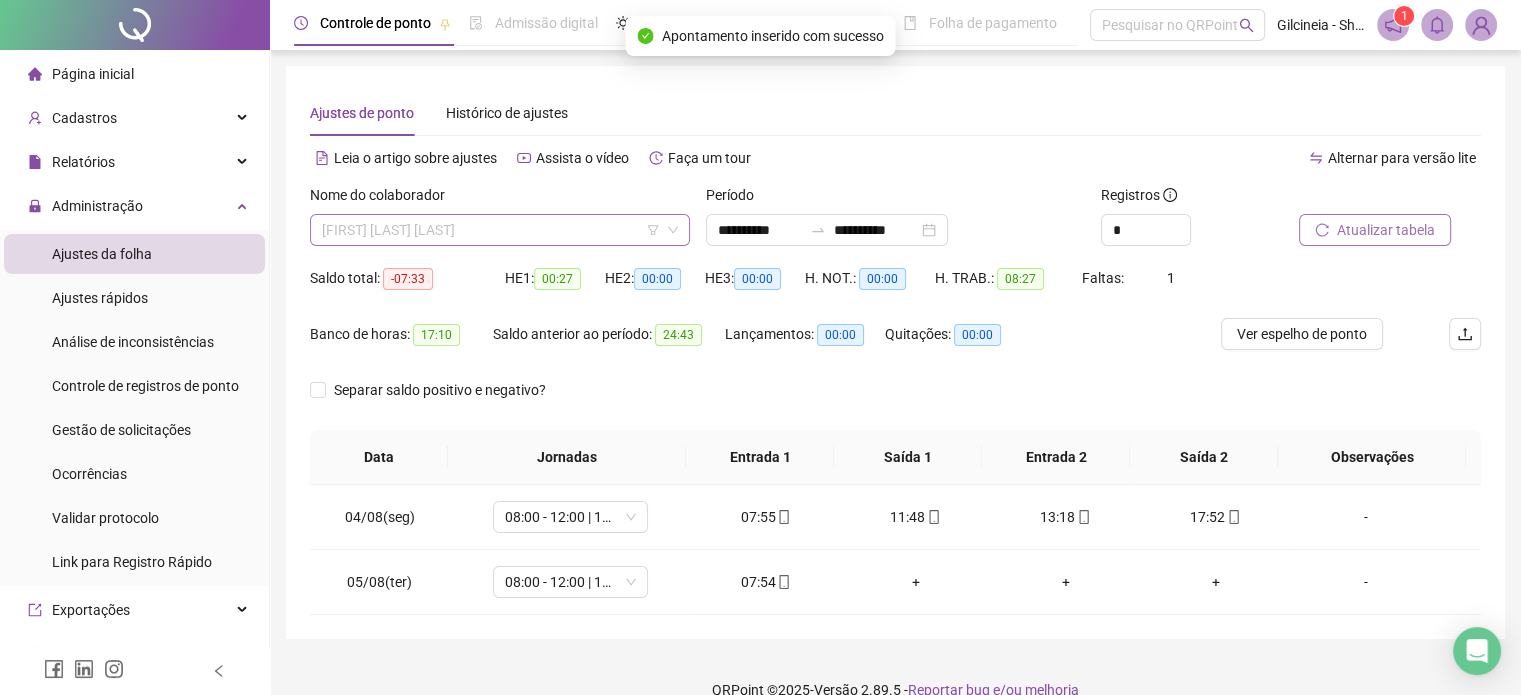 click on "[FIRST] [LAST] [LAST]" at bounding box center (500, 230) 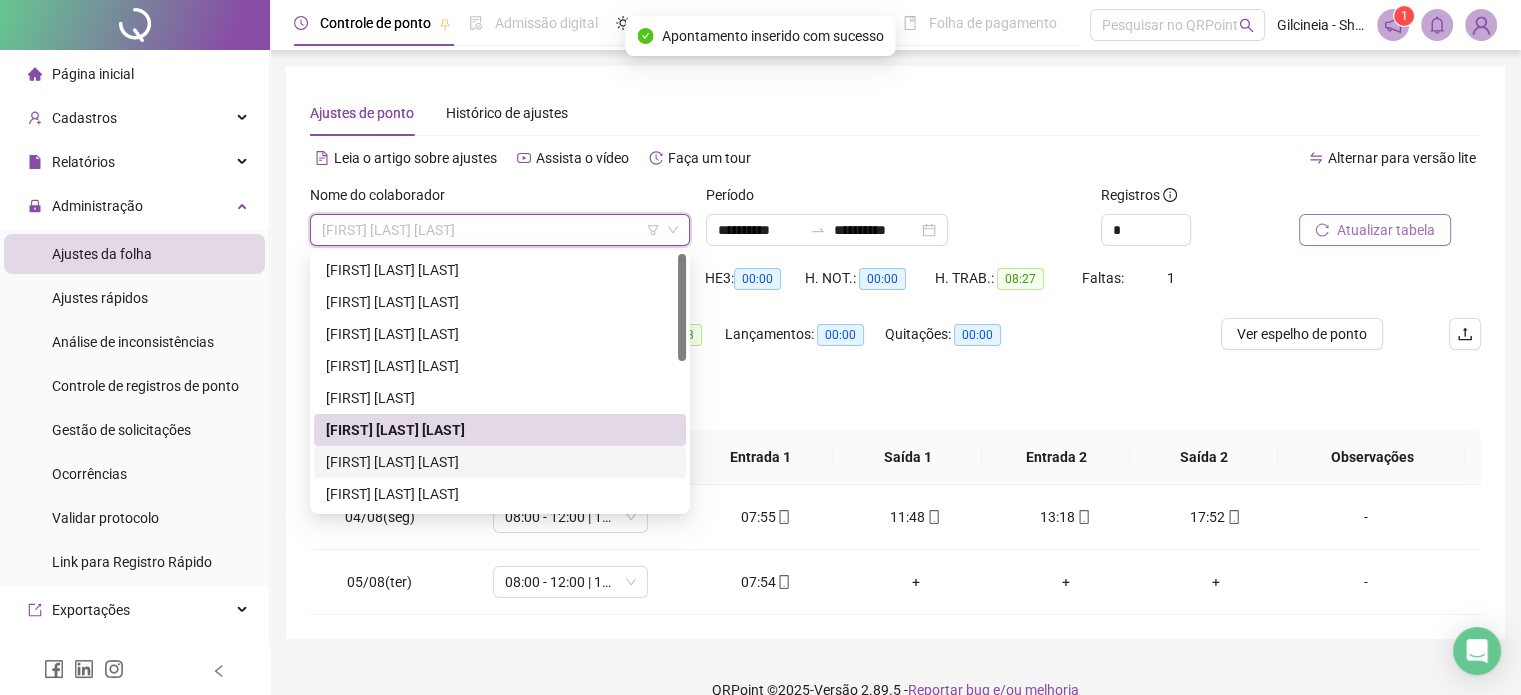 click on "[FIRST] [LAST] [LAST]" at bounding box center [500, 462] 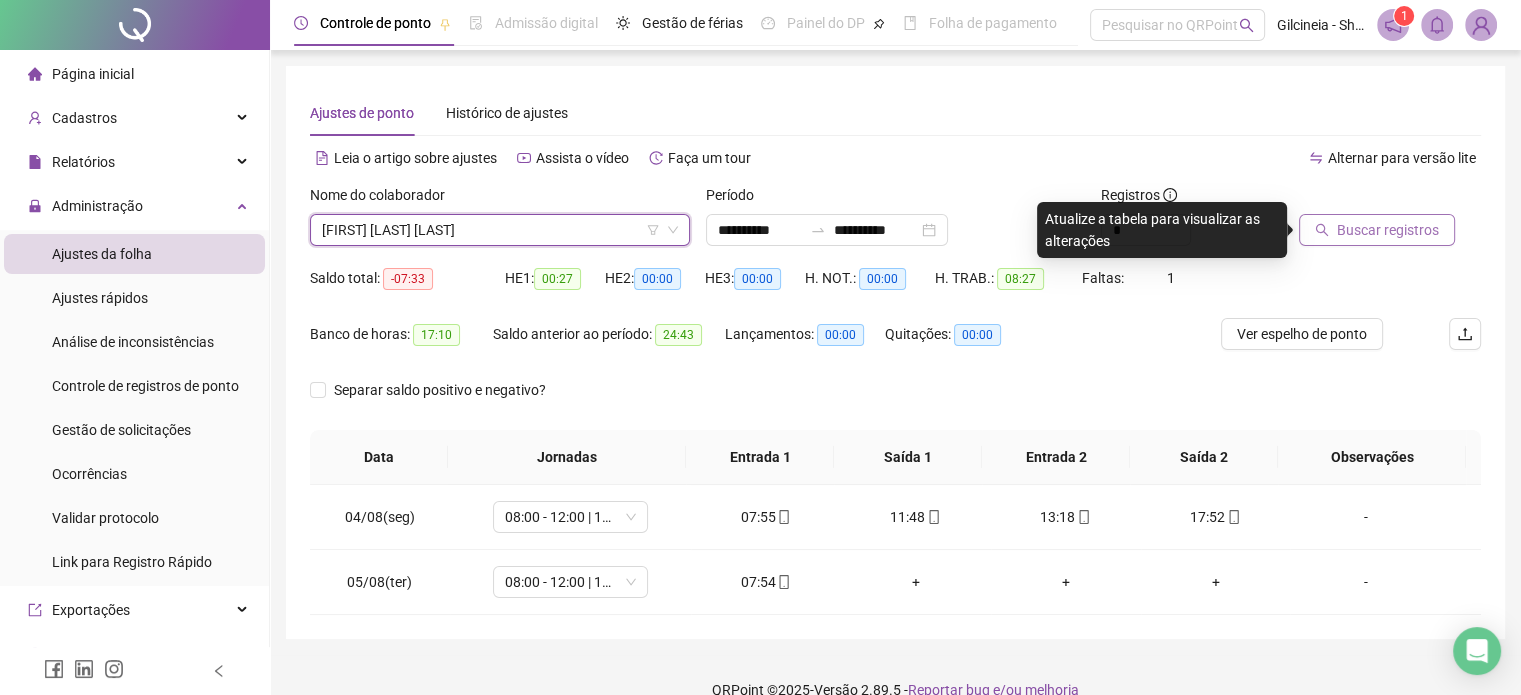 click on "Buscar registros" at bounding box center (1388, 230) 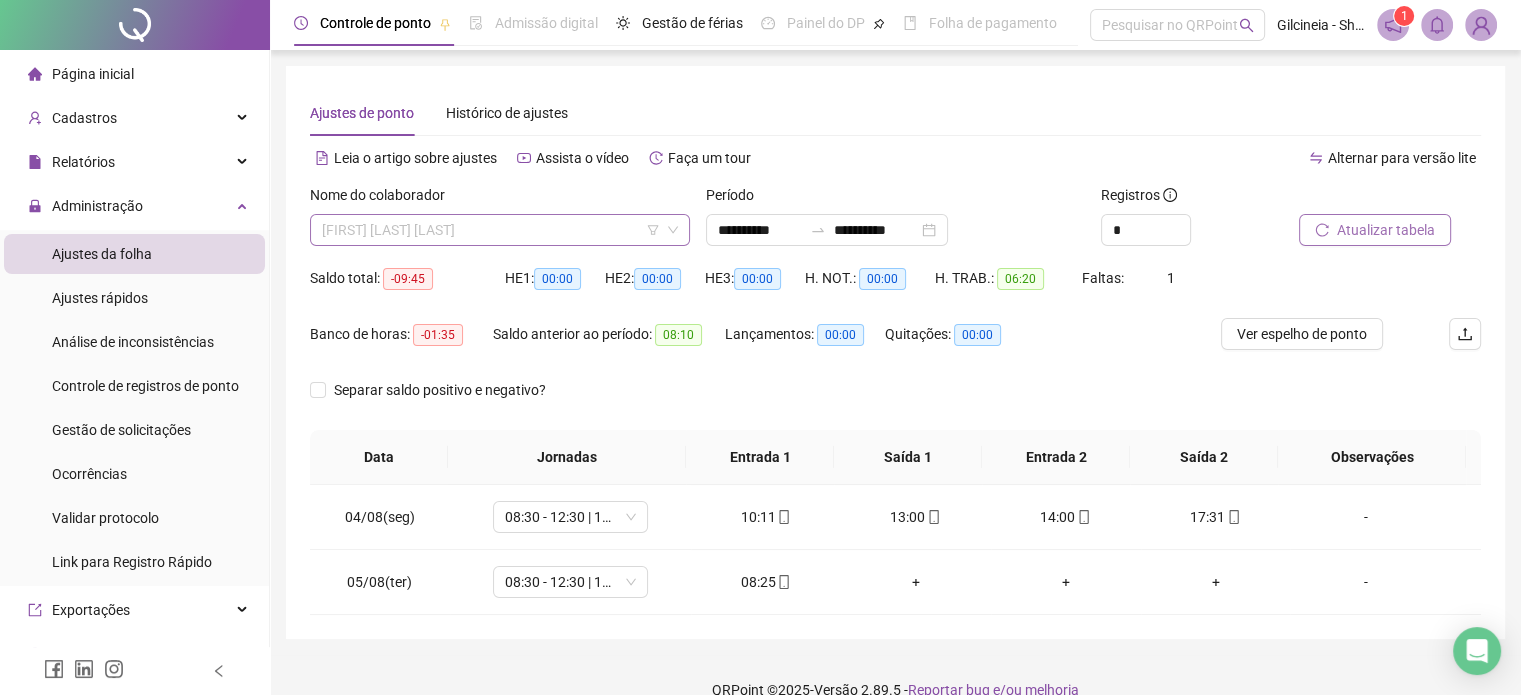 click on "[FIRST] [LAST] [LAST]" at bounding box center (500, 230) 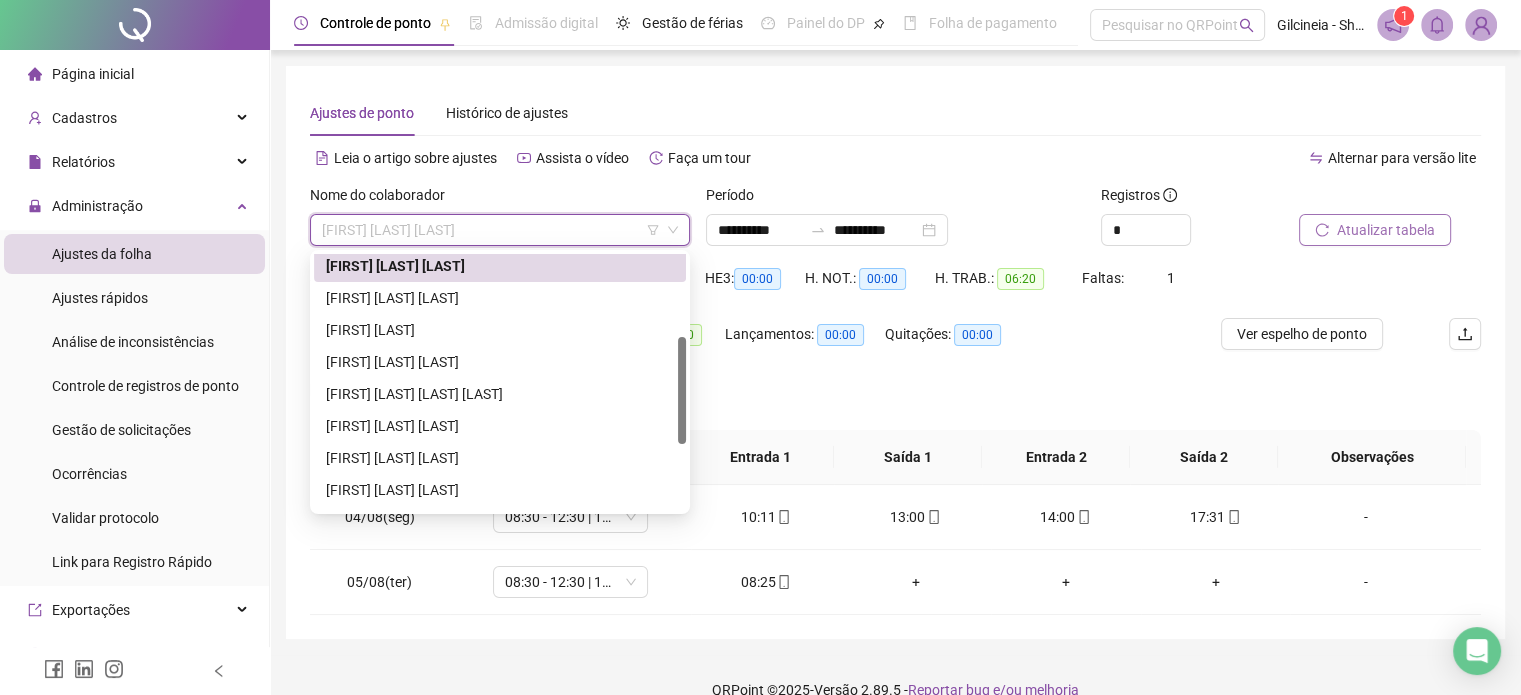 scroll, scrollTop: 200, scrollLeft: 0, axis: vertical 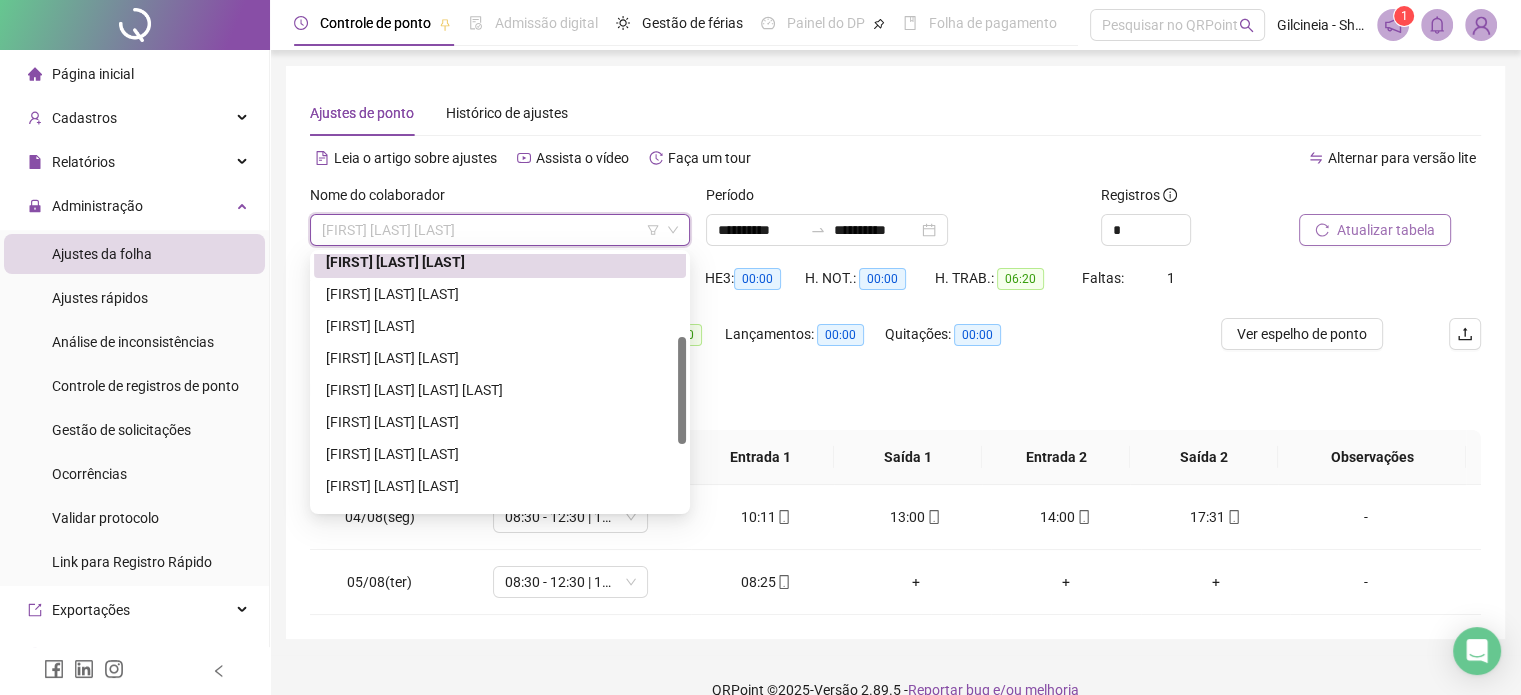 drag, startPoint x: 679, startPoint y: 333, endPoint x: 681, endPoint y: 419, distance: 86.023254 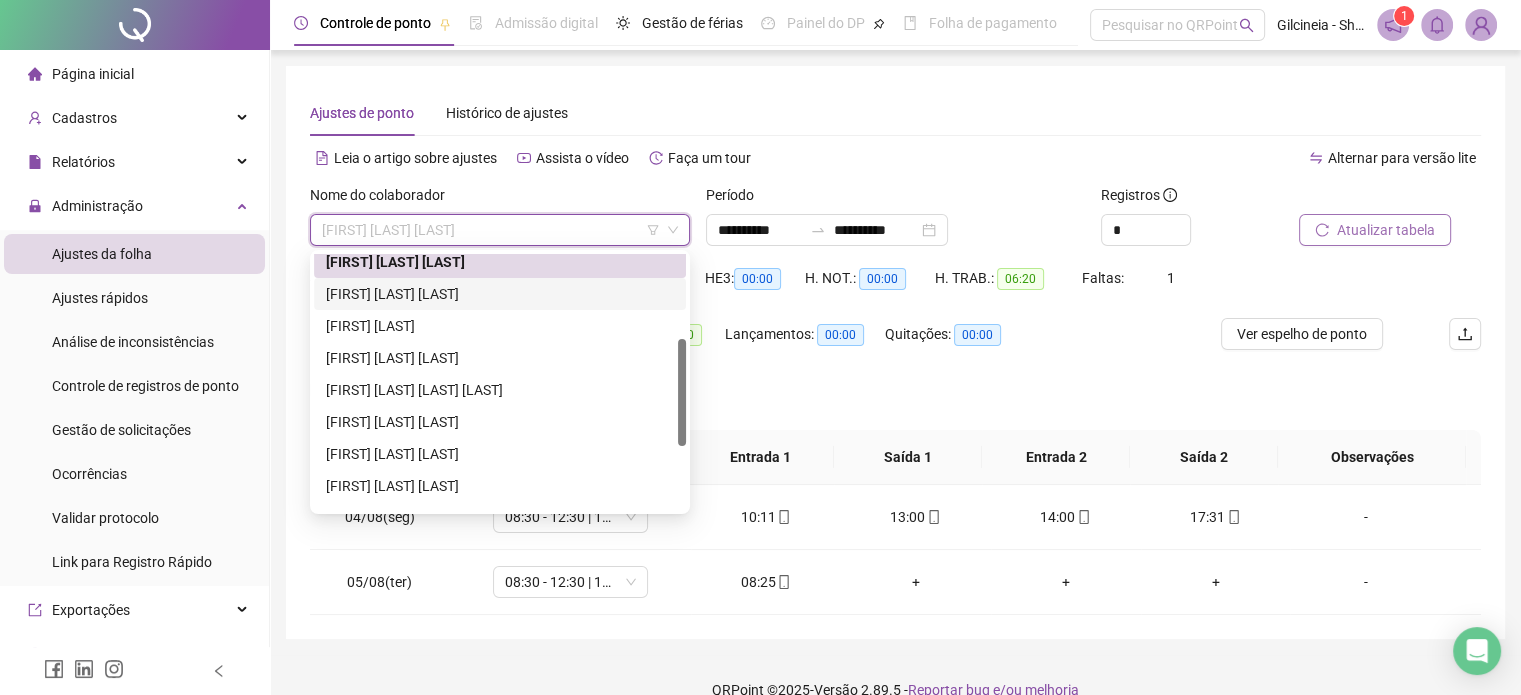 click on "[FIRST] [LAST] [LAST]" at bounding box center (500, 294) 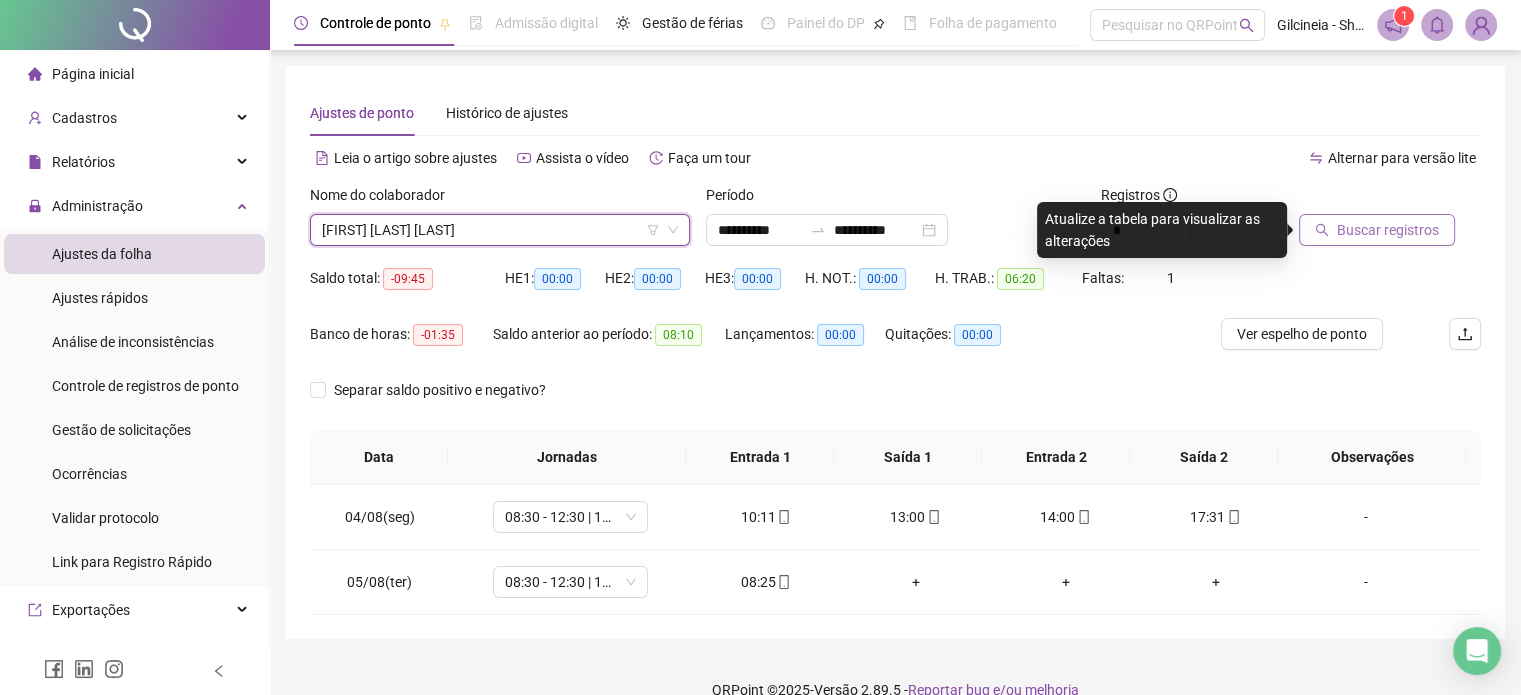 click on "Buscar registros" at bounding box center [1388, 230] 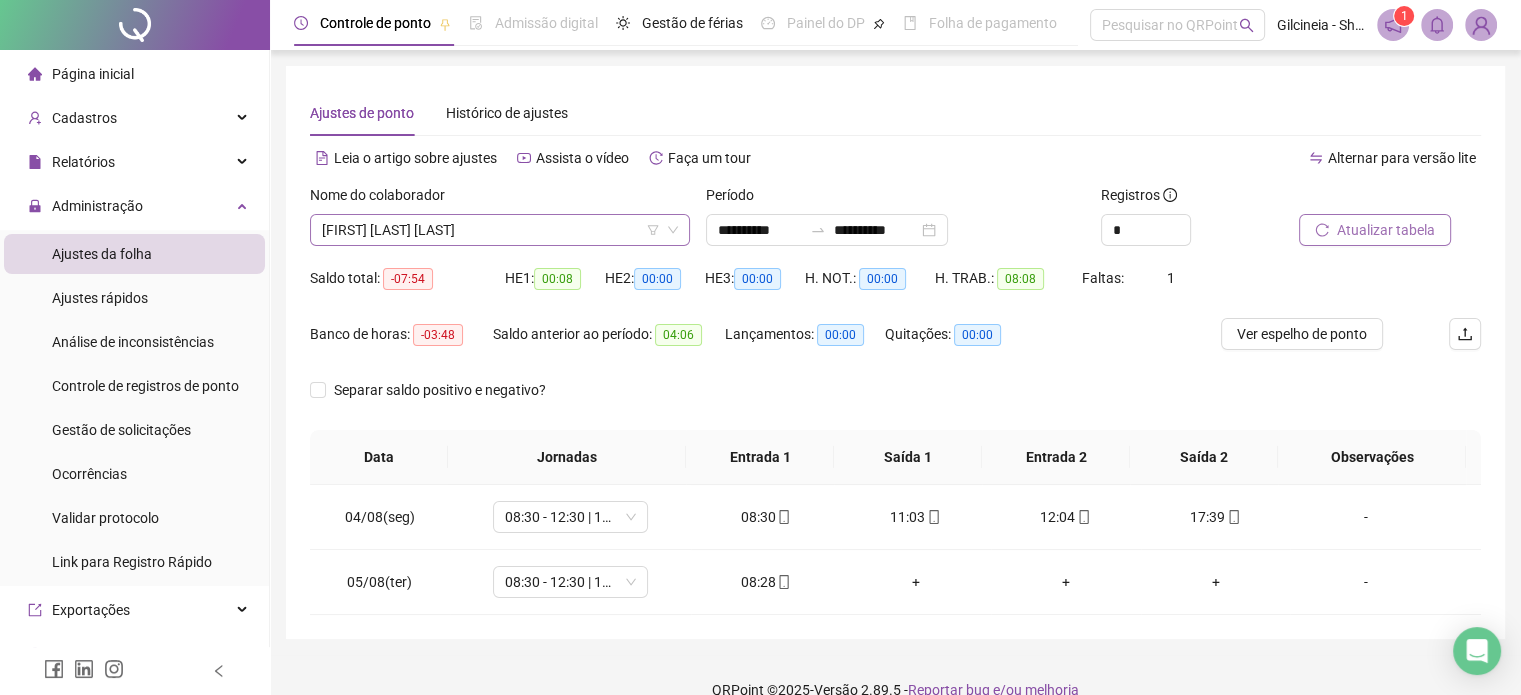 click on "[FIRST] [LAST] [LAST]" at bounding box center [500, 230] 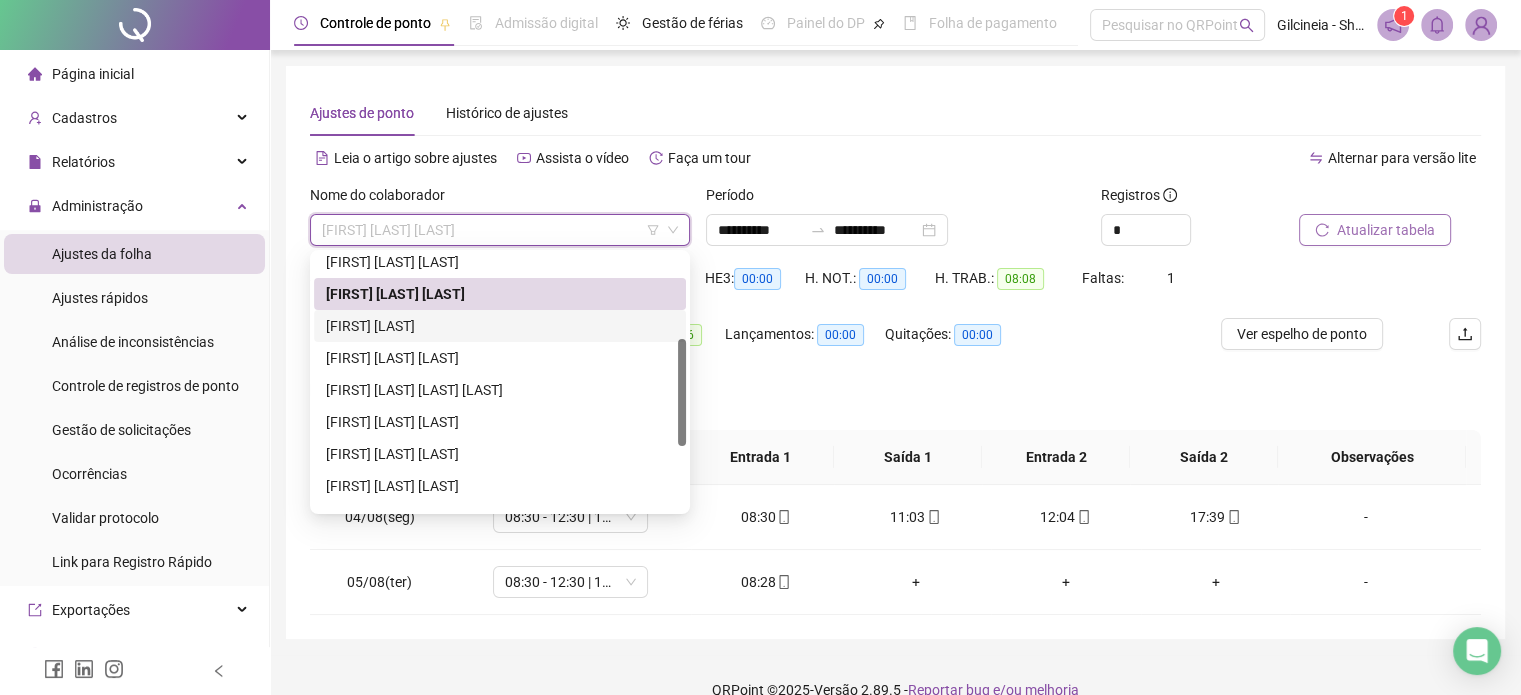 click on "[FIRST] [LAST]" at bounding box center [500, 326] 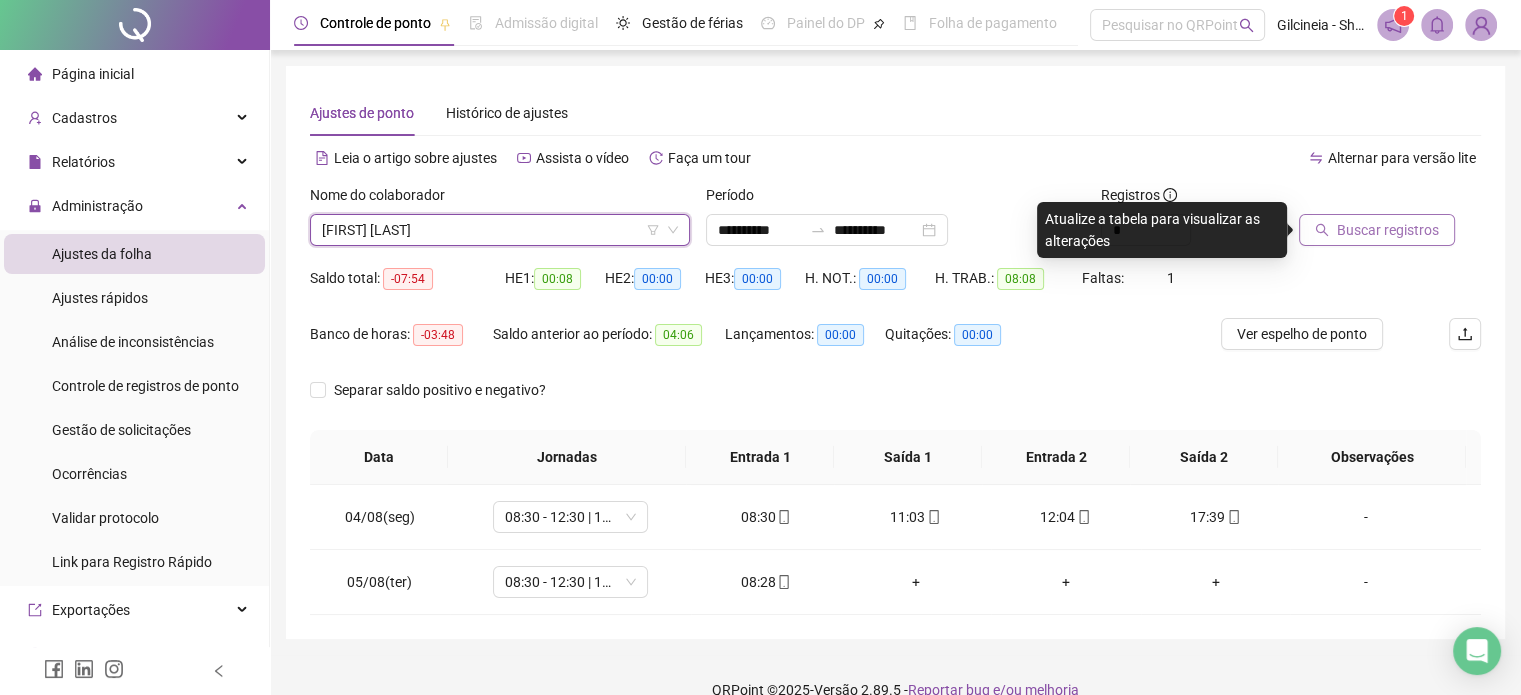 click on "Buscar registros" at bounding box center [1388, 230] 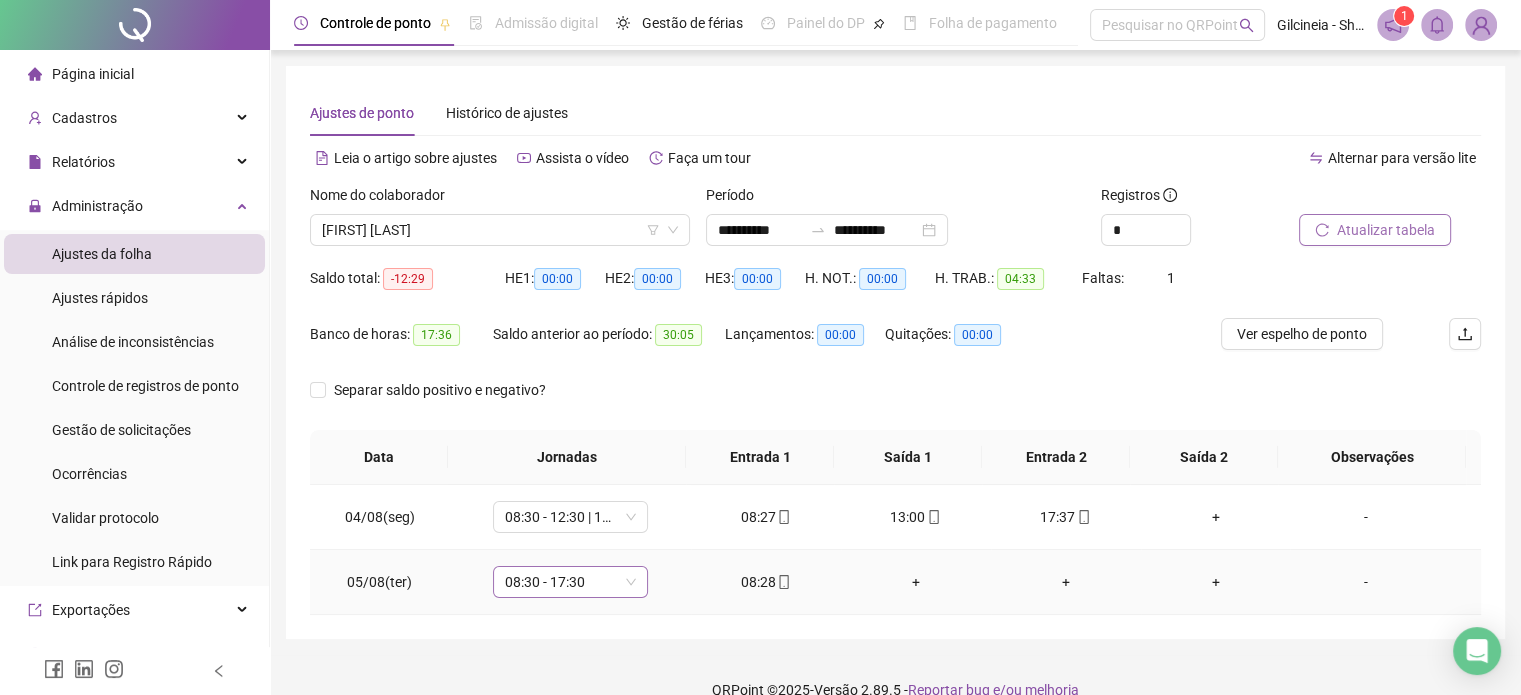 click on "08:30 - 17:30" at bounding box center (570, 582) 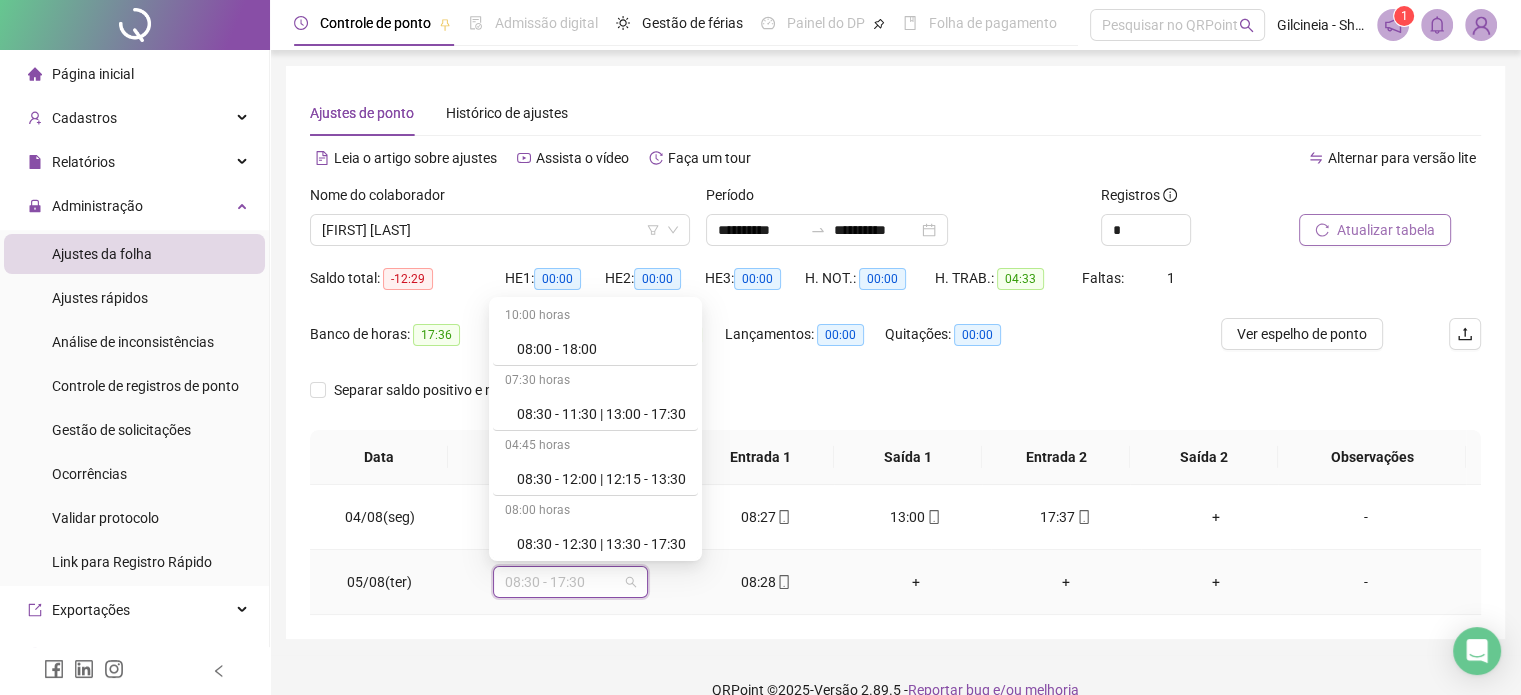 scroll, scrollTop: 560, scrollLeft: 0, axis: vertical 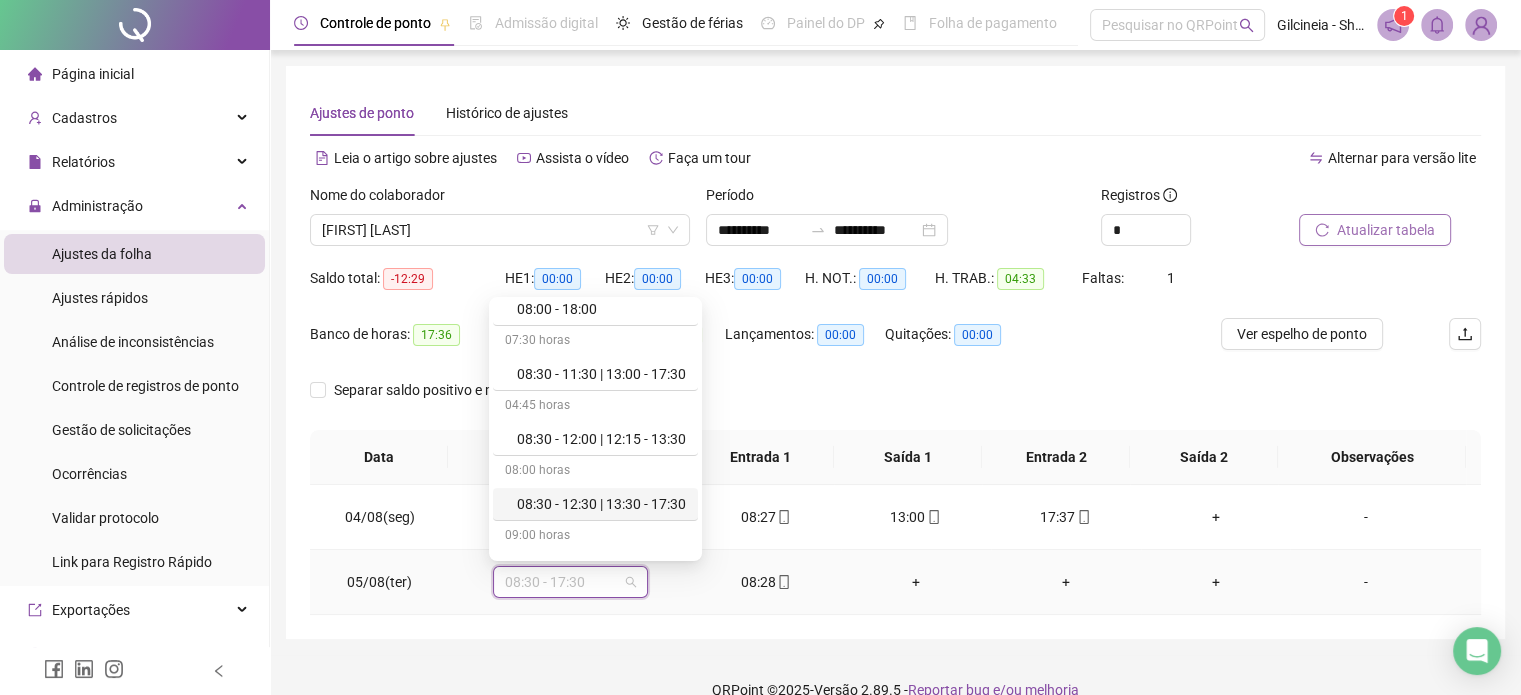 click on "08:30 - 12:30 | 13:30 - 17:30" at bounding box center [601, 504] 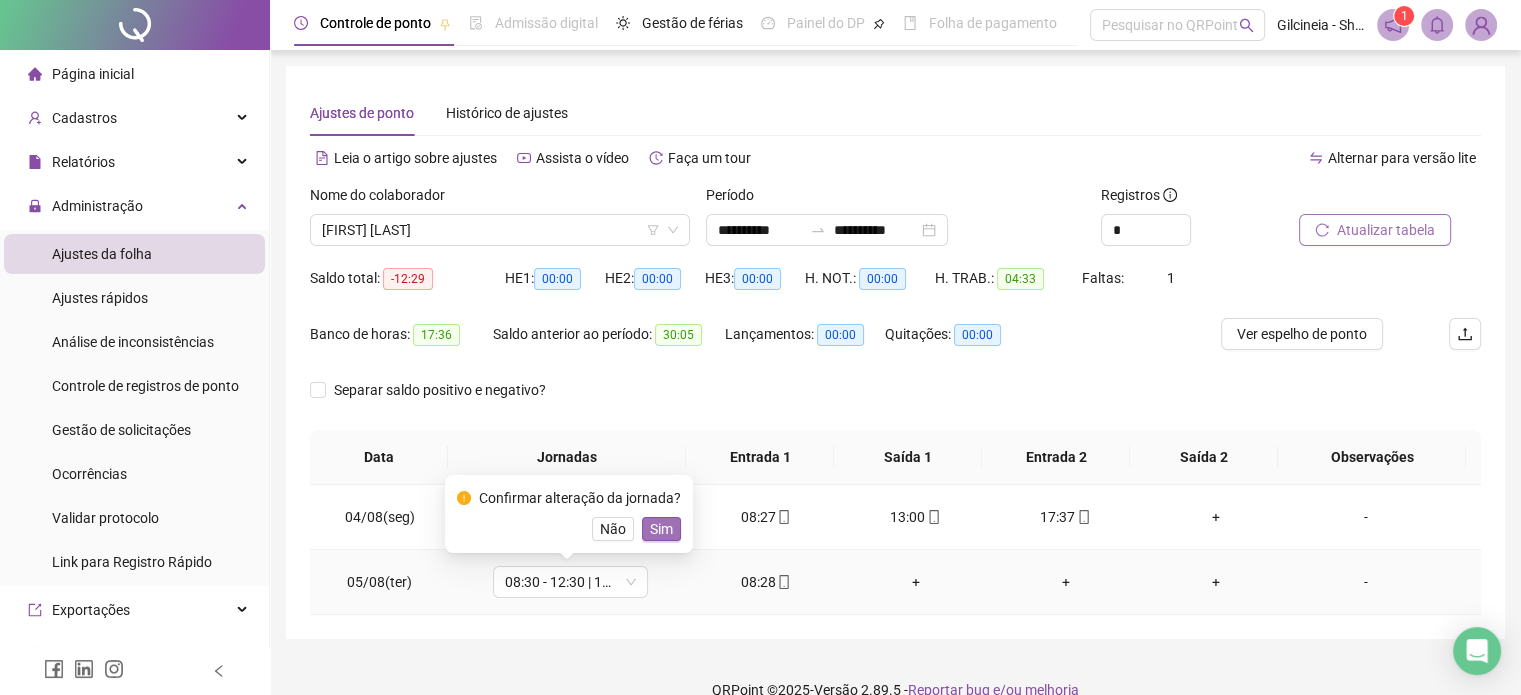 click on "Sim" at bounding box center (661, 529) 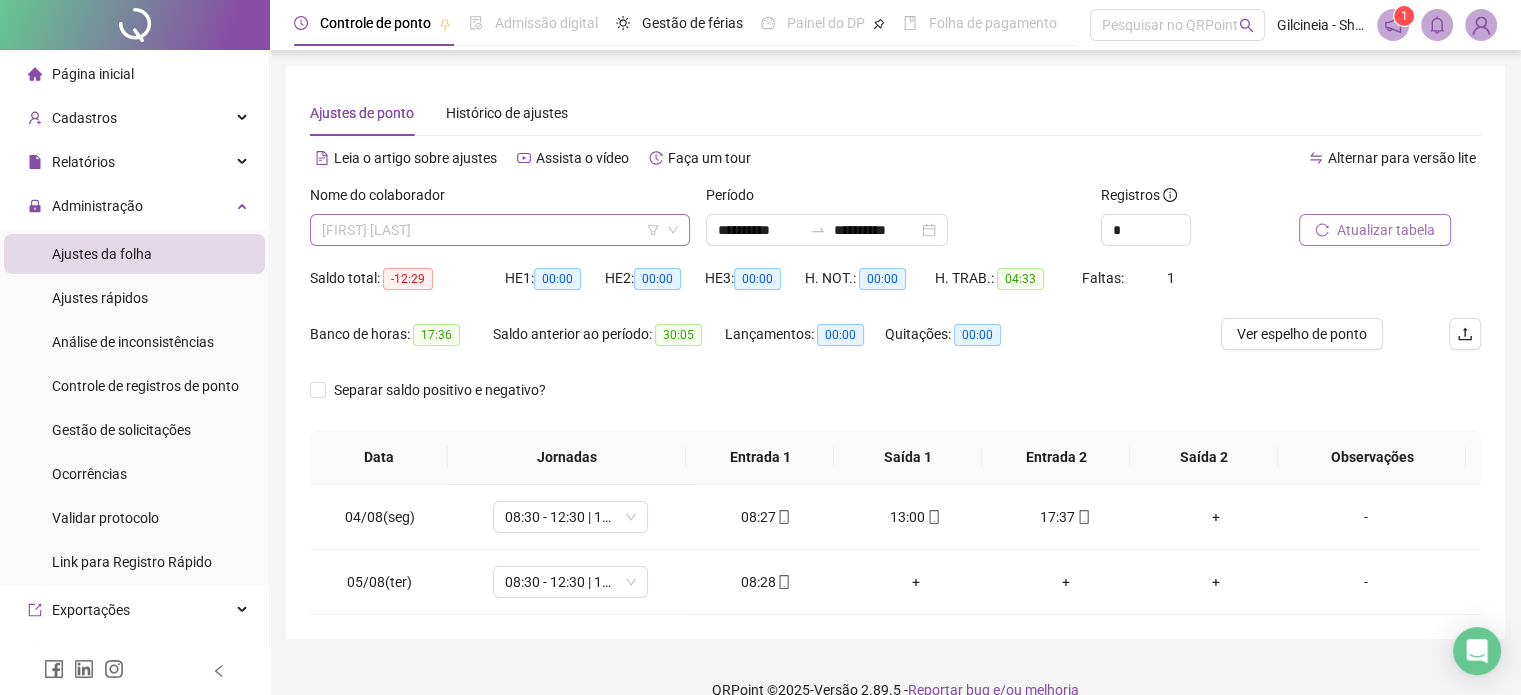 click on "[FIRST] [LAST]" at bounding box center [500, 230] 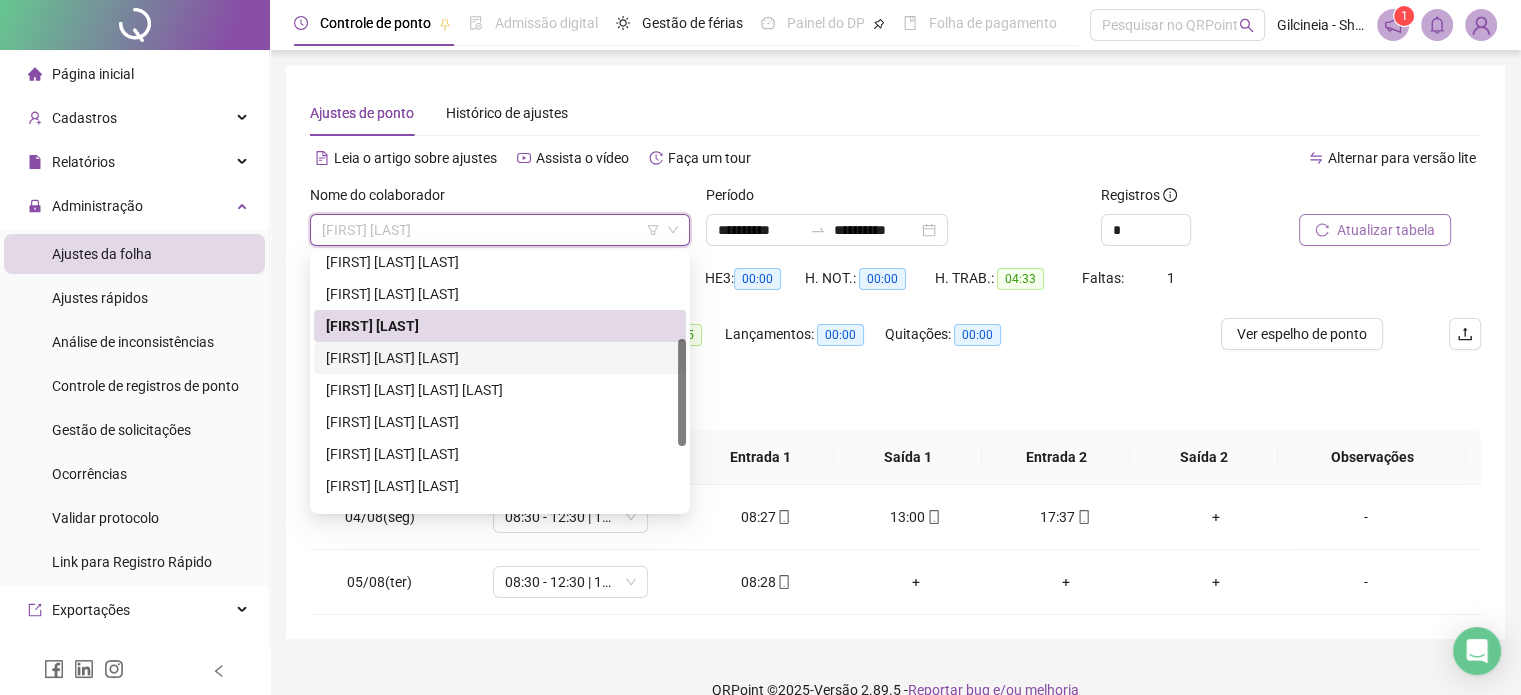 click on "[FIRST] [LAST] [LAST]" at bounding box center (500, 358) 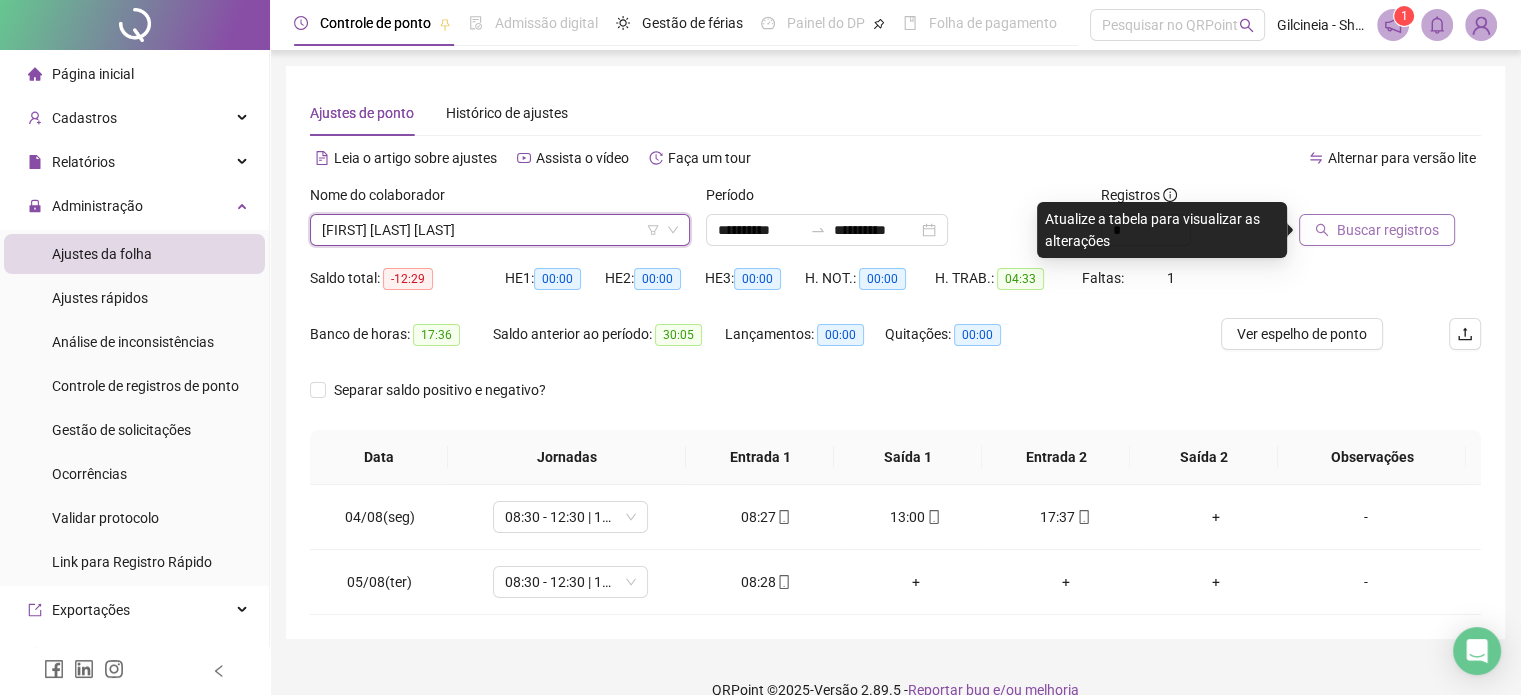 click on "Buscar registros" at bounding box center [1388, 230] 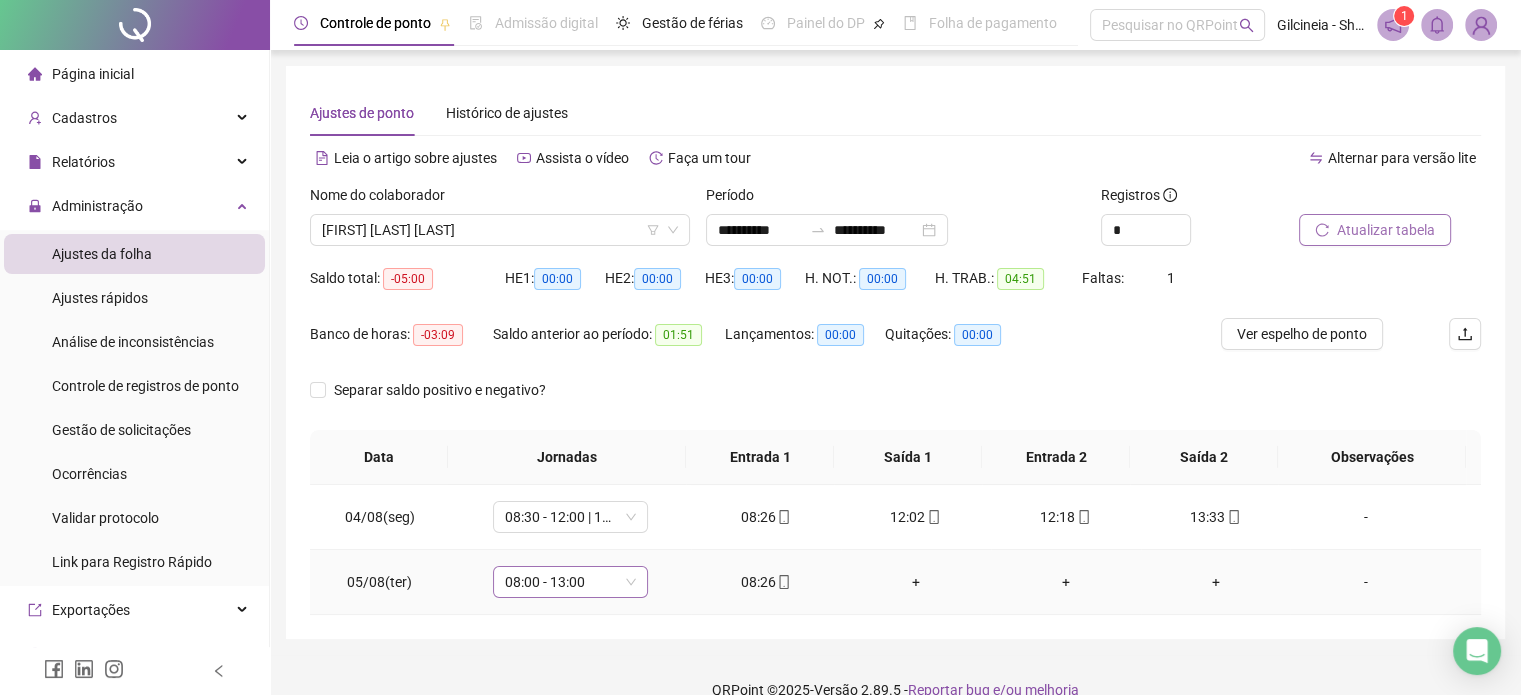 click on "08:00 - 13:00" at bounding box center [570, 582] 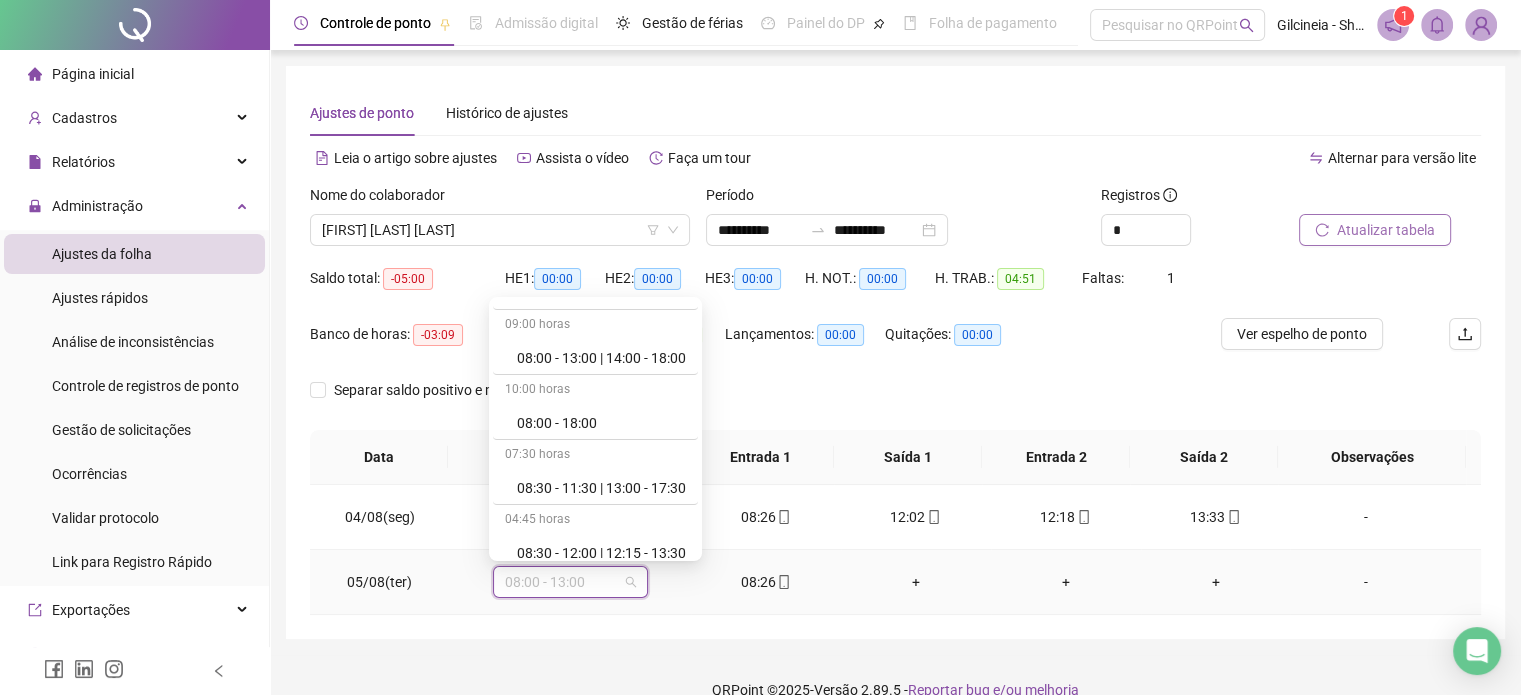 scroll, scrollTop: 480, scrollLeft: 0, axis: vertical 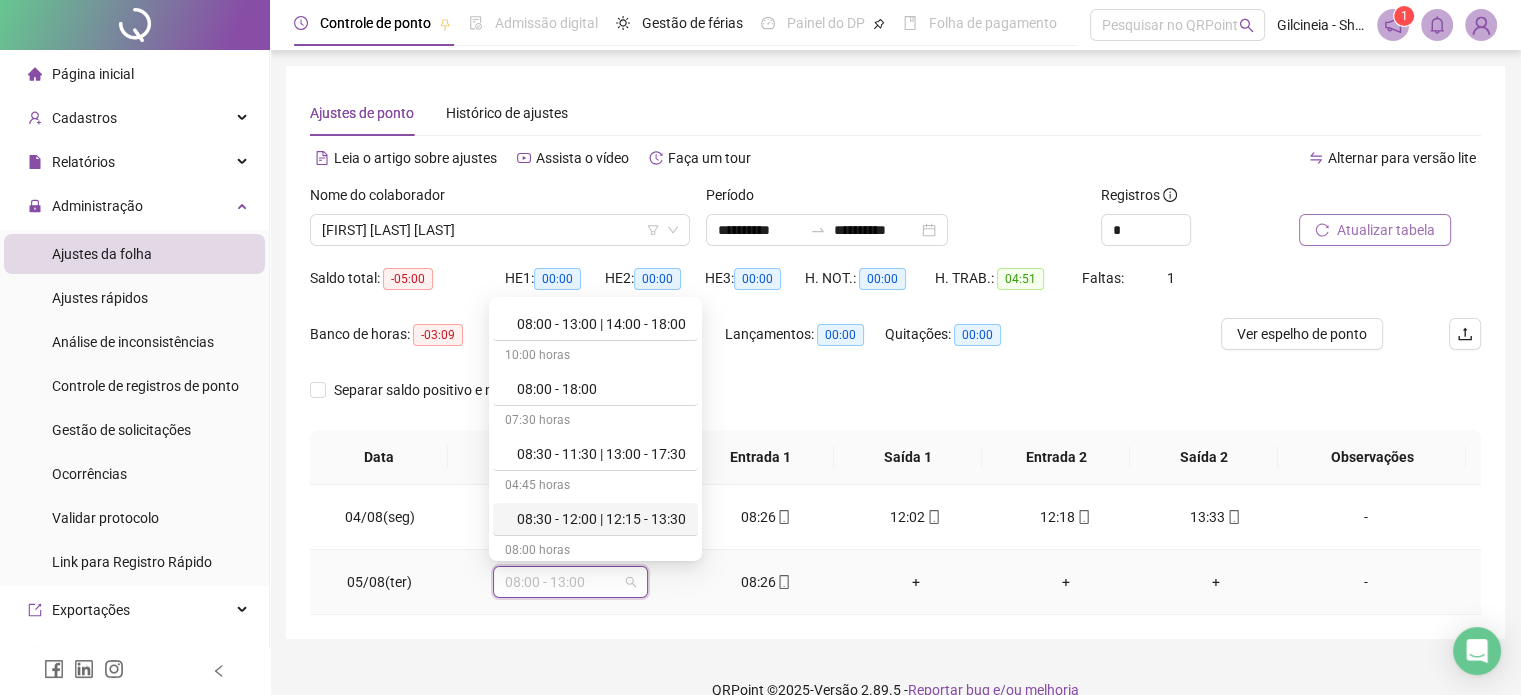 click on "08:30 - 12:00 | 12:15 - 13:30" at bounding box center [601, 519] 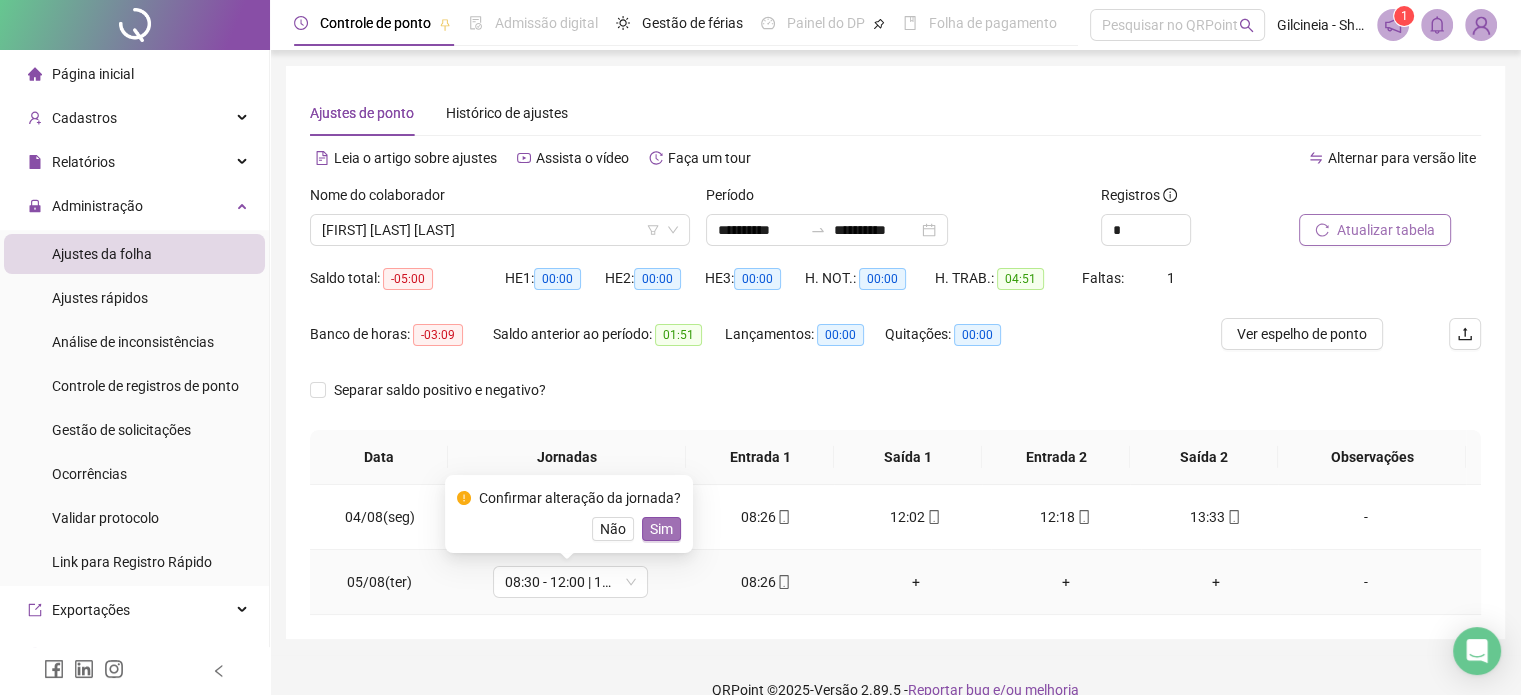 click on "Sim" at bounding box center [661, 529] 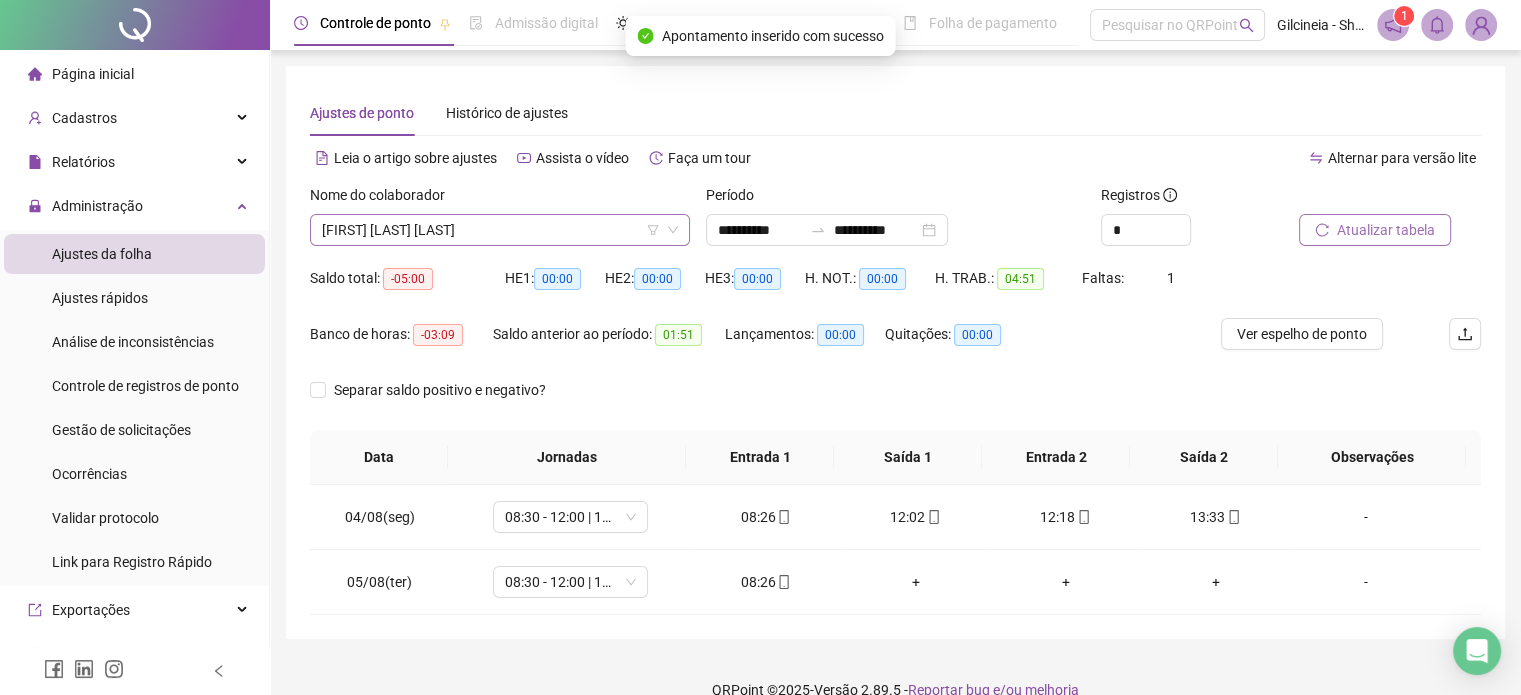 click on "[FIRST] [LAST] [LAST]" at bounding box center [500, 230] 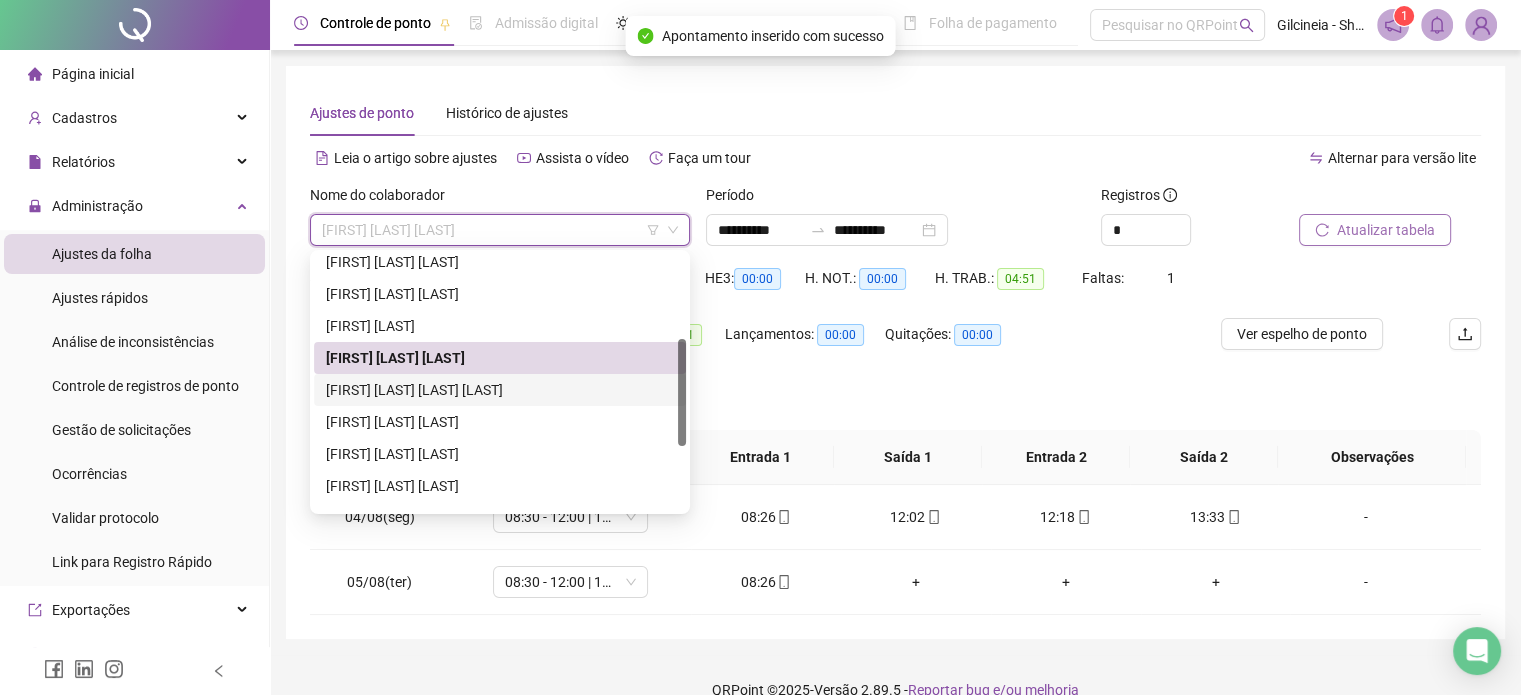 click on "[FIRST] [LAST] [LAST] [LAST]" at bounding box center [500, 390] 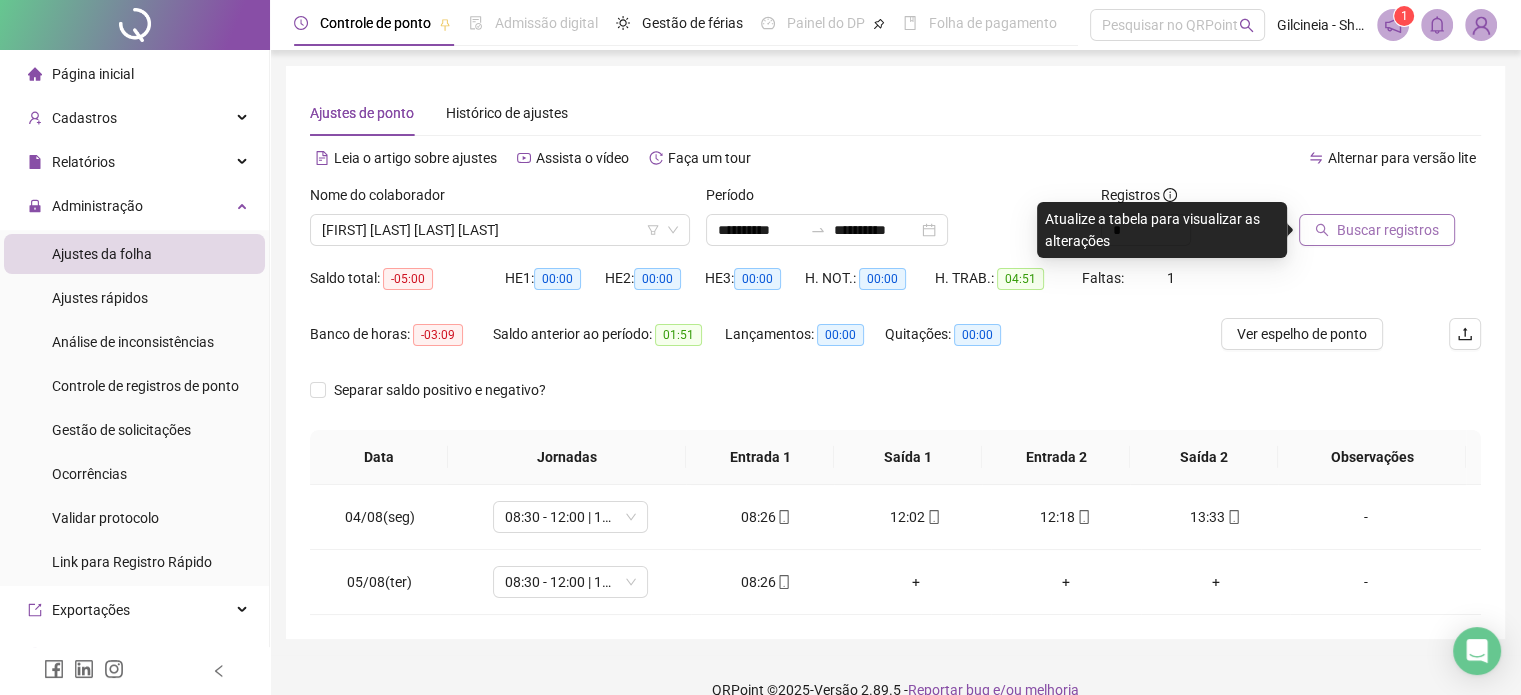 click on "Buscar registros" at bounding box center (1377, 230) 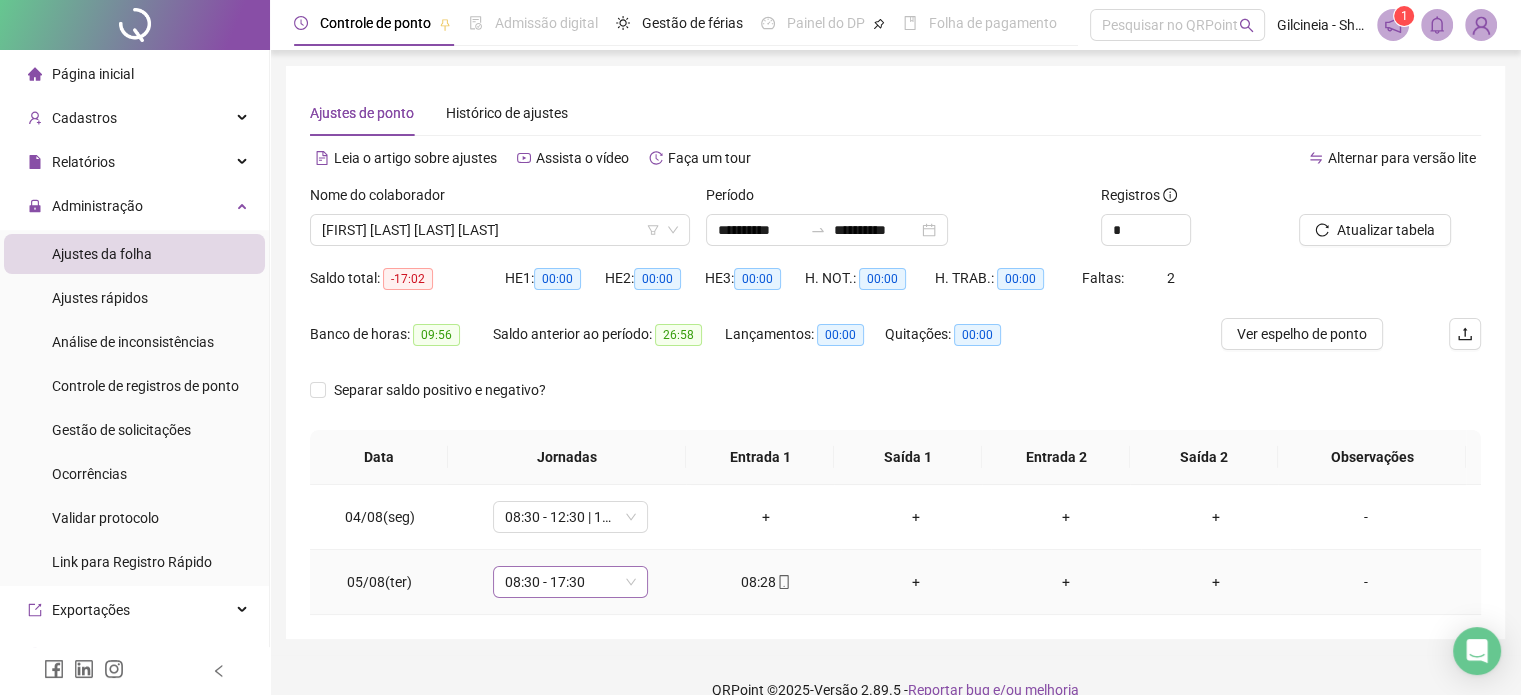 click on "08:30 - 17:30" at bounding box center [570, 582] 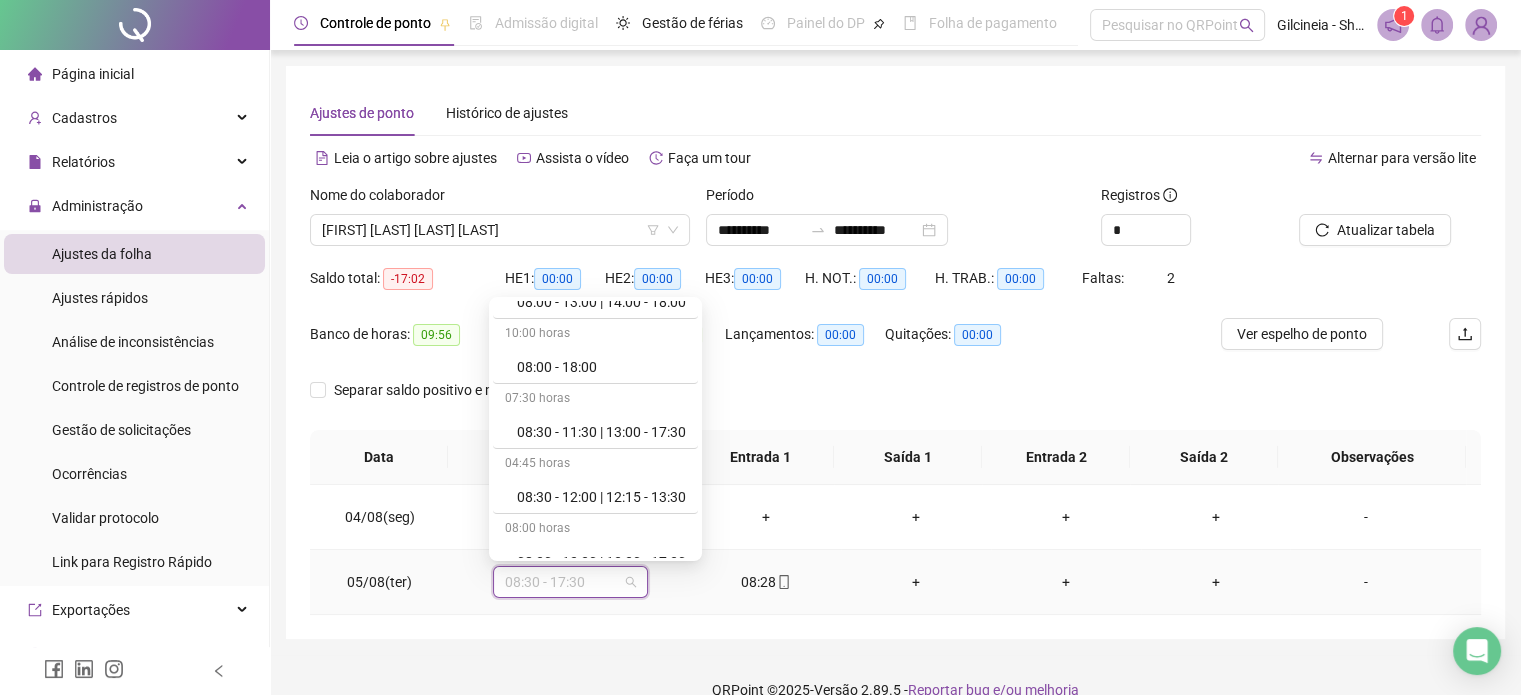 scroll, scrollTop: 520, scrollLeft: 0, axis: vertical 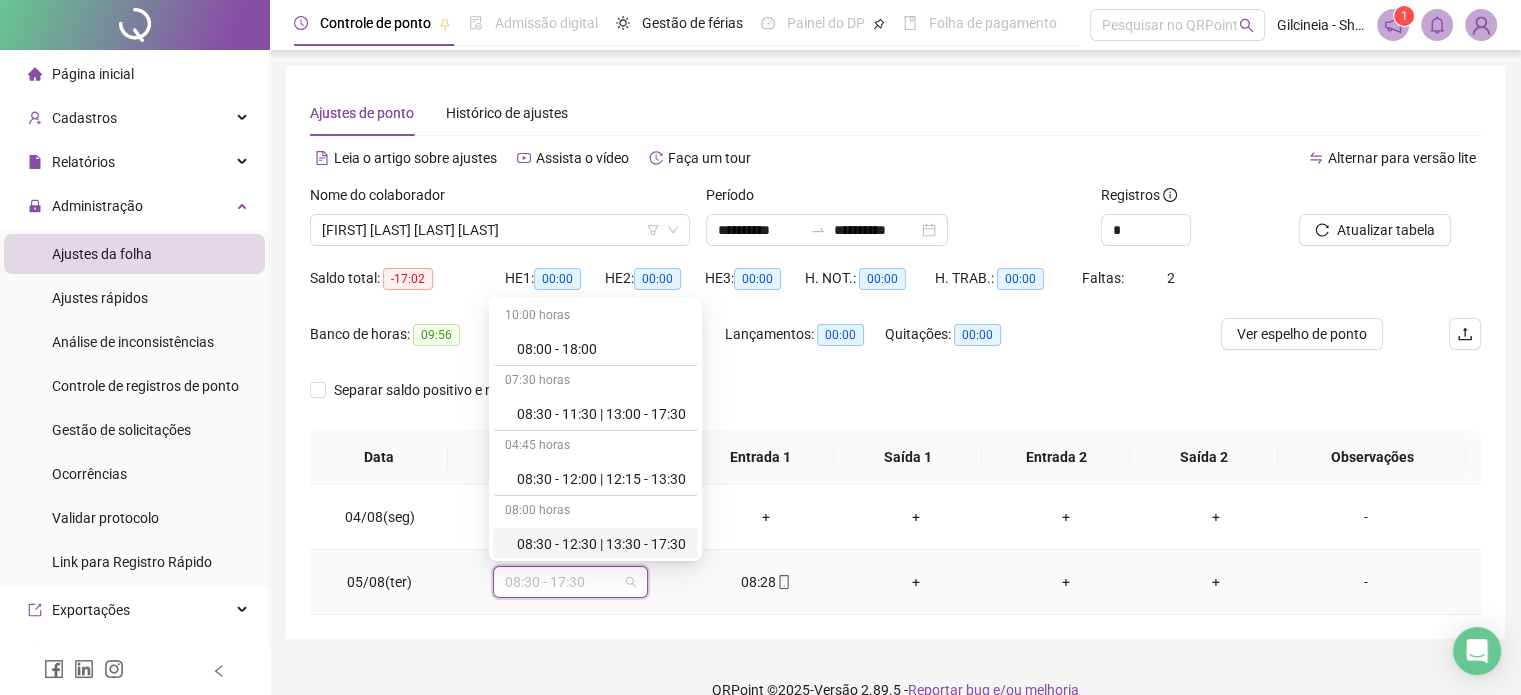 click on "08:30 - 12:30 | 13:30 - 17:30" at bounding box center [601, 544] 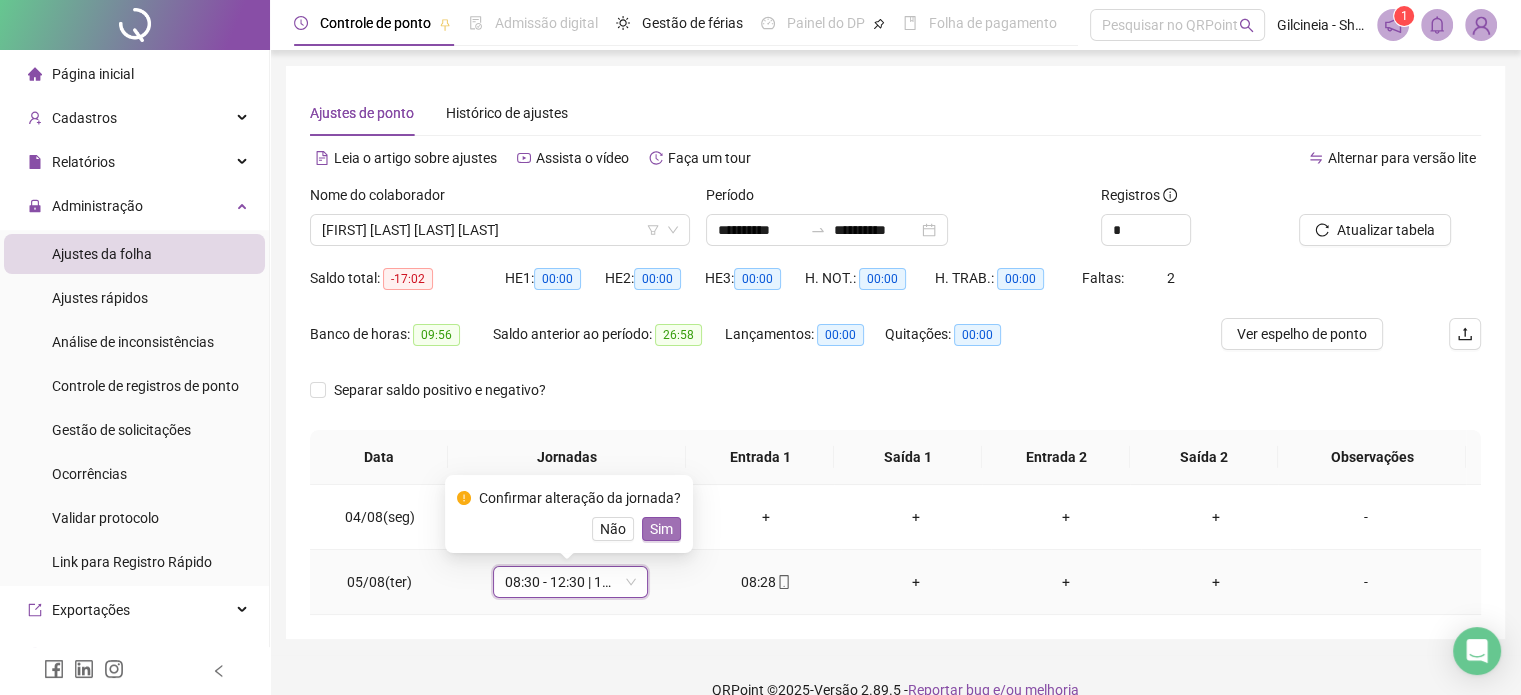 click on "Sim" at bounding box center (661, 529) 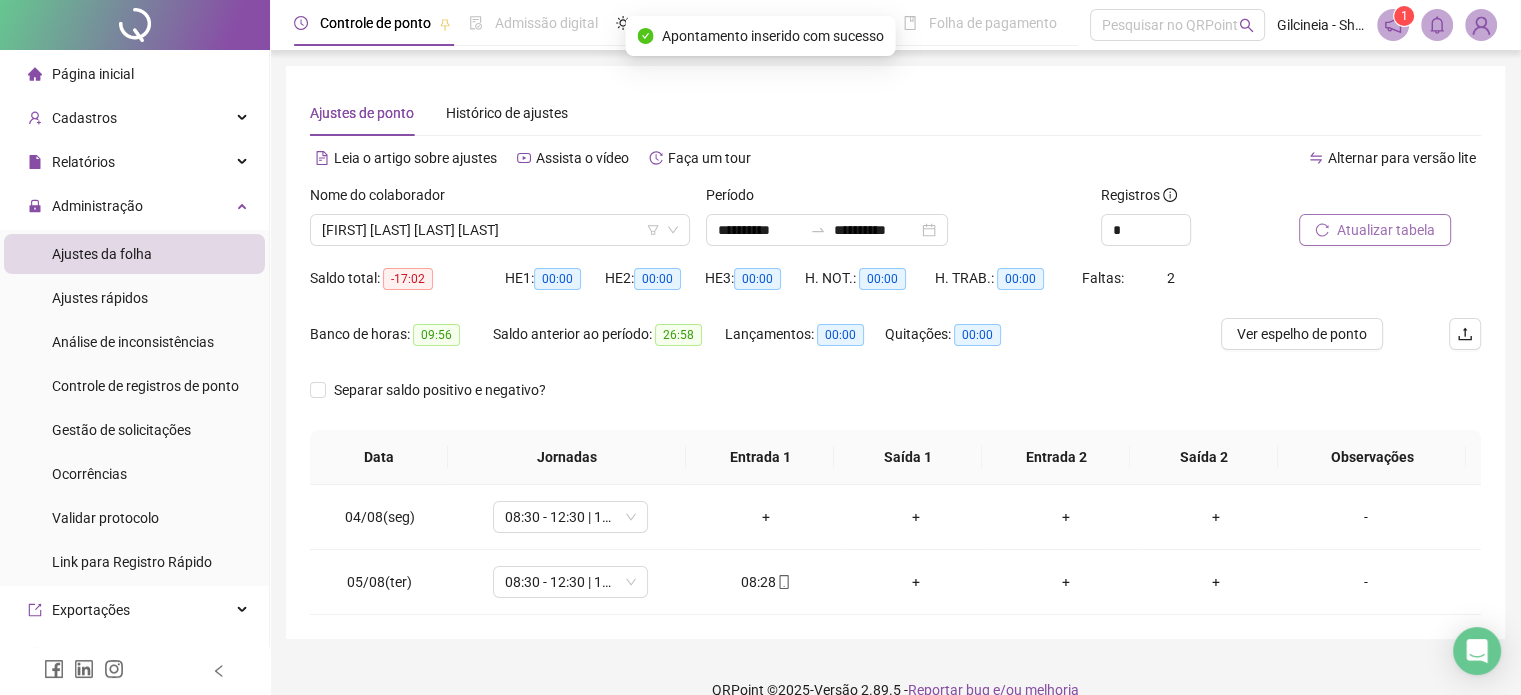 click on "Atualizar tabela" at bounding box center (1386, 230) 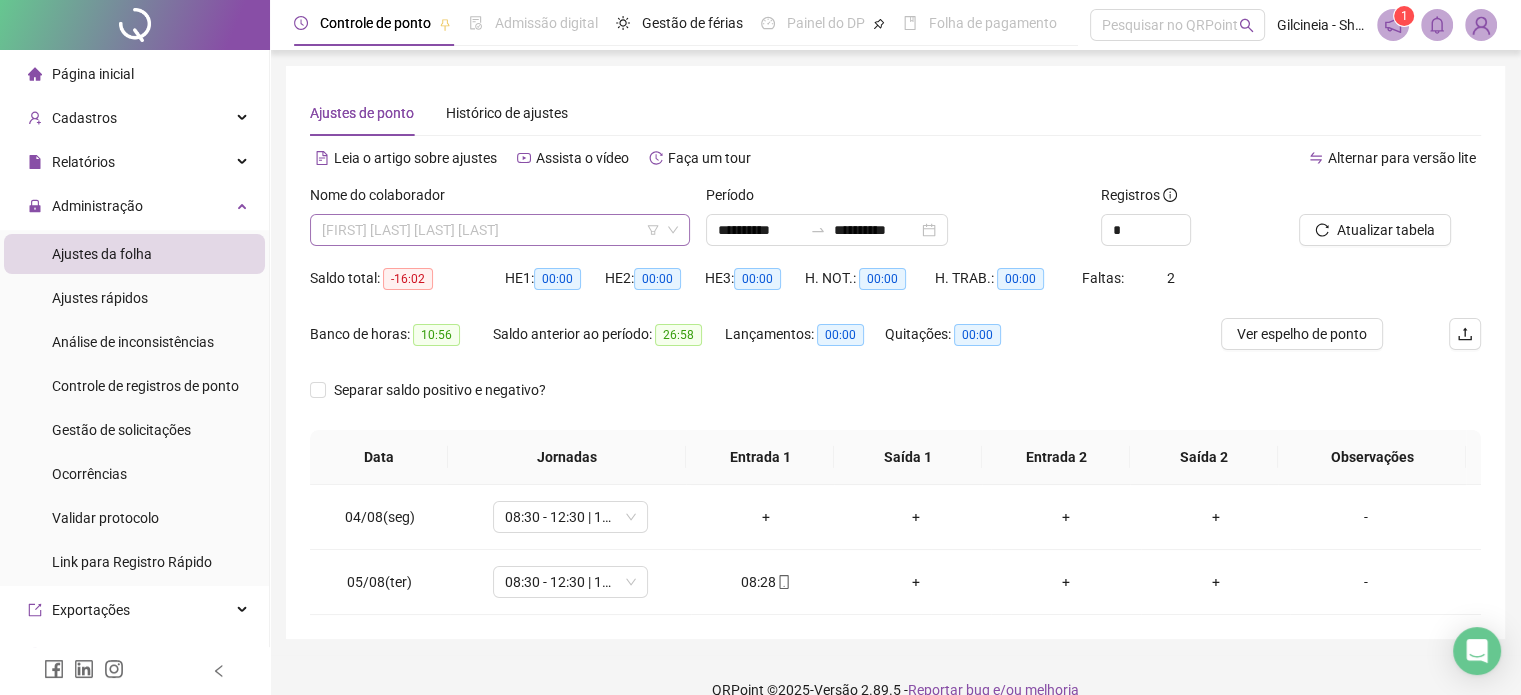click on "[FIRST] [LAST] [LAST] [LAST]" at bounding box center (500, 230) 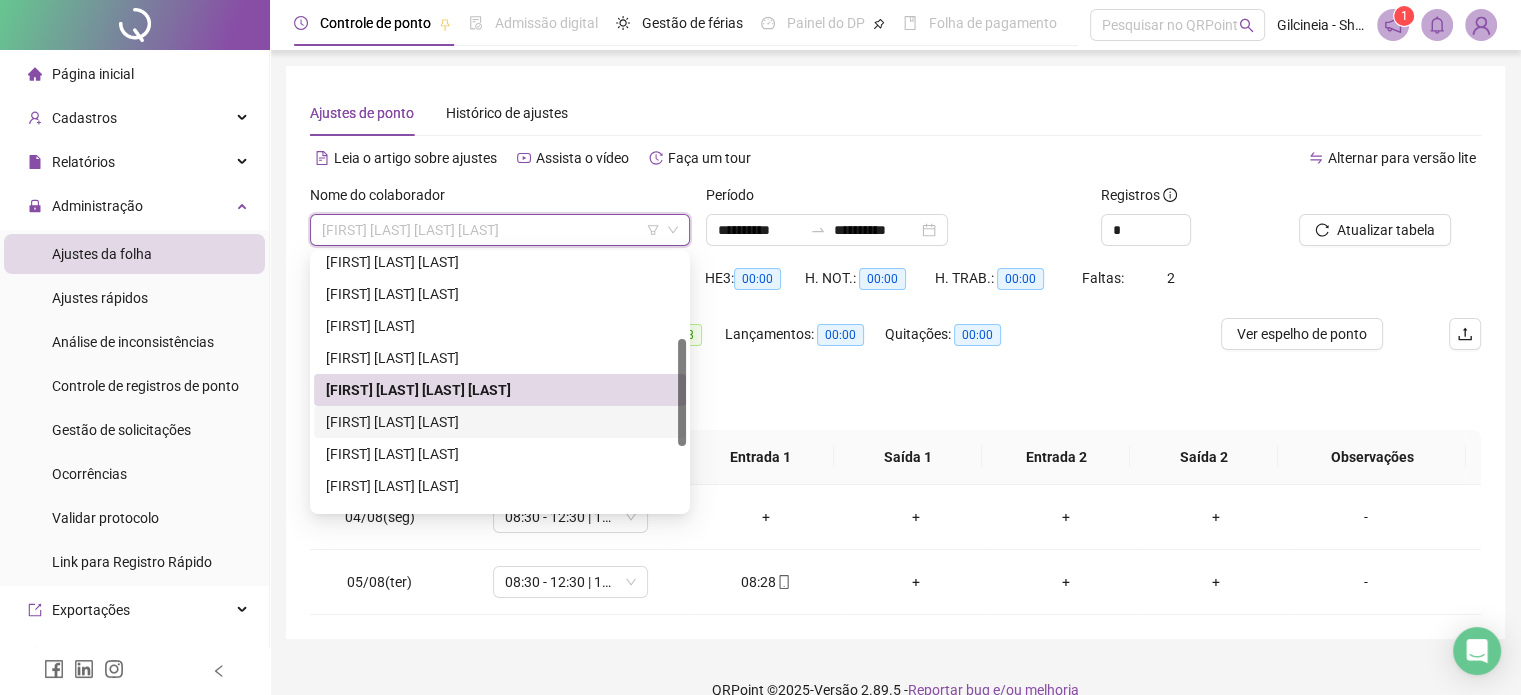 click on "[FIRST] [LAST] [LAST]" at bounding box center [500, 422] 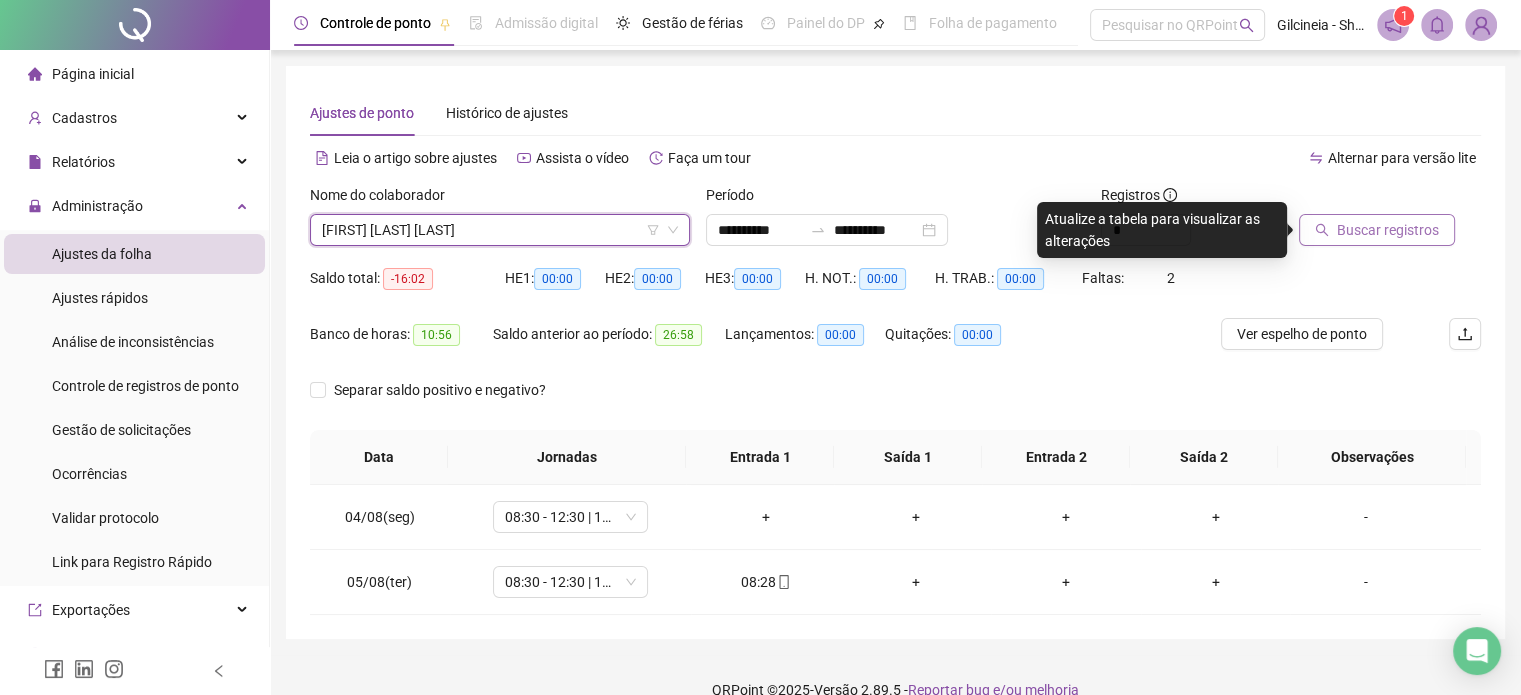 click on "Buscar registros" at bounding box center (1388, 230) 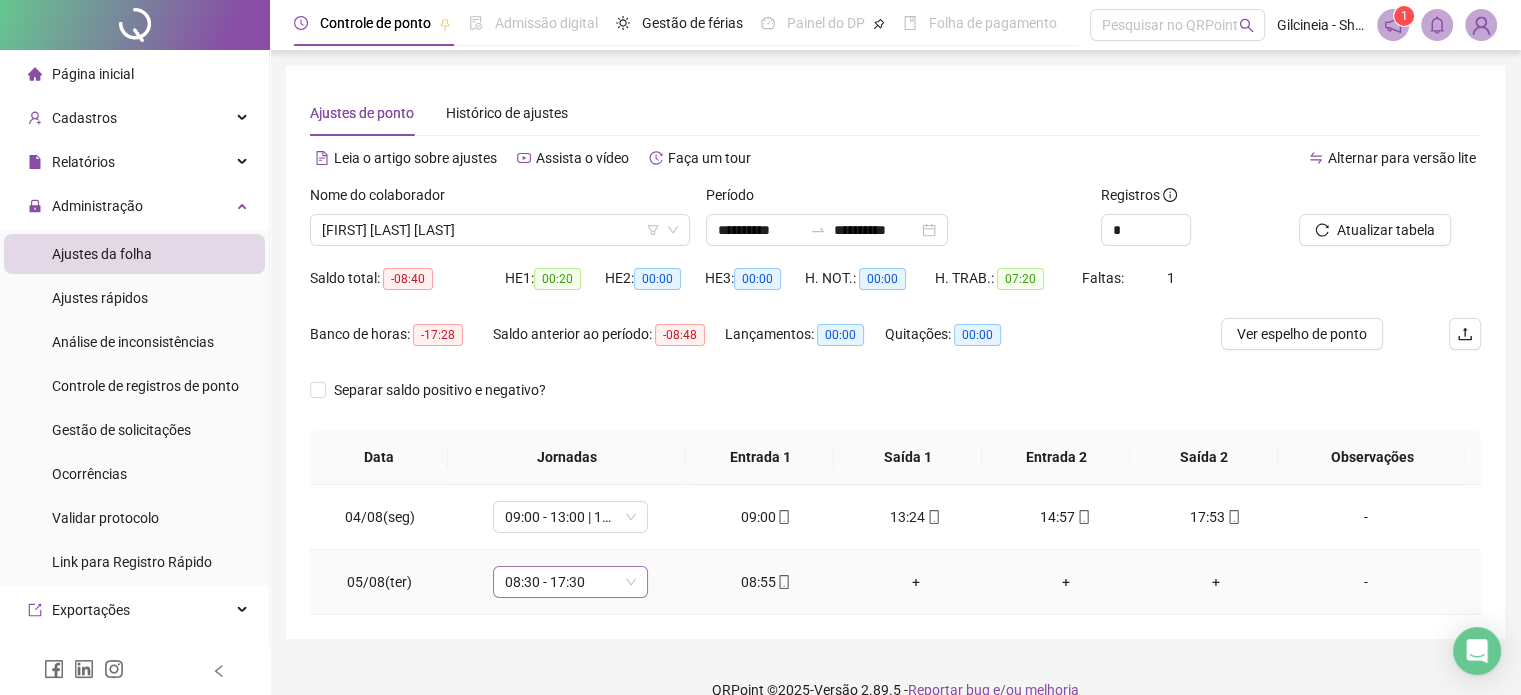 click on "08:30 - 17:30" at bounding box center (570, 582) 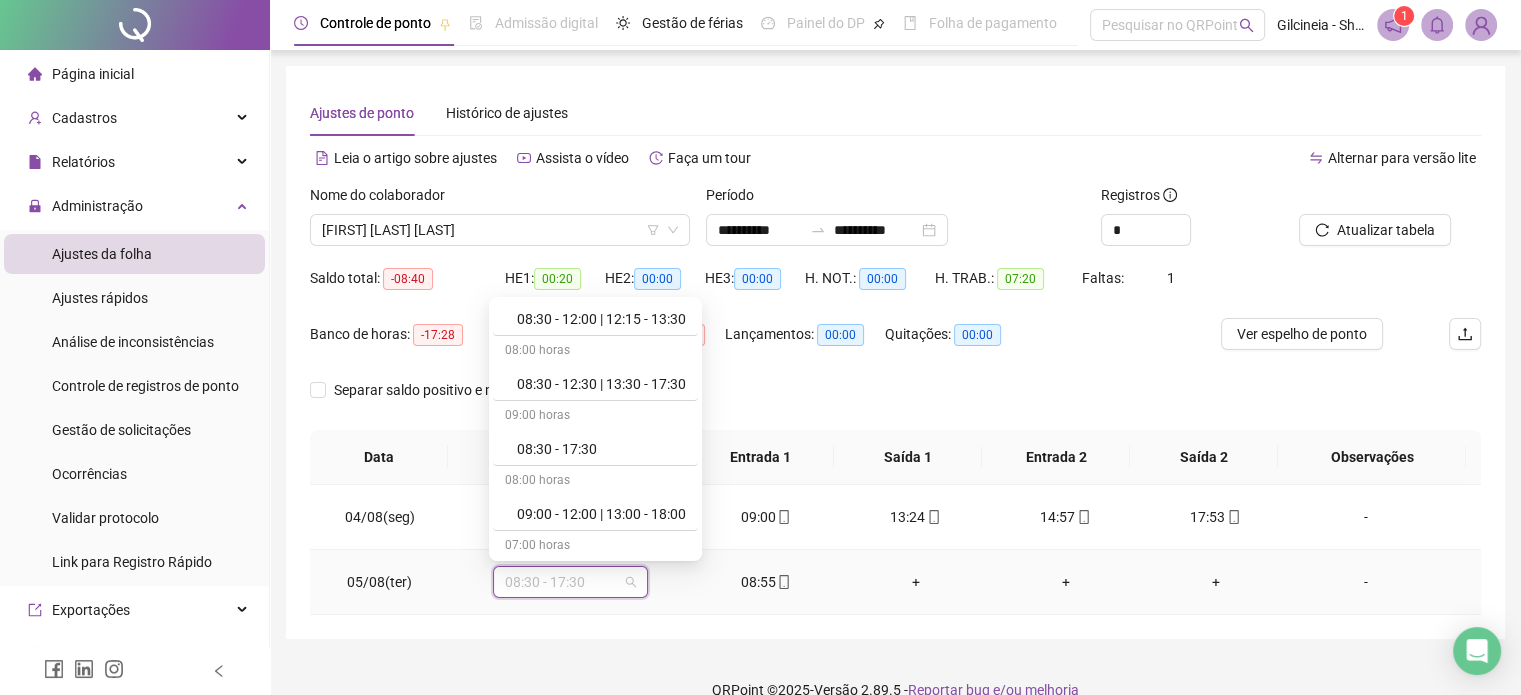 scroll, scrollTop: 720, scrollLeft: 0, axis: vertical 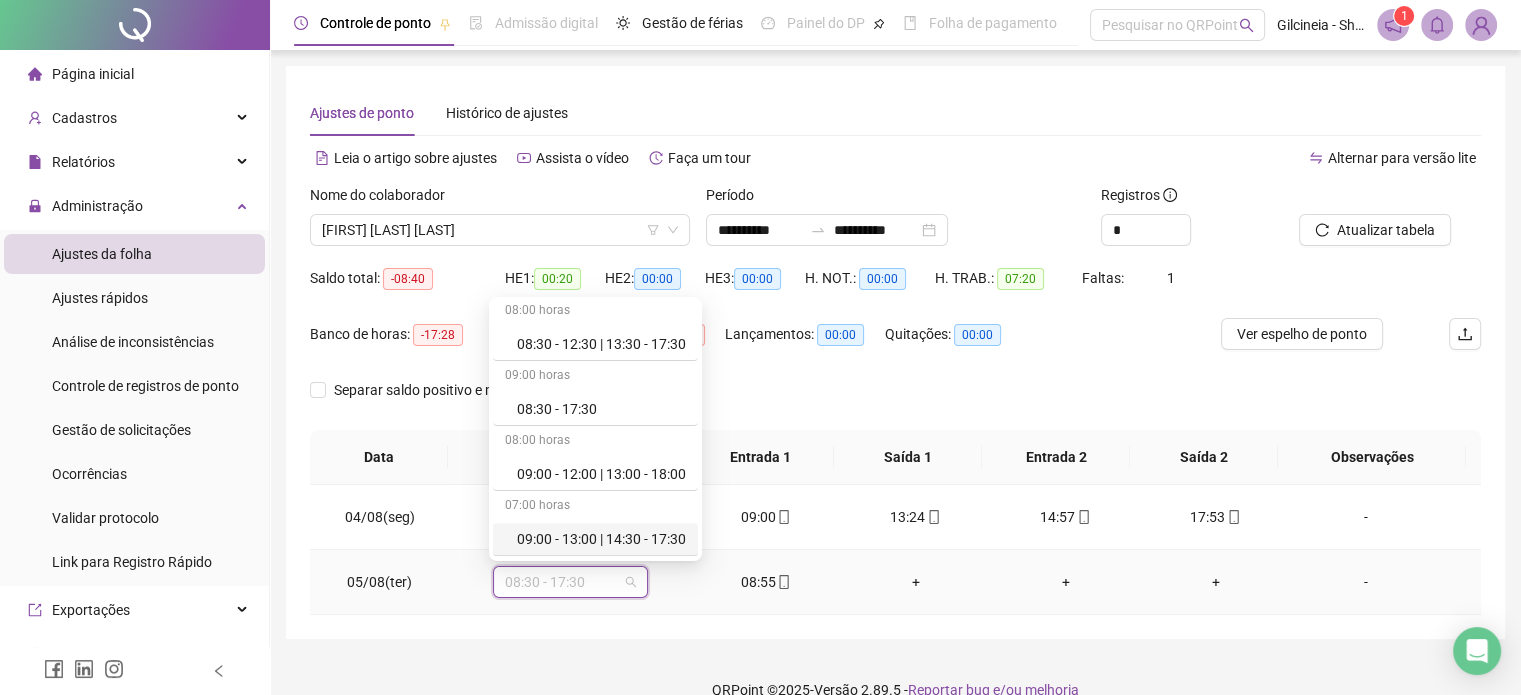 click on "09:00 - 13:00 | 14:30 - 17:30" at bounding box center (601, 539) 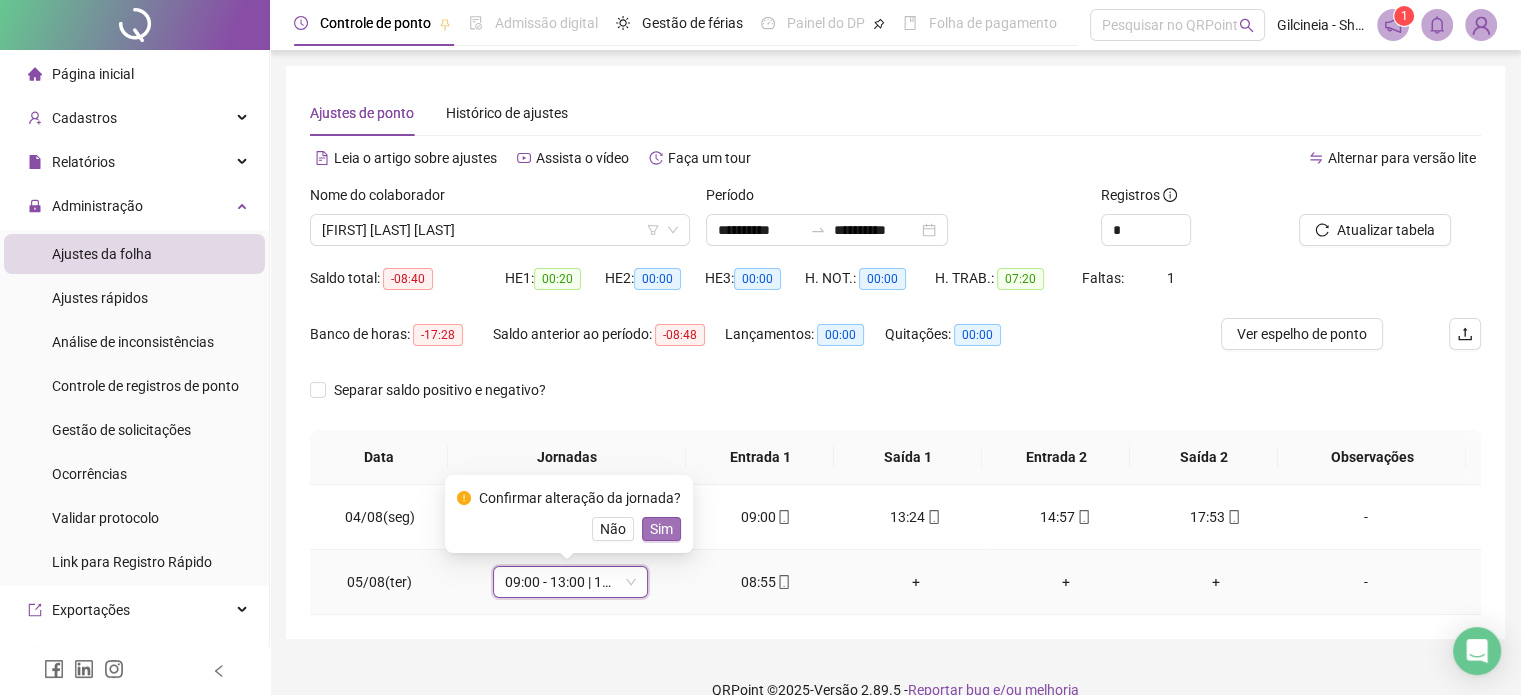 click on "Sim" at bounding box center [661, 529] 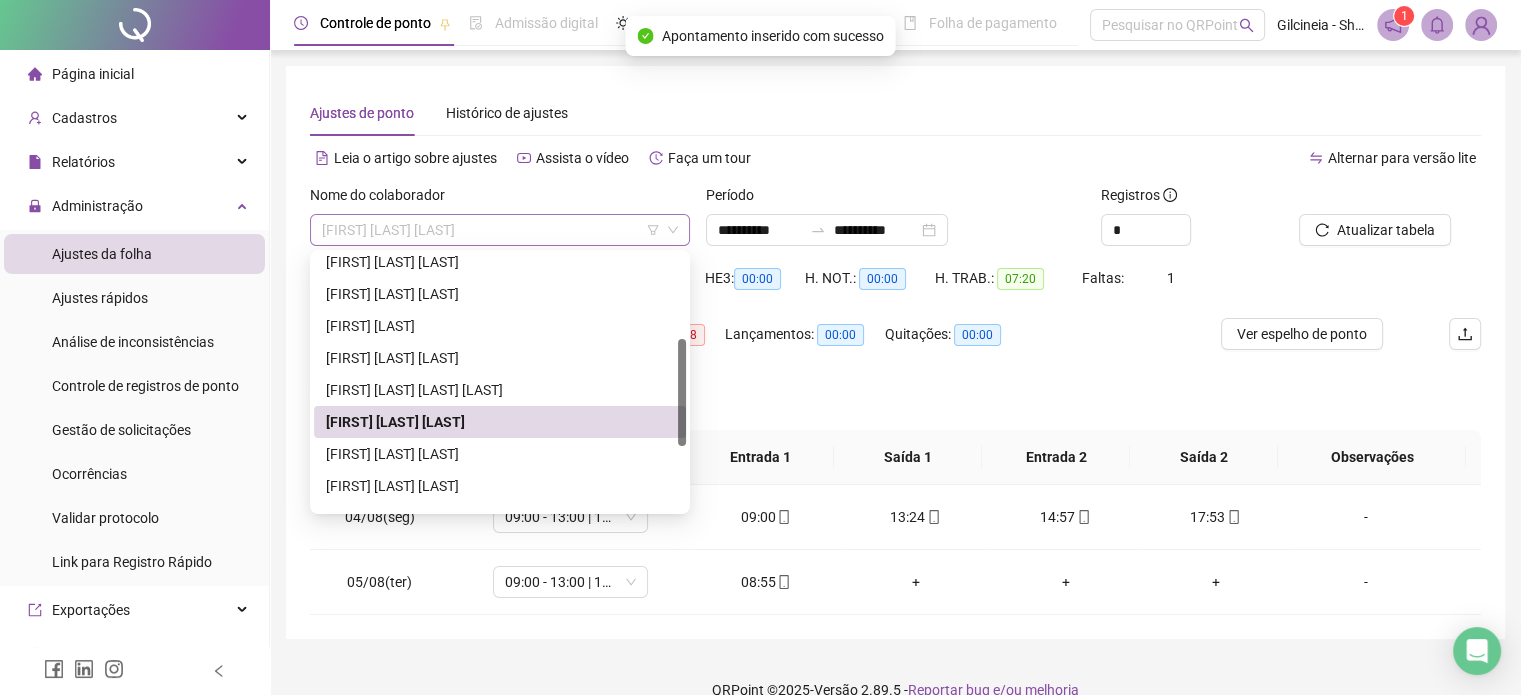 click on "[FIRST] [LAST] [LAST]" at bounding box center [500, 230] 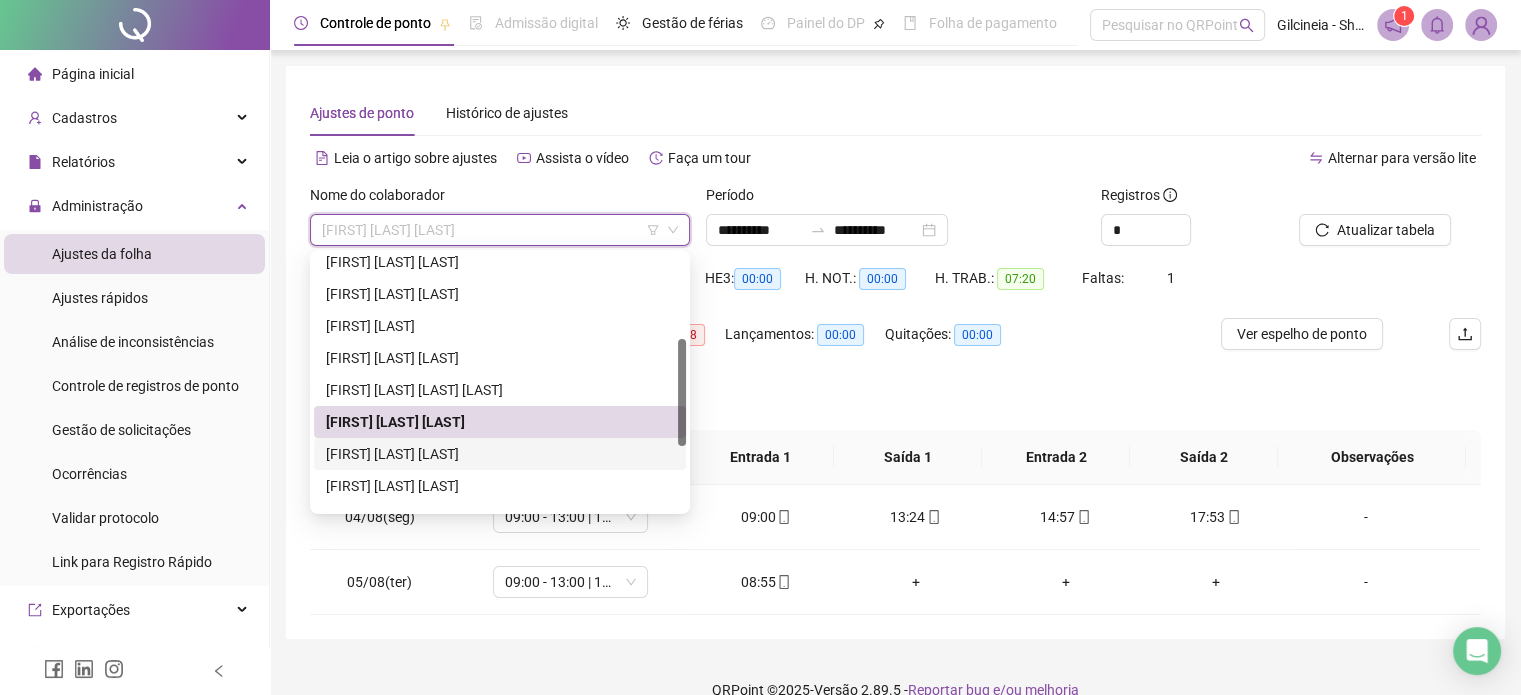 click on "[FIRST] [LAST] [LAST]" at bounding box center (500, 454) 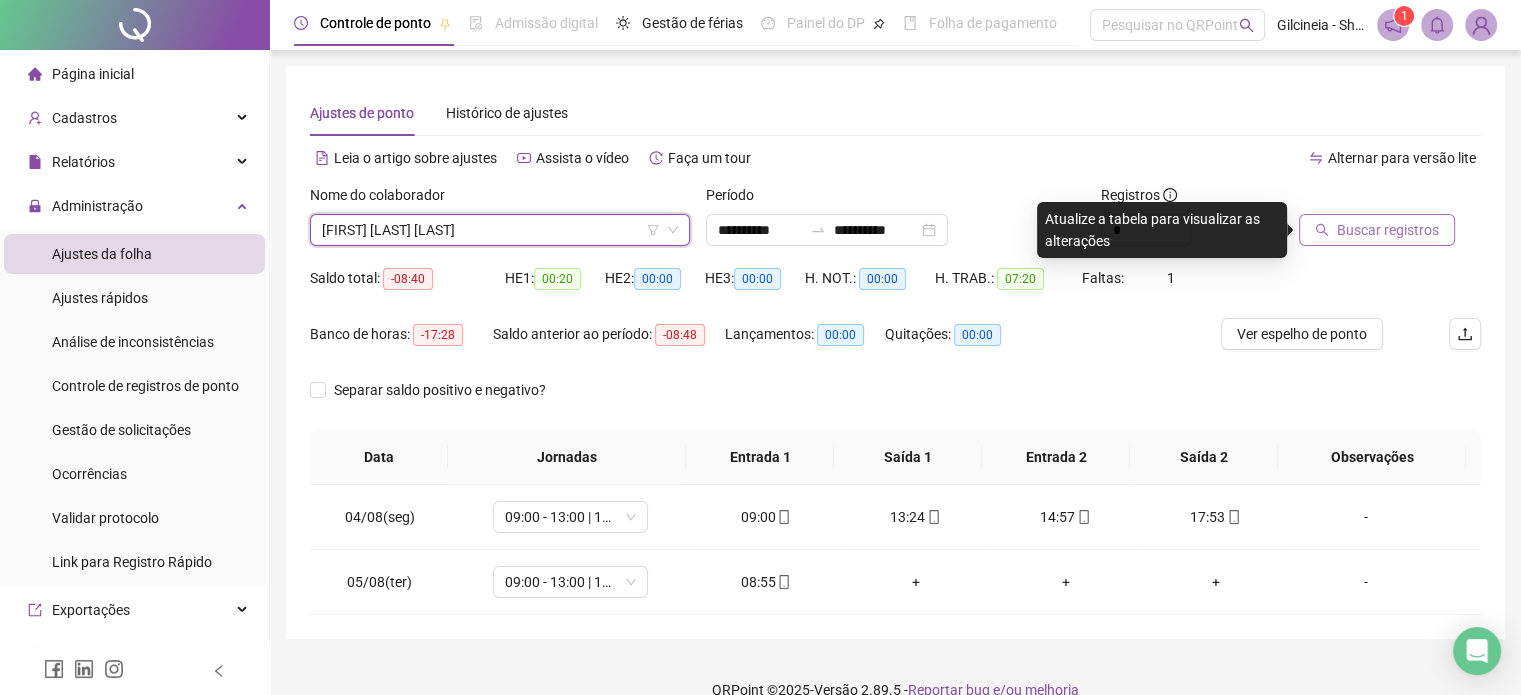click on "Buscar registros" at bounding box center (1388, 230) 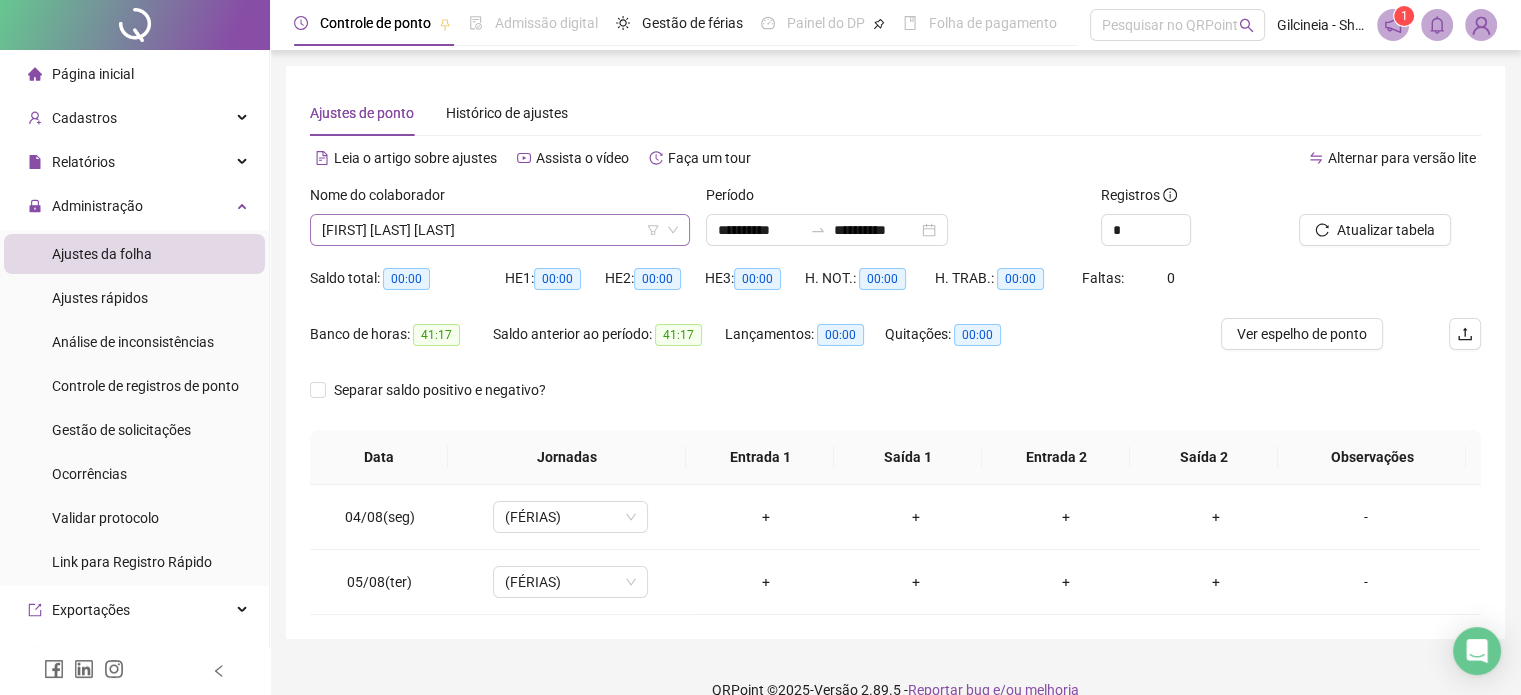 click on "[FIRST] [LAST] [LAST]" at bounding box center [500, 230] 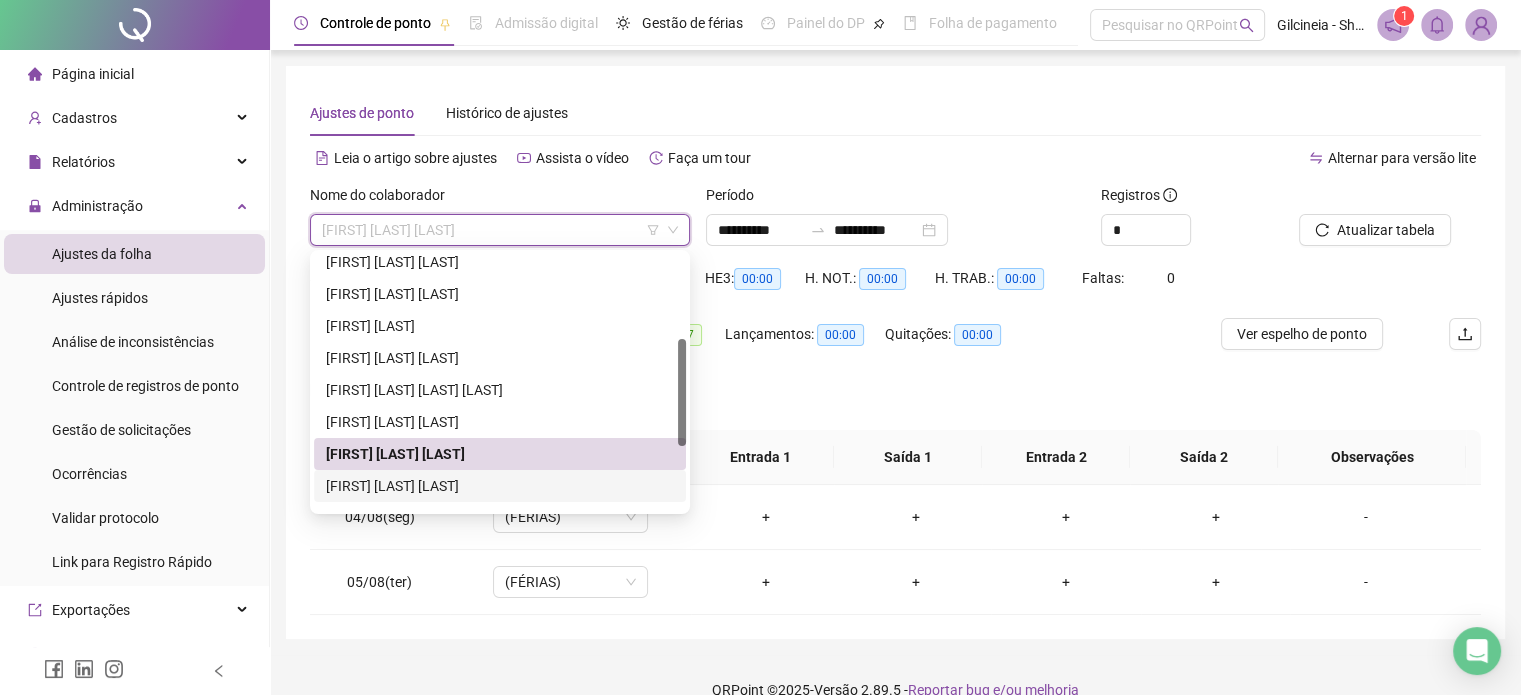 click on "[FIRST] [LAST] [LAST]" at bounding box center [500, 486] 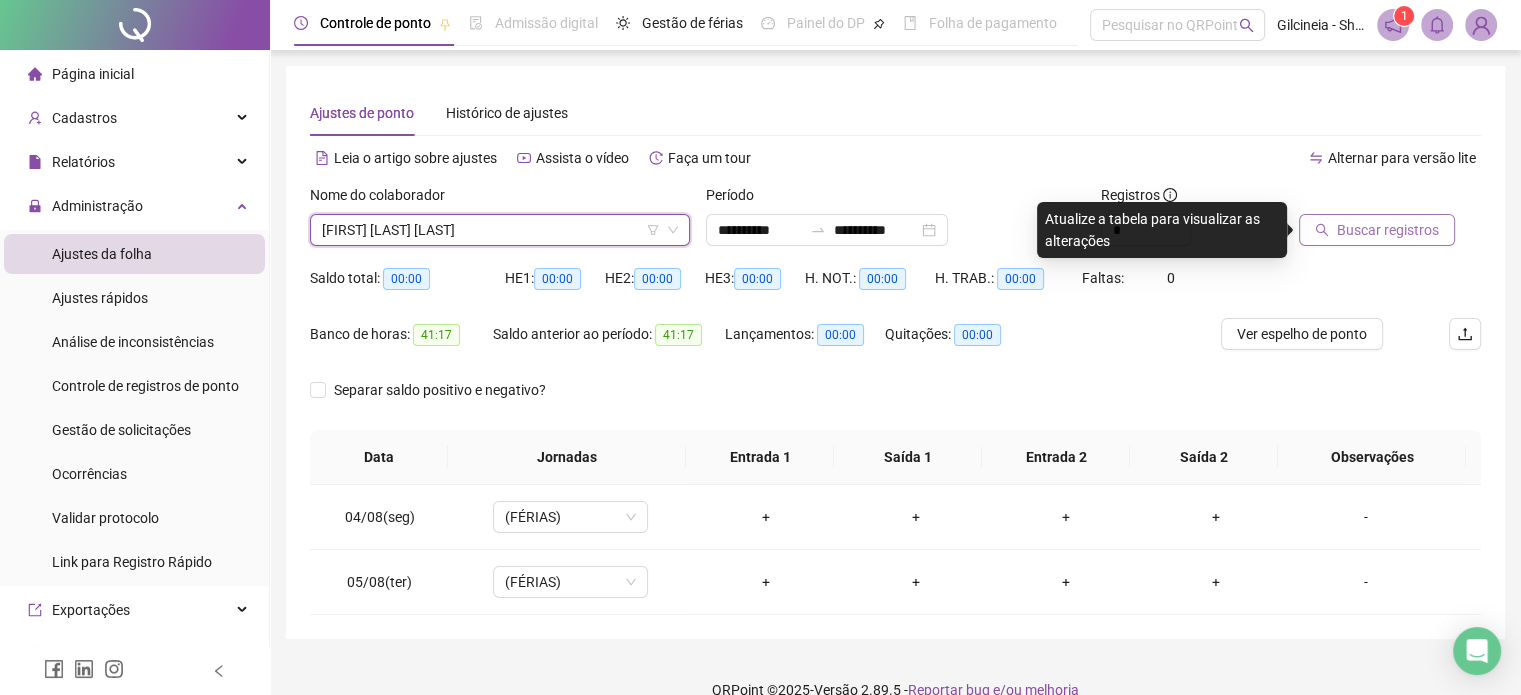click on "Buscar registros" at bounding box center (1388, 230) 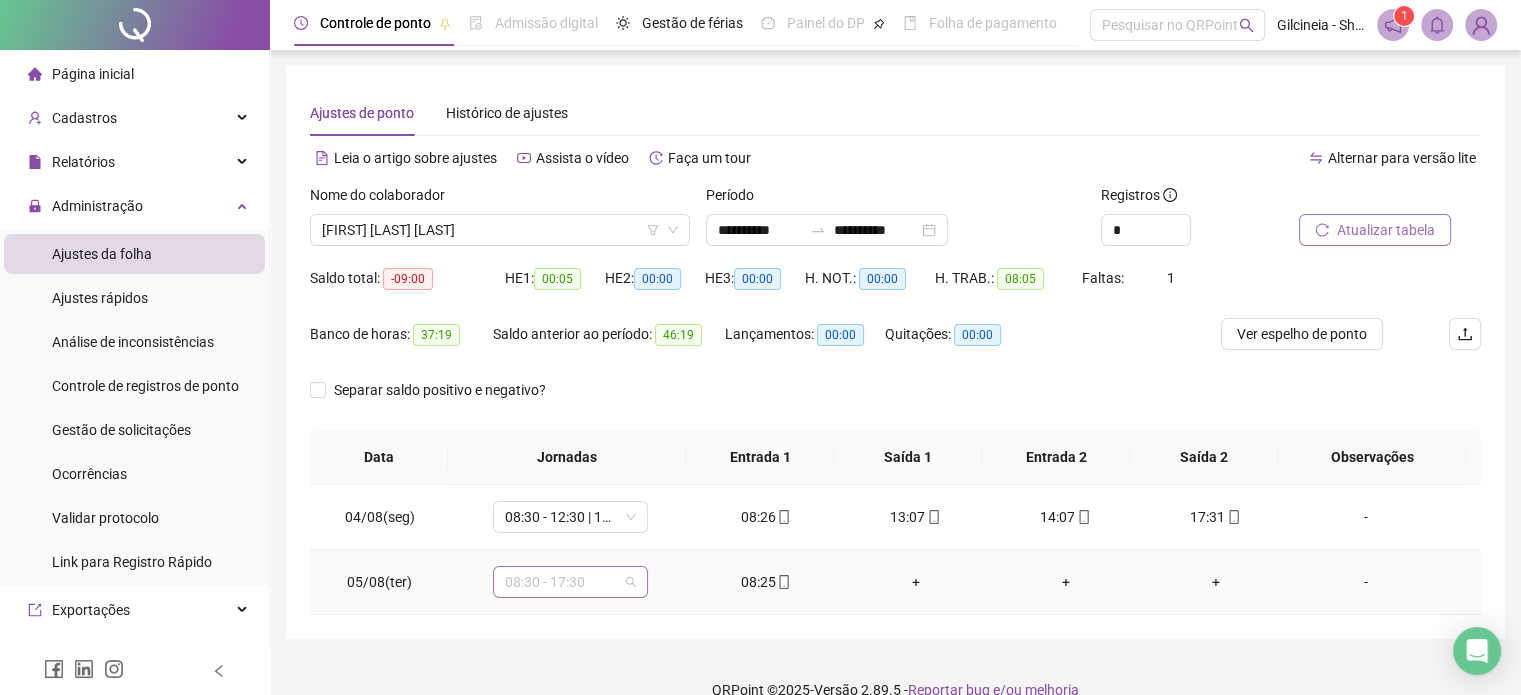 click on "08:30 - 17:30" at bounding box center [570, 582] 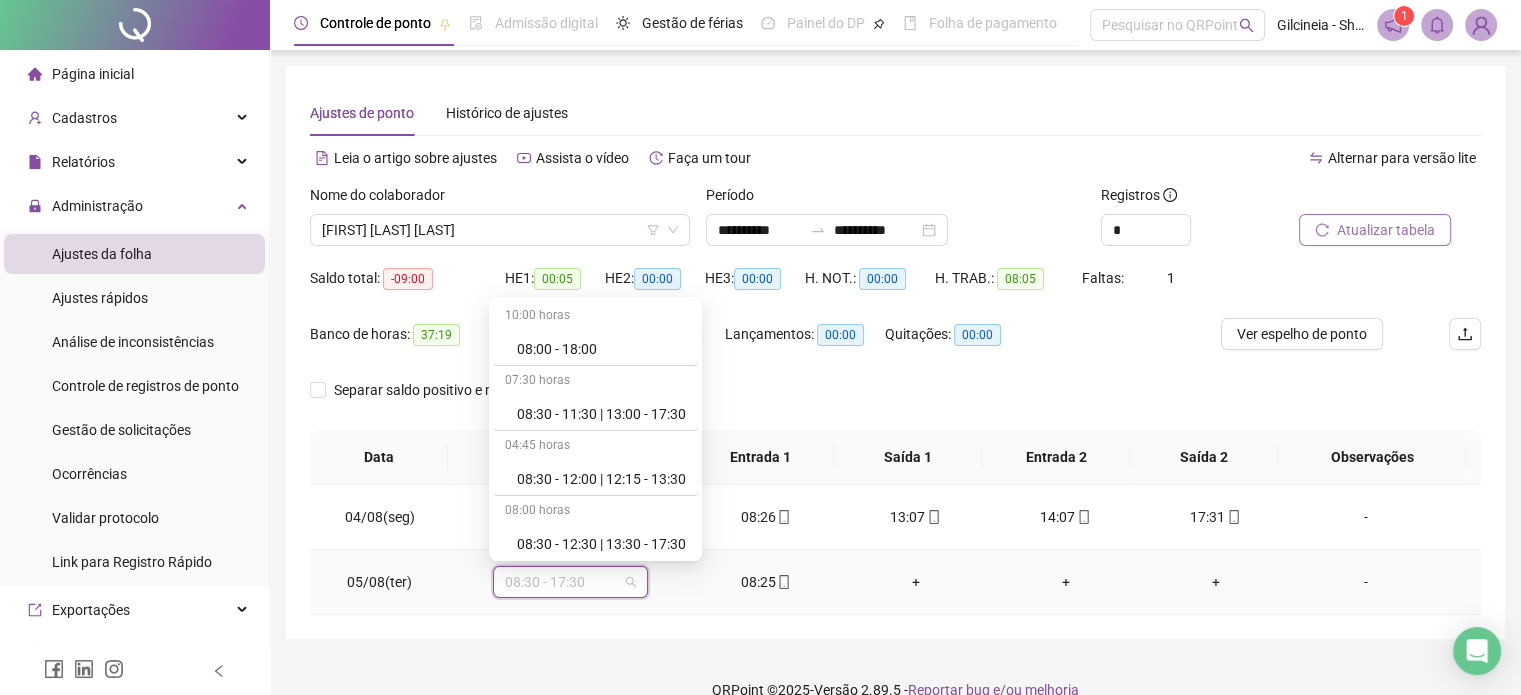 scroll, scrollTop: 560, scrollLeft: 0, axis: vertical 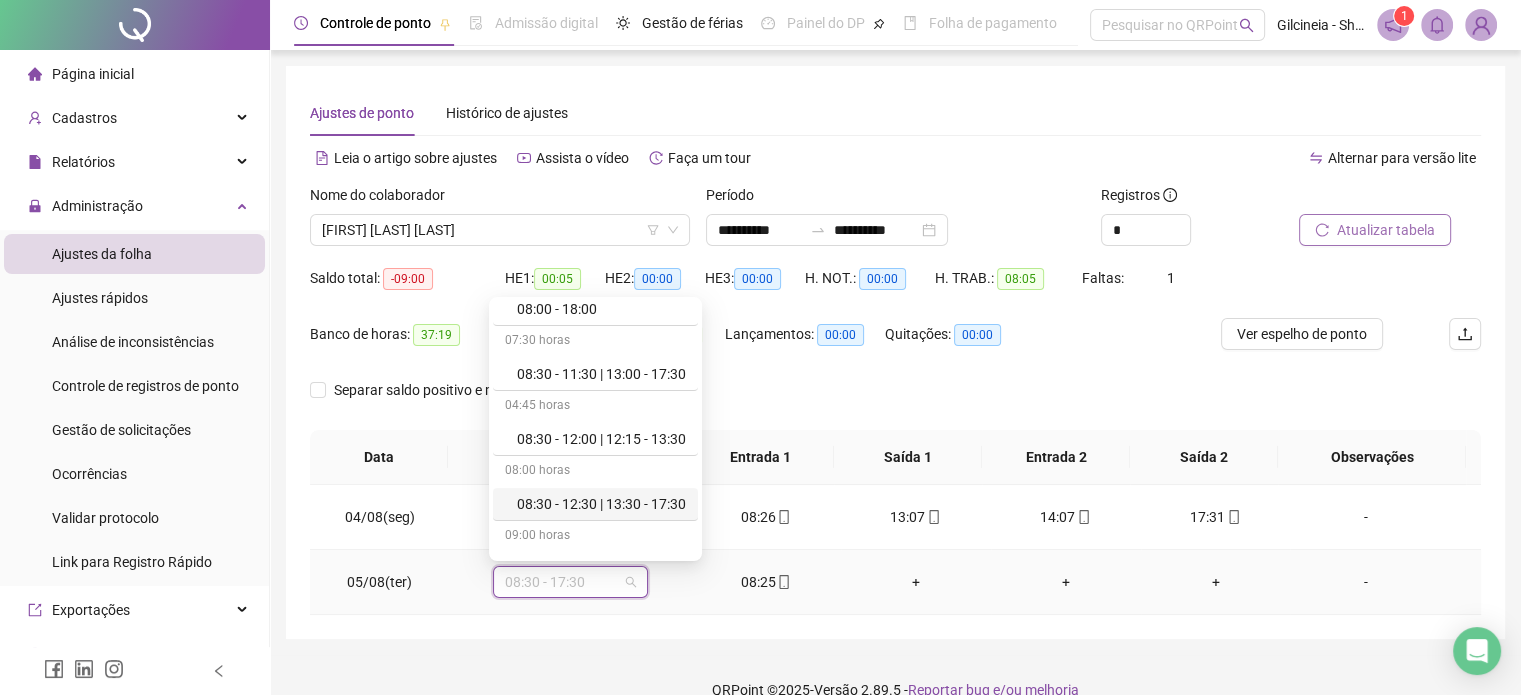click on "08:30 - 12:30 | 13:30 - 17:30" at bounding box center [601, 504] 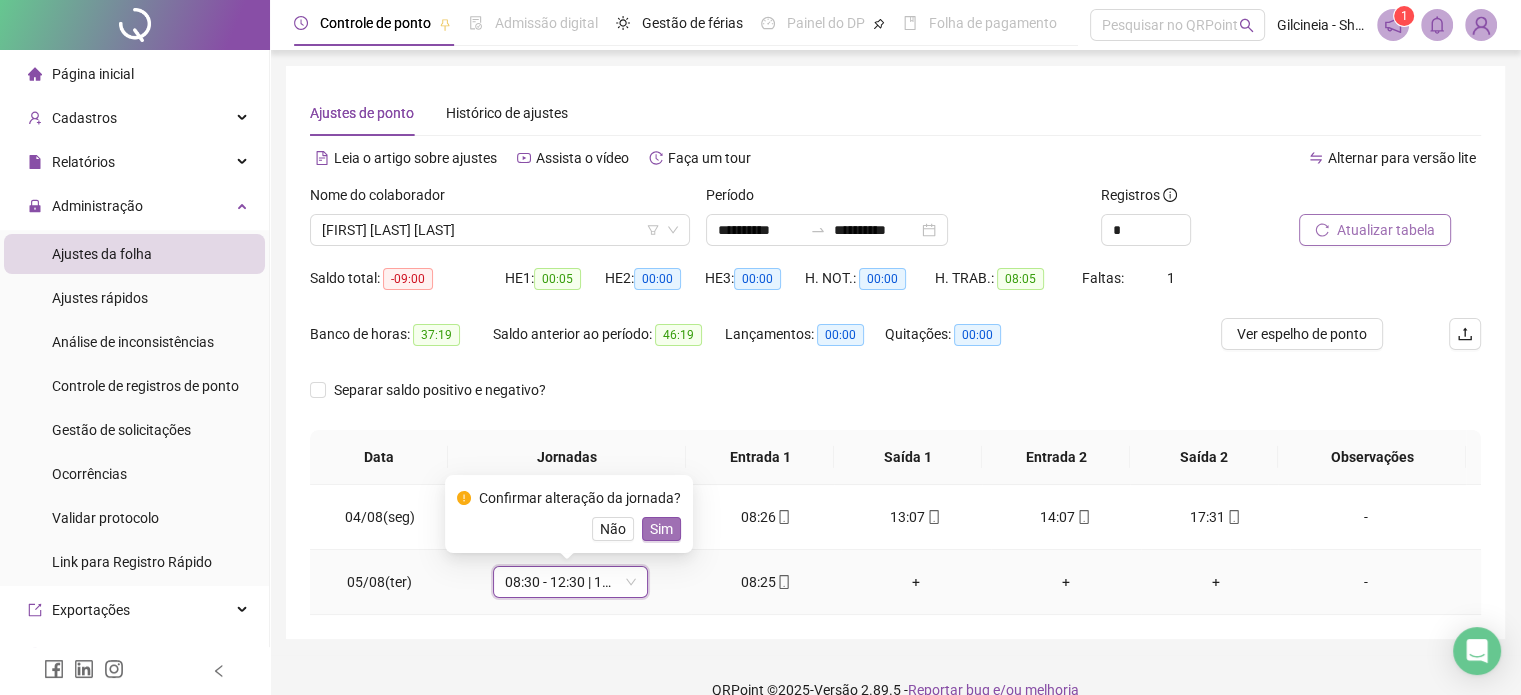 click on "Sim" at bounding box center (661, 529) 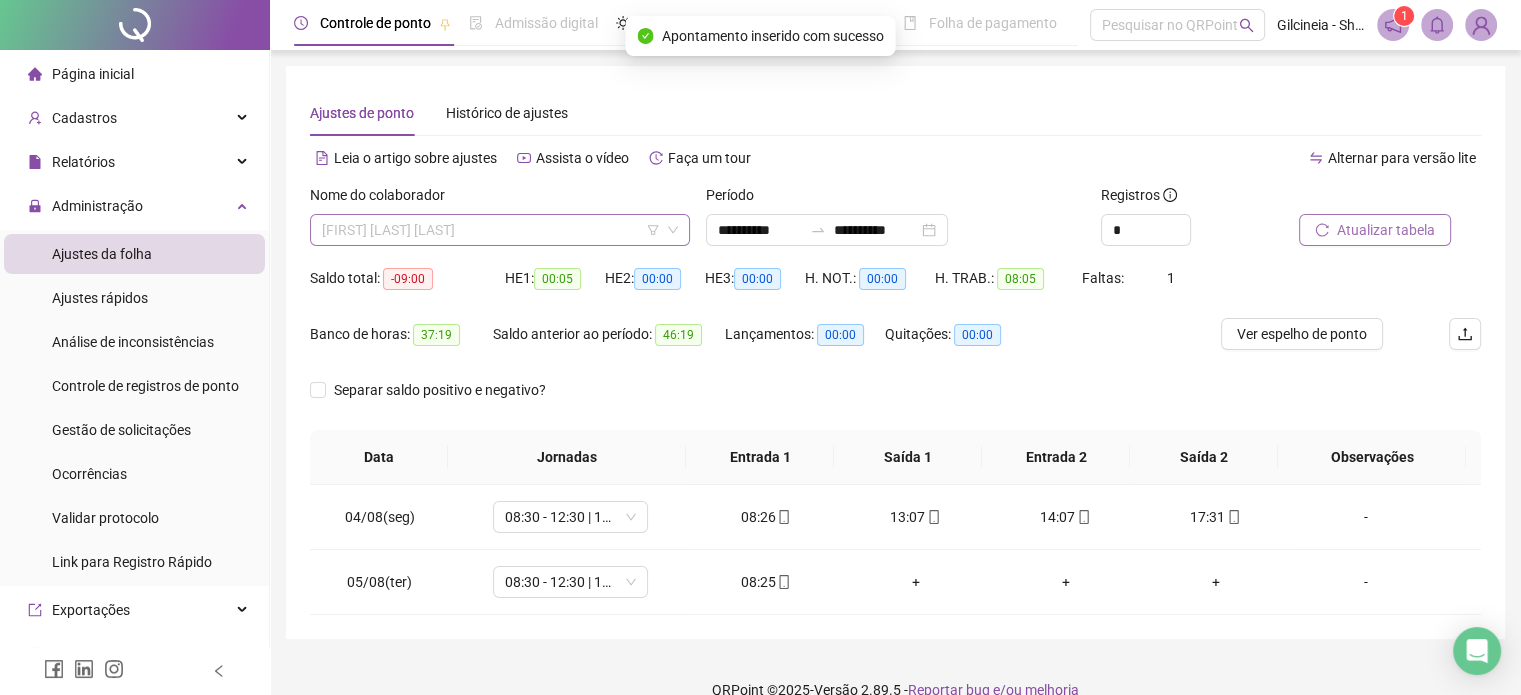 click on "[FIRST] [LAST] [LAST]" at bounding box center (500, 230) 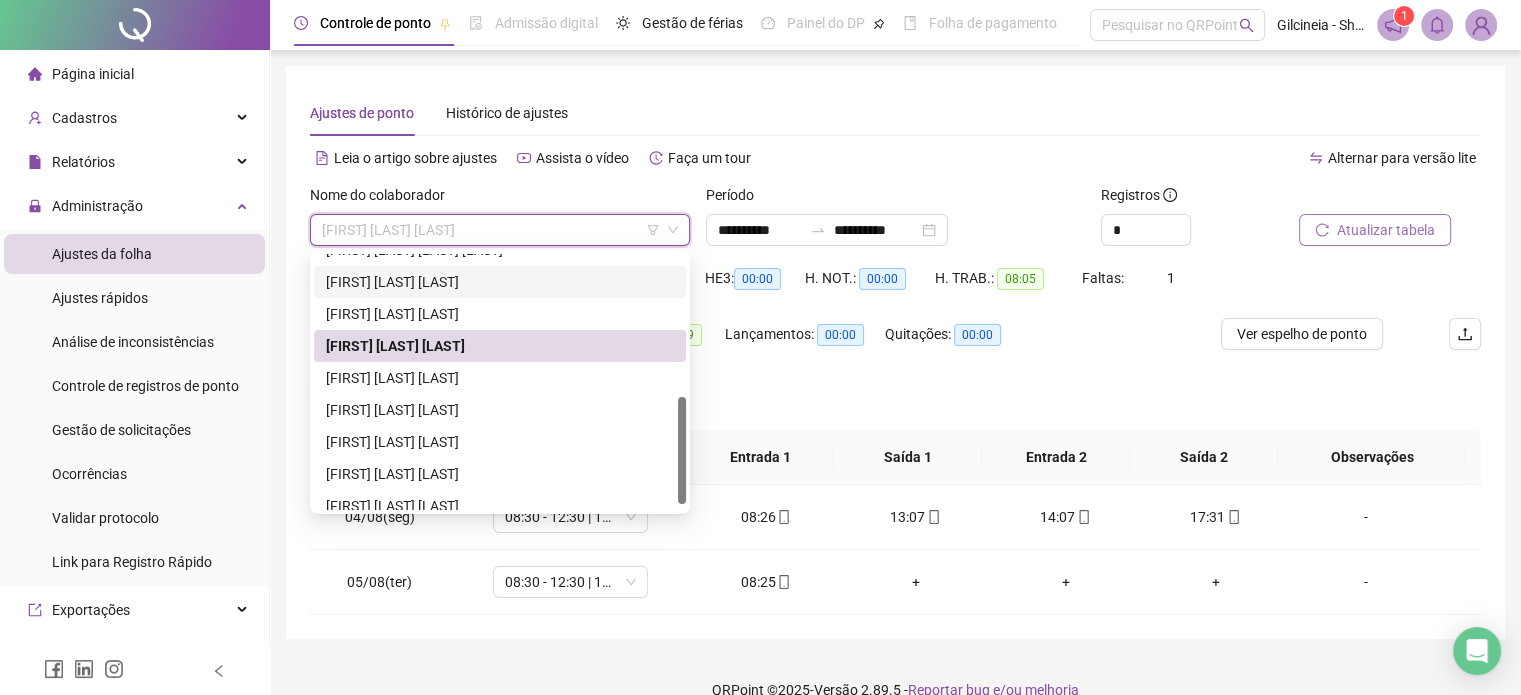 scroll, scrollTop: 352, scrollLeft: 0, axis: vertical 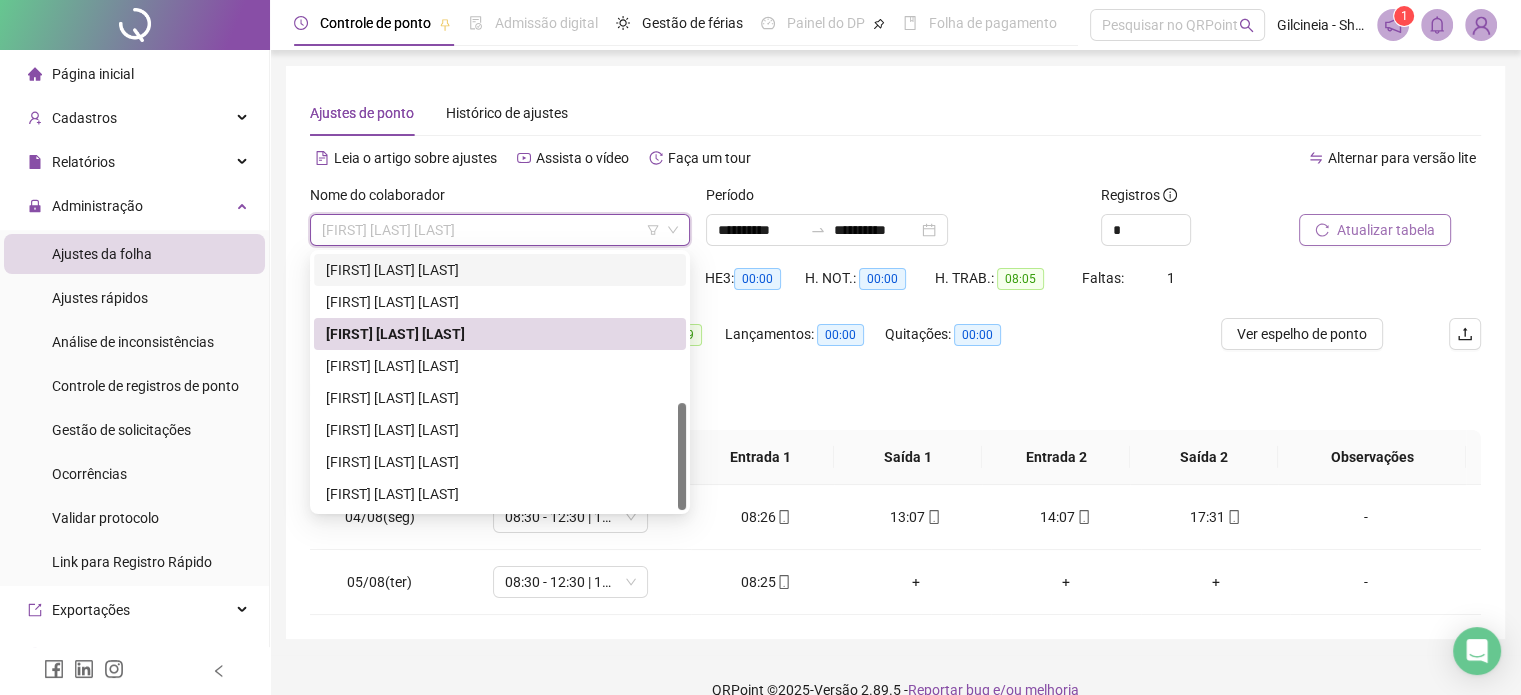 drag, startPoint x: 681, startPoint y: 412, endPoint x: 677, endPoint y: 481, distance: 69.115845 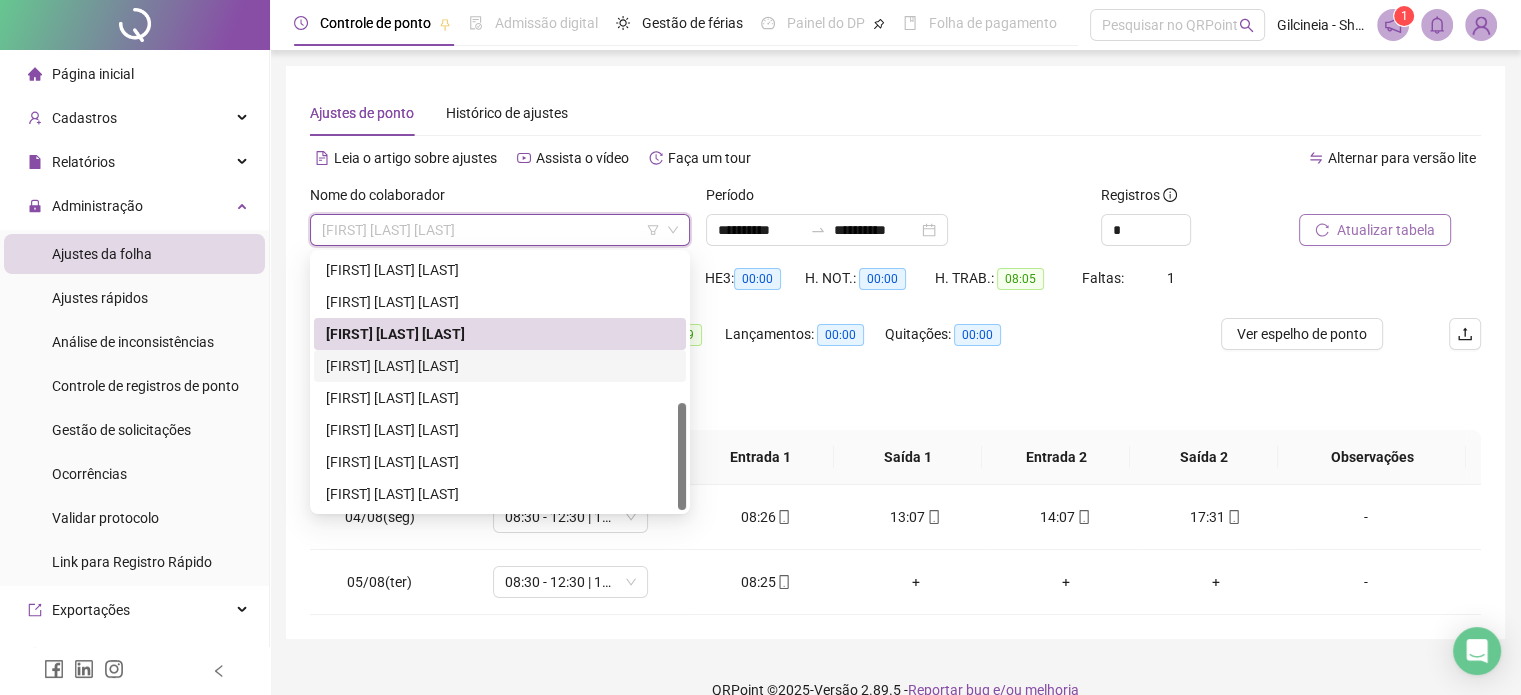 click on "[FIRST] [LAST] [LAST]" at bounding box center (500, 366) 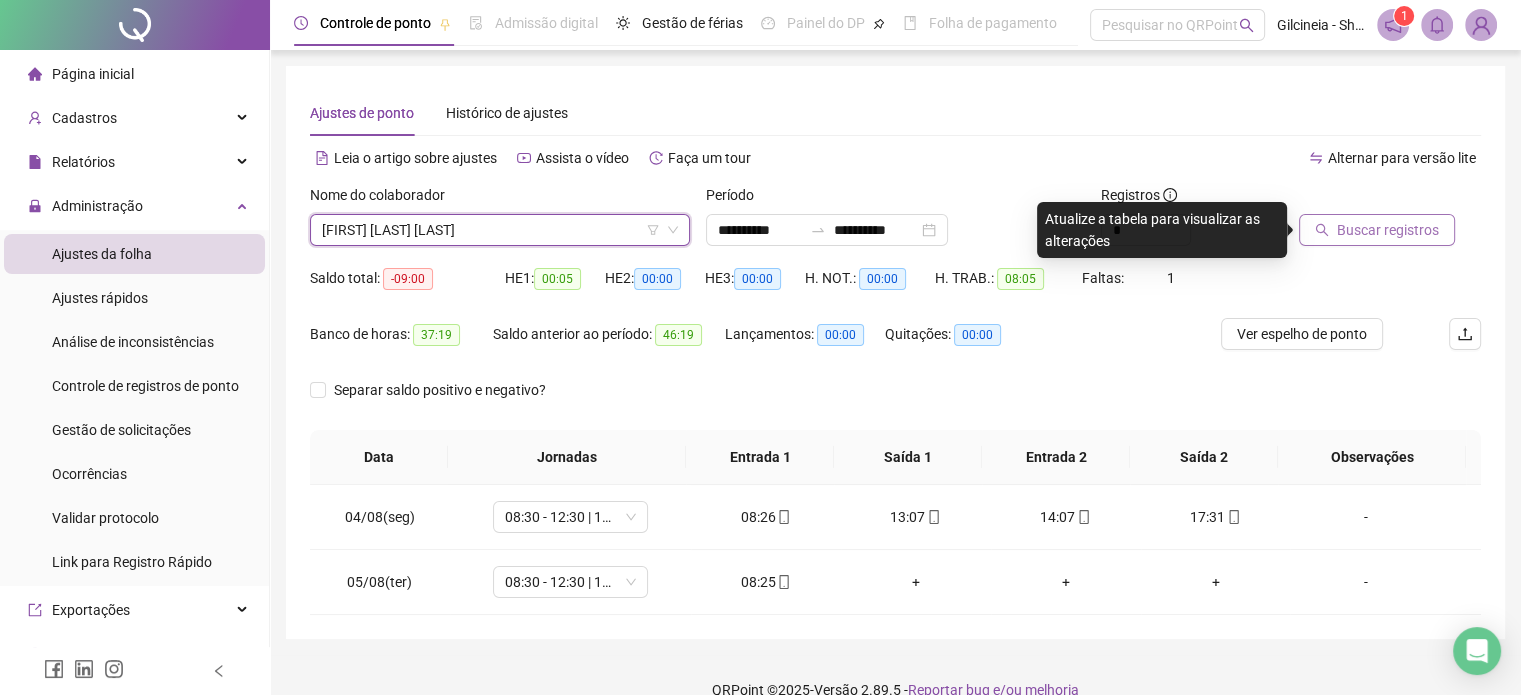 click on "Buscar registros" at bounding box center [1388, 230] 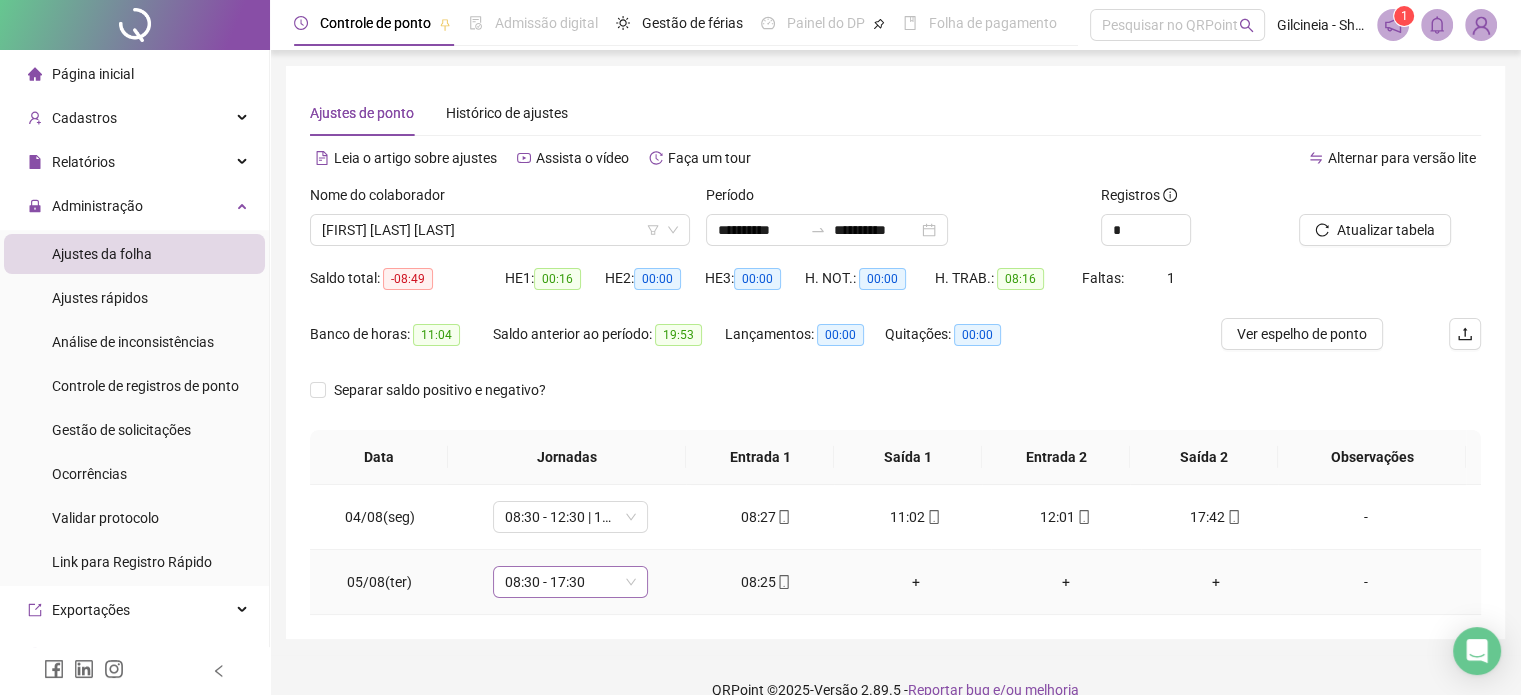 click on "08:30 - 17:30" at bounding box center (570, 582) 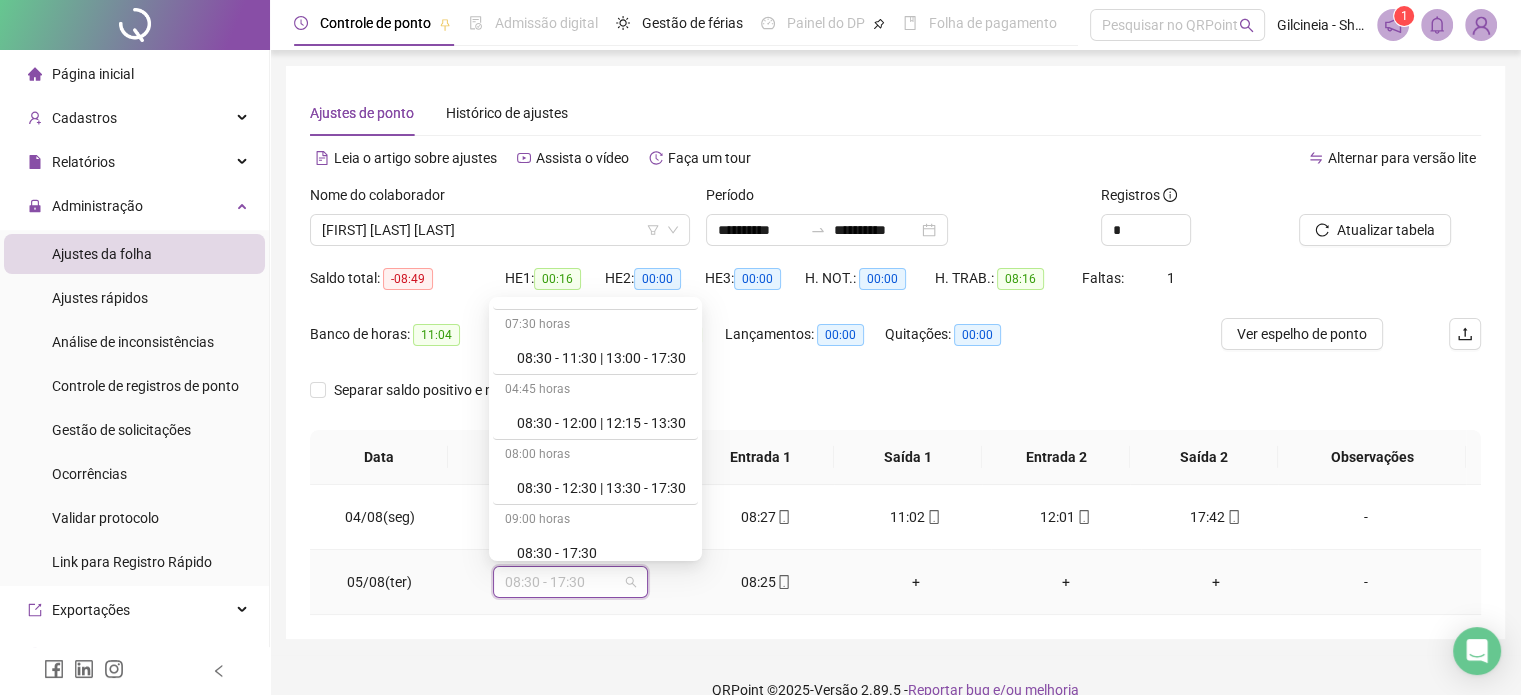 scroll, scrollTop: 600, scrollLeft: 0, axis: vertical 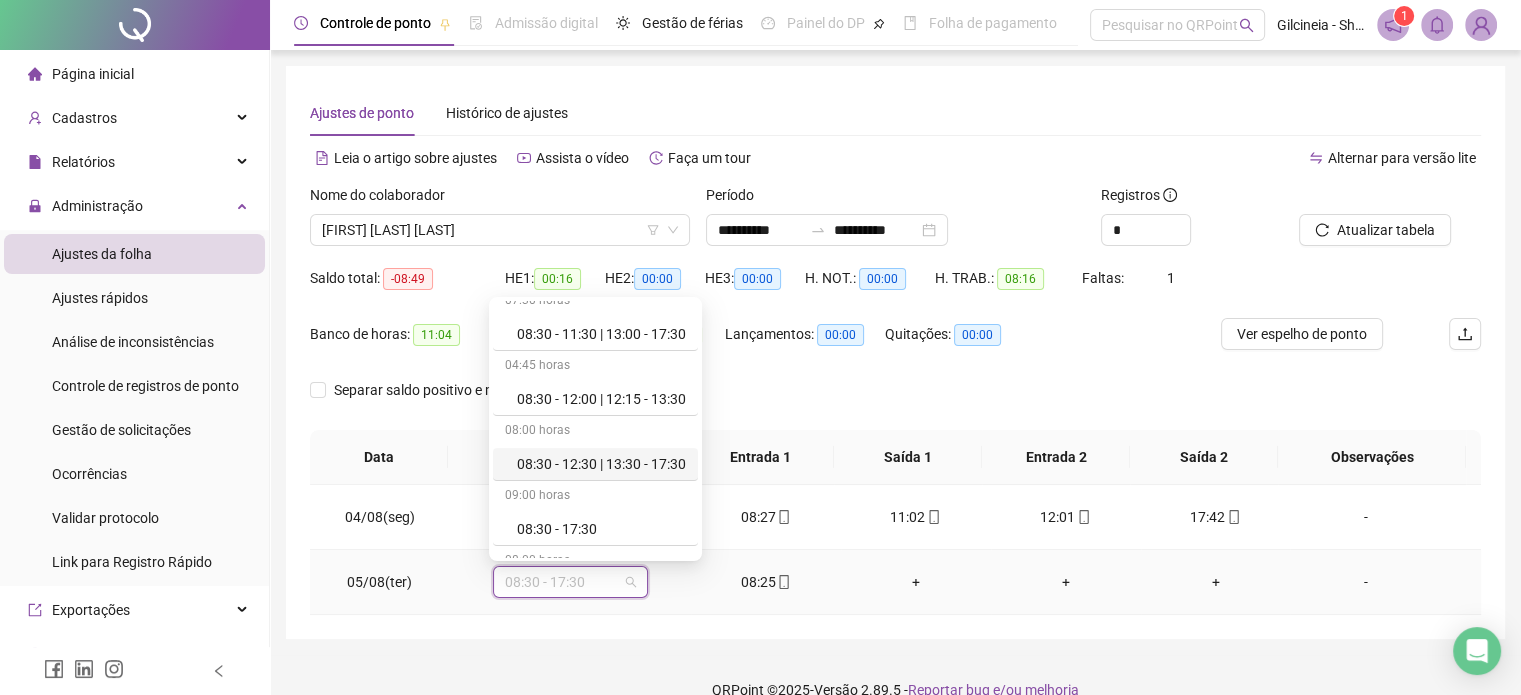 click on "08:30 - 12:30 | 13:30 - 17:30" at bounding box center (601, 464) 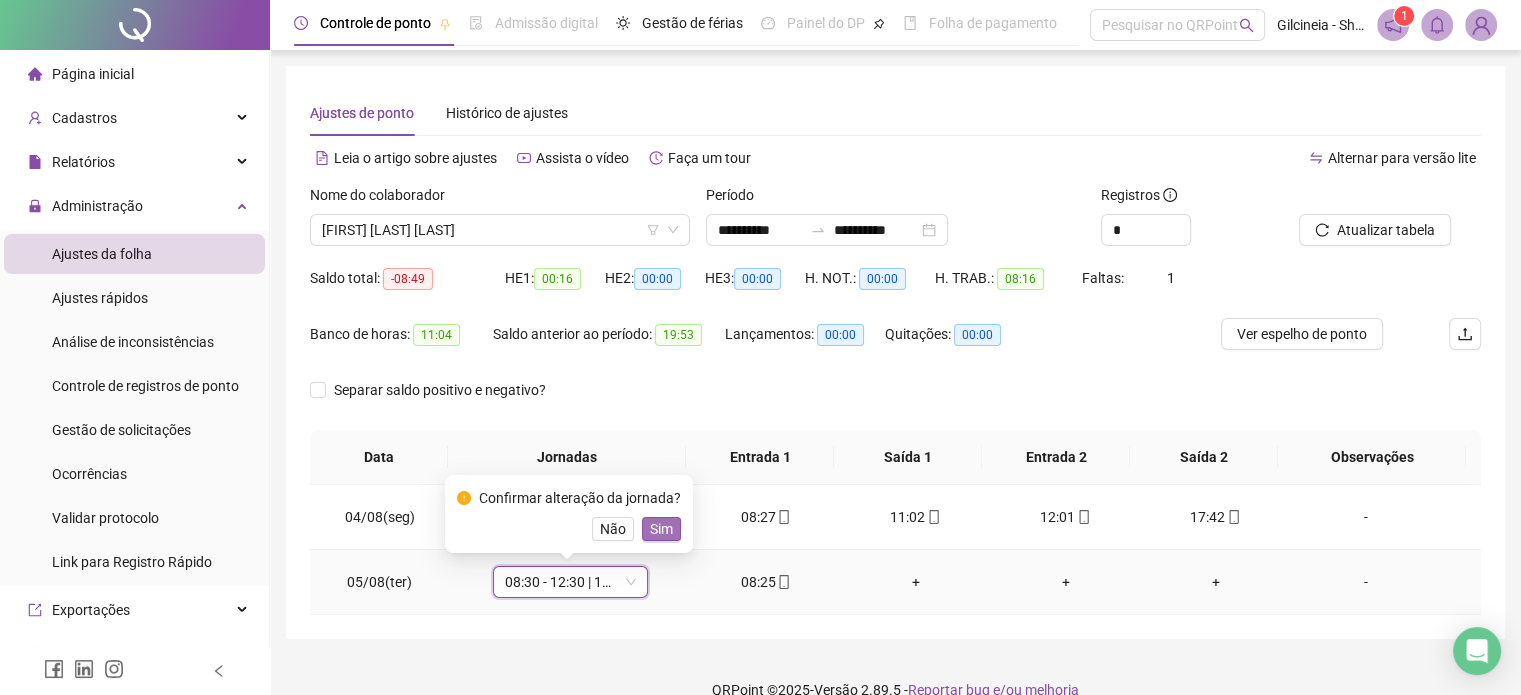 click on "Sim" at bounding box center (661, 529) 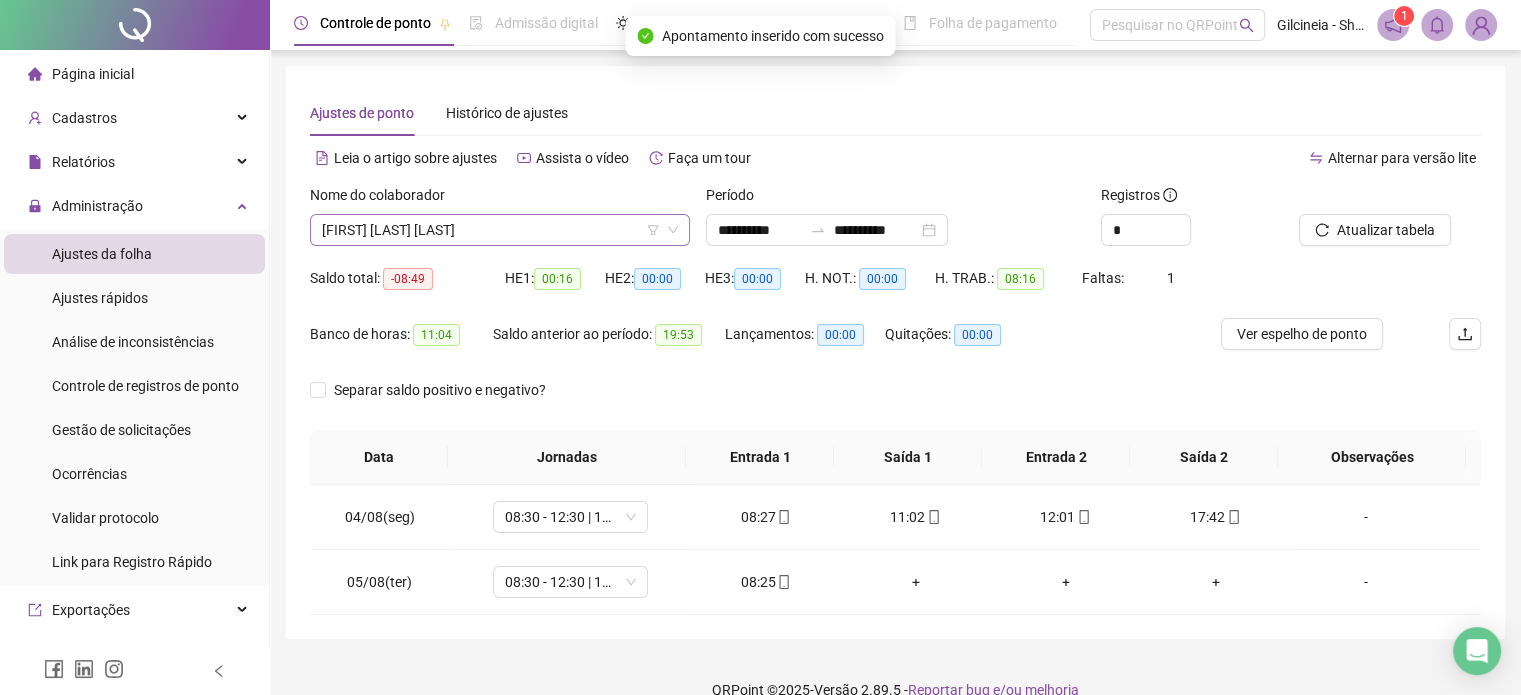 click on "[FIRST] [LAST] [LAST]" at bounding box center (500, 230) 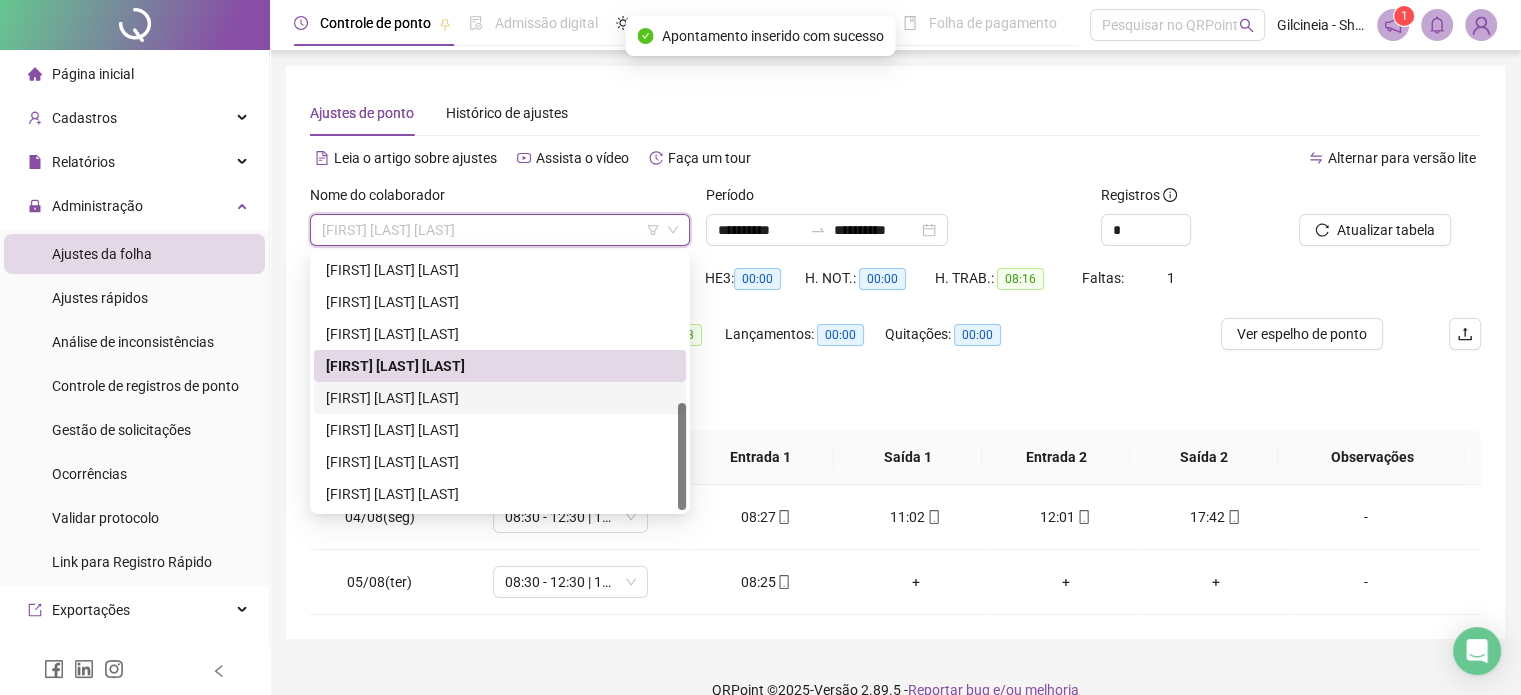 click on "[FIRST] [LAST] [LAST]" at bounding box center [500, 398] 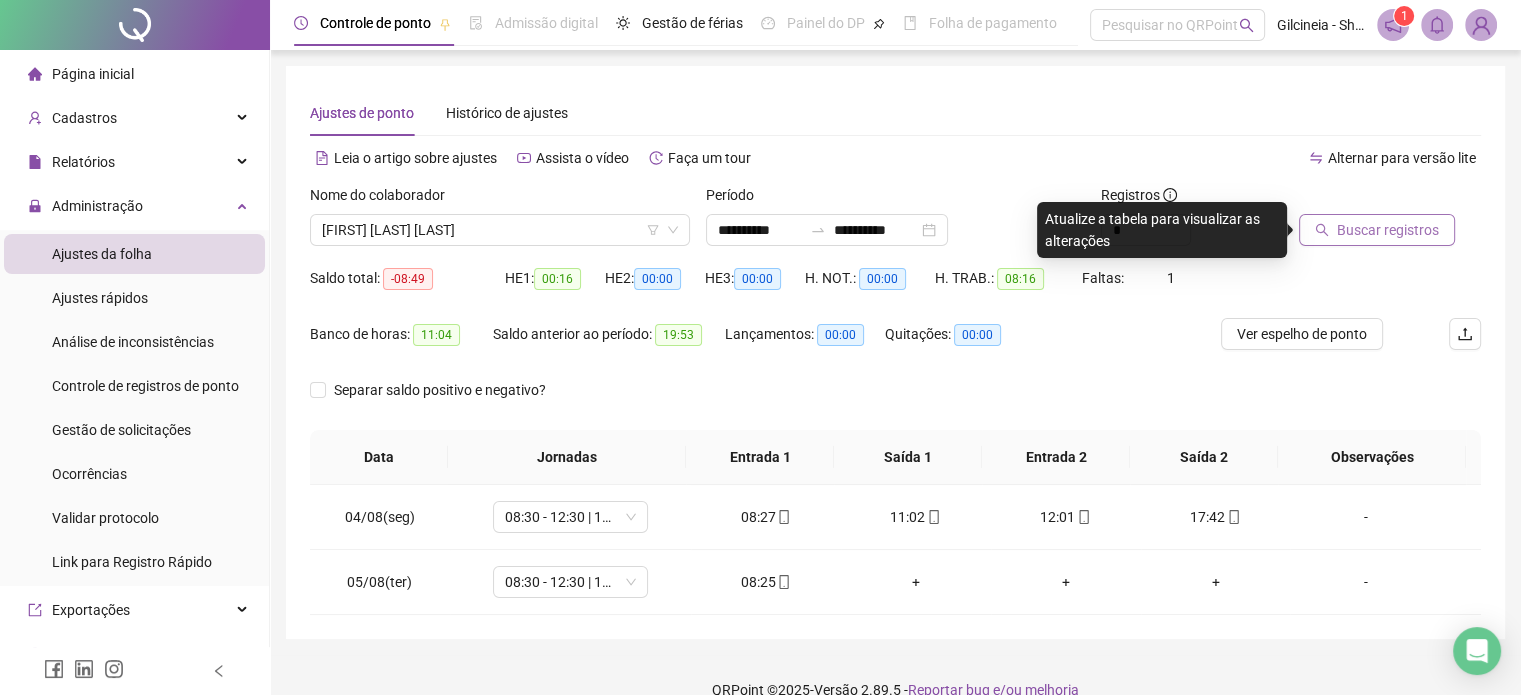 click on "Buscar registros" at bounding box center [1377, 230] 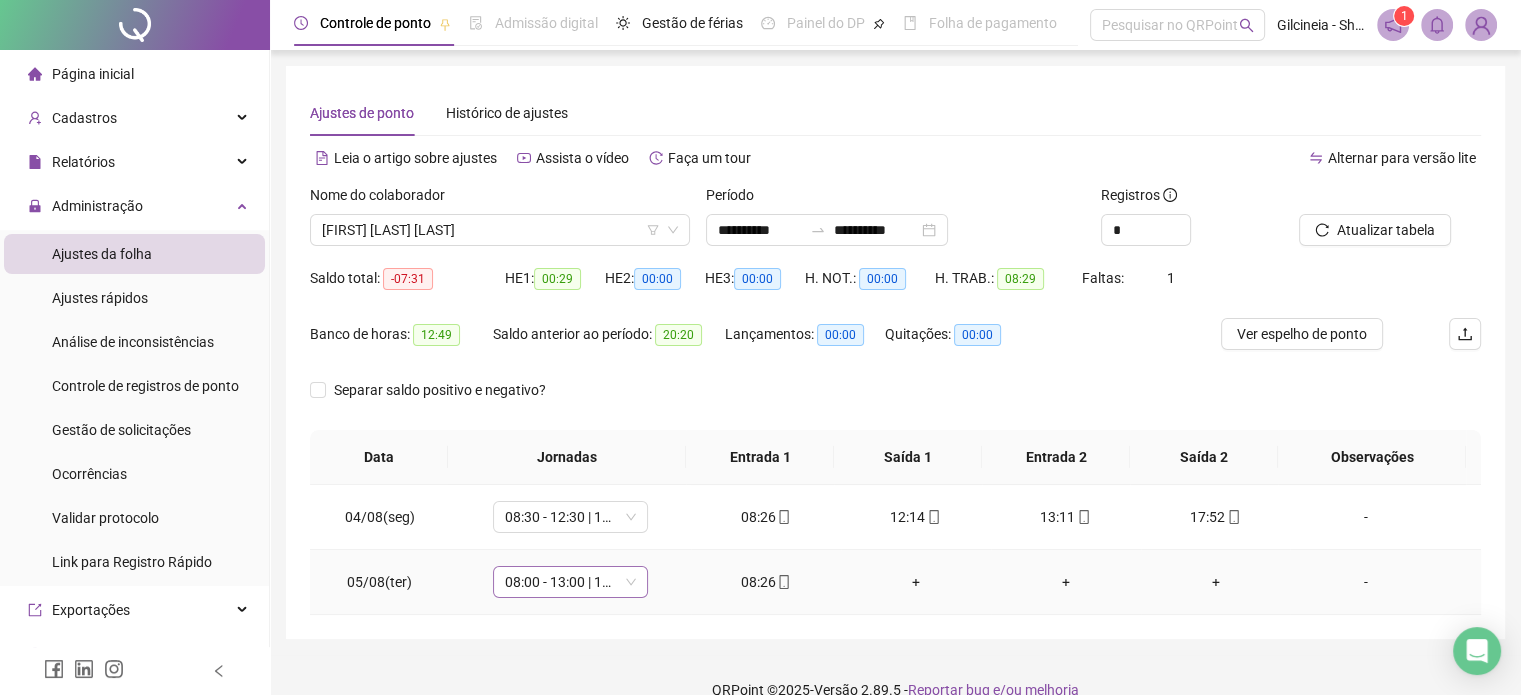 click on "08:00 - 13:00 | 14:00 - 17:00" at bounding box center (570, 582) 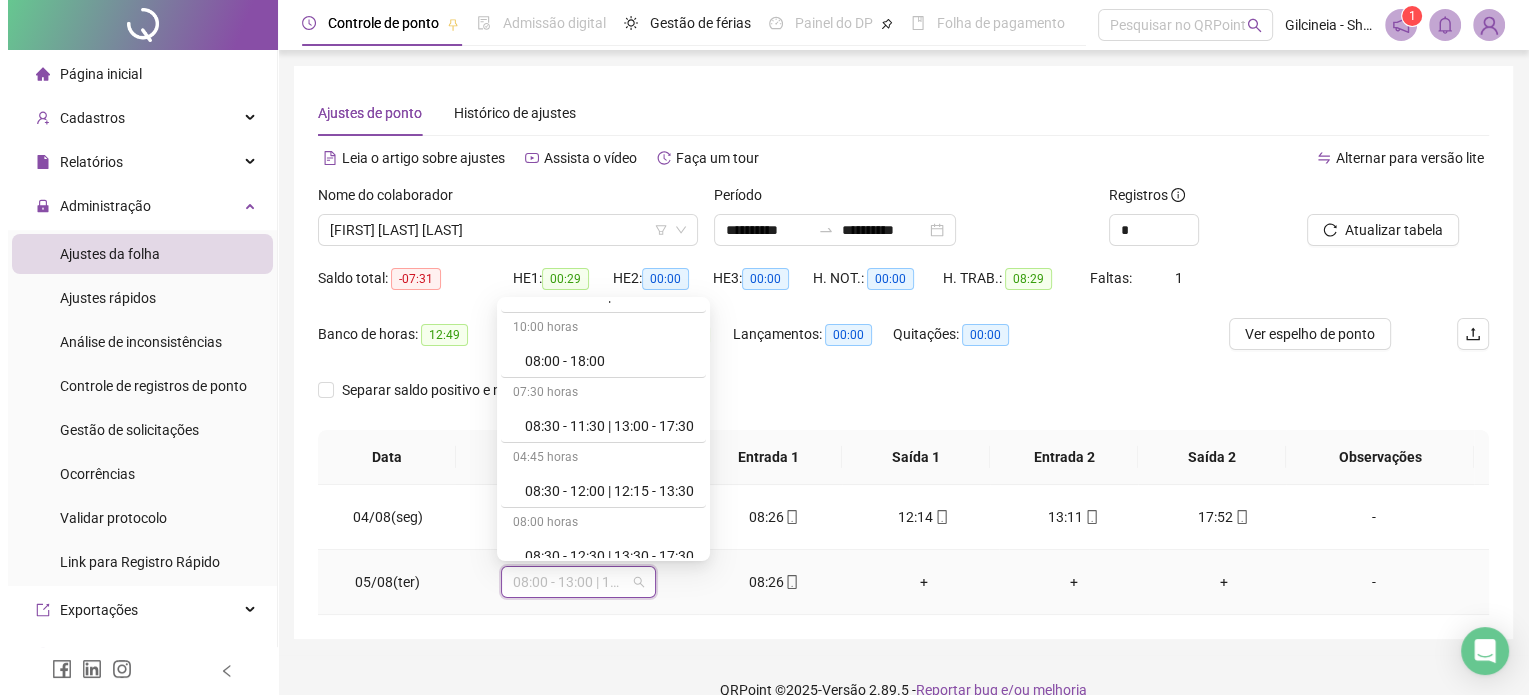 scroll, scrollTop: 520, scrollLeft: 0, axis: vertical 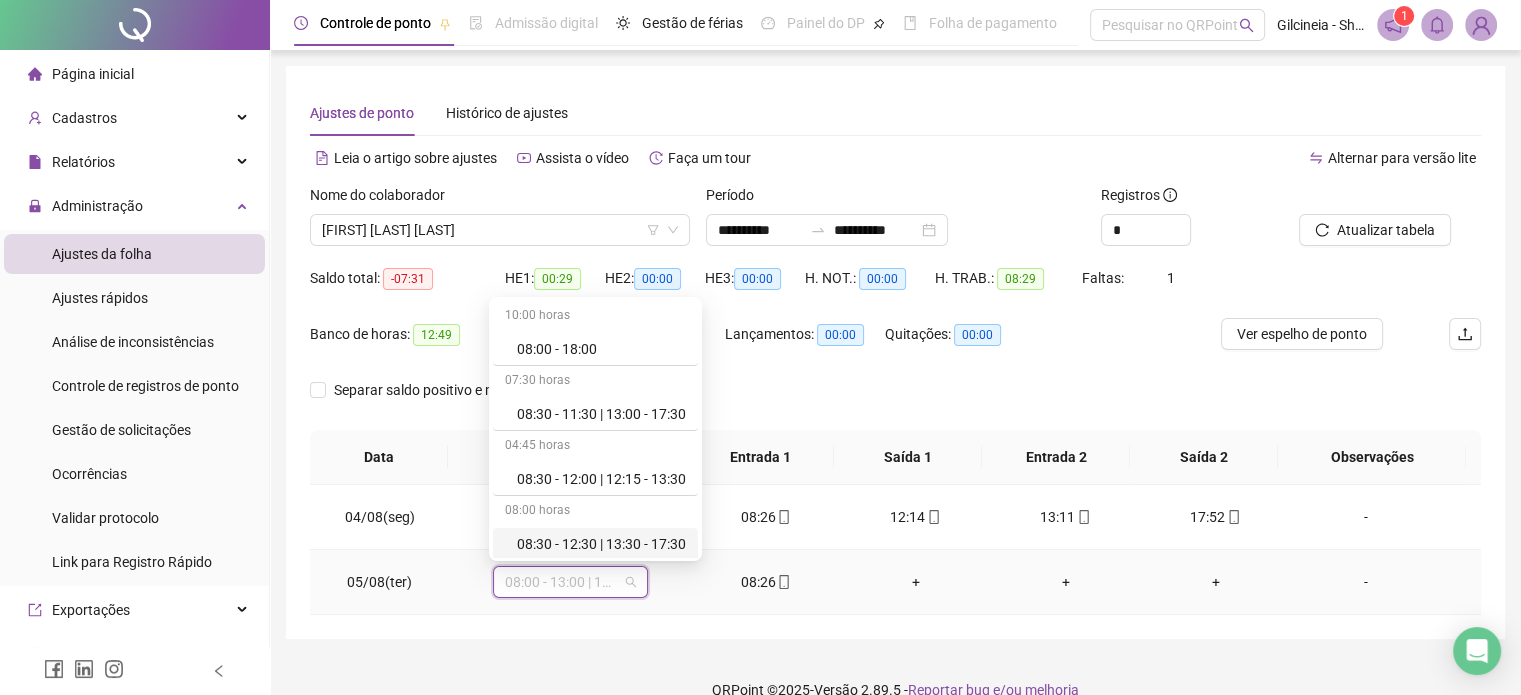 click on "08:30 - 12:30 | 13:30 - 17:30" at bounding box center [601, 544] 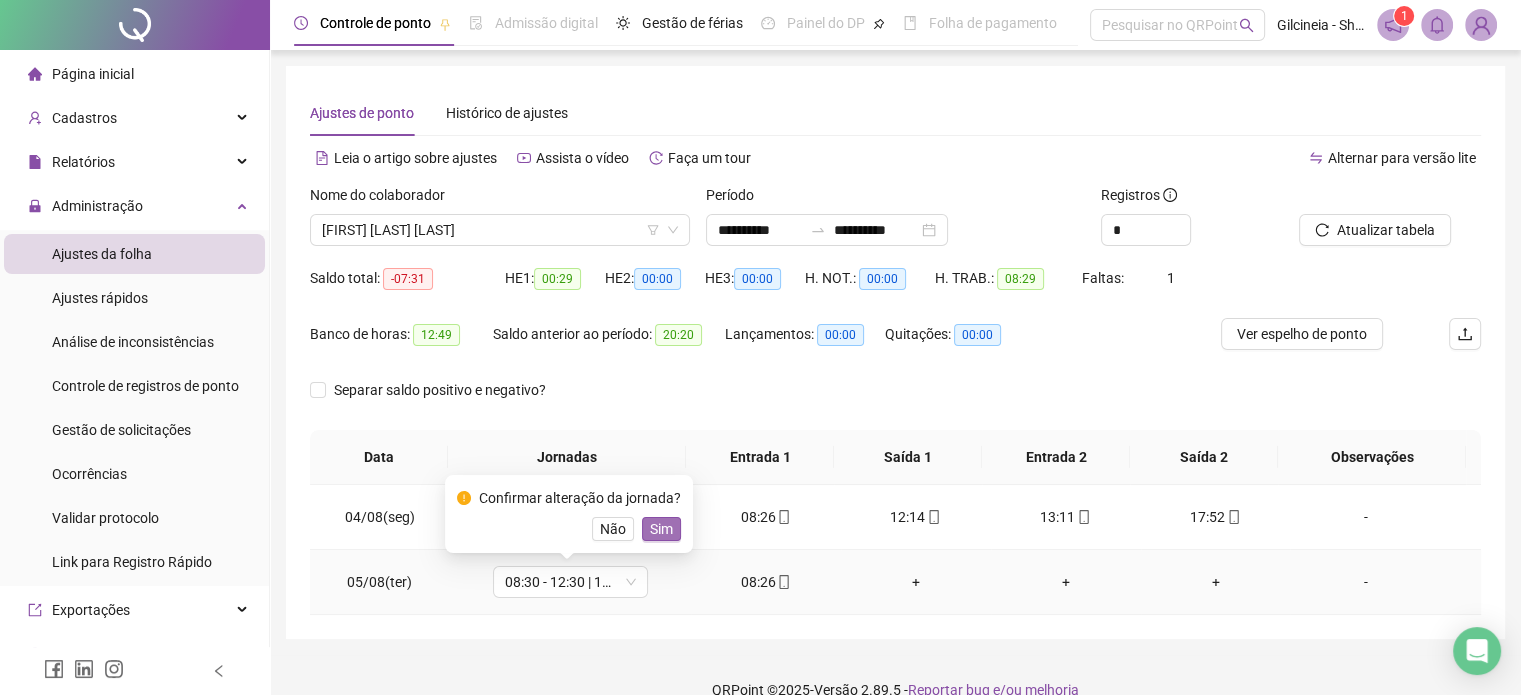 click on "Sim" at bounding box center (661, 529) 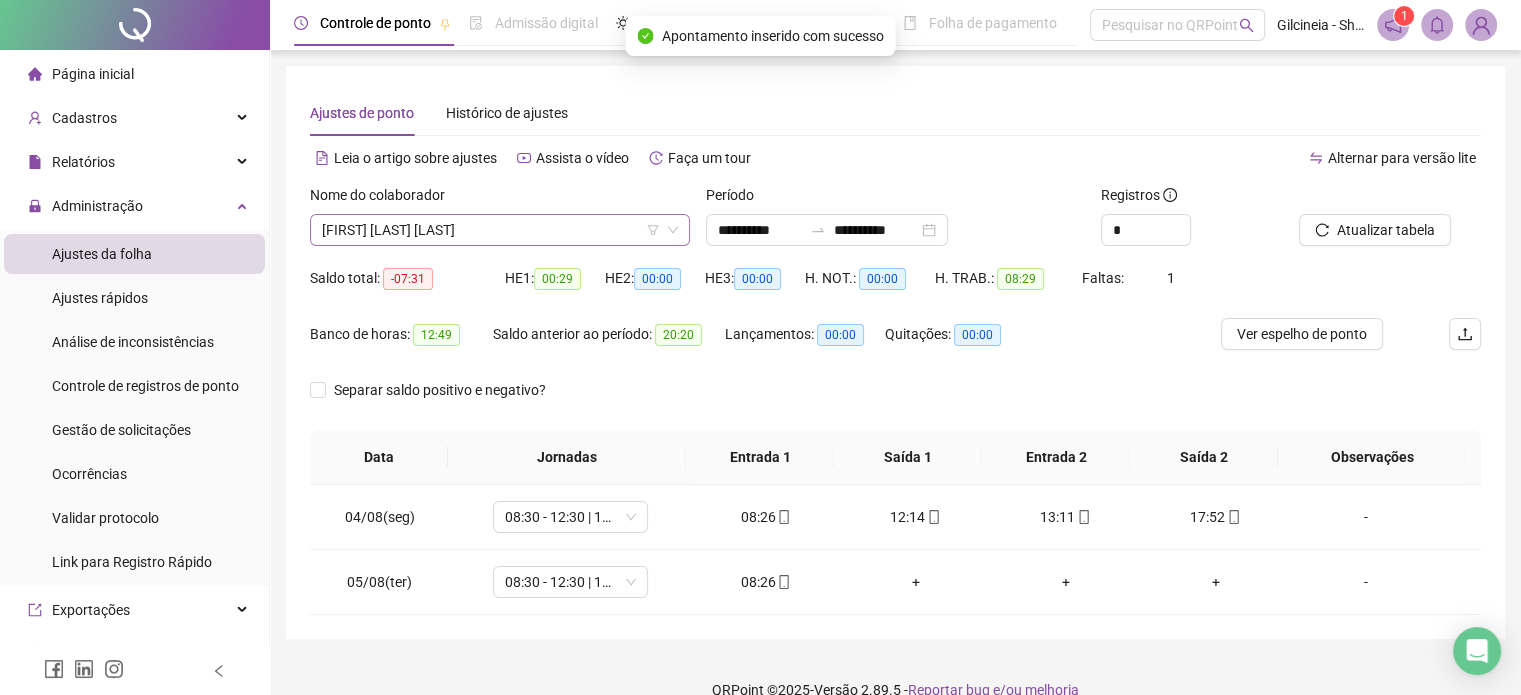 click on "[FIRST] [LAST] [LAST]" at bounding box center (500, 230) 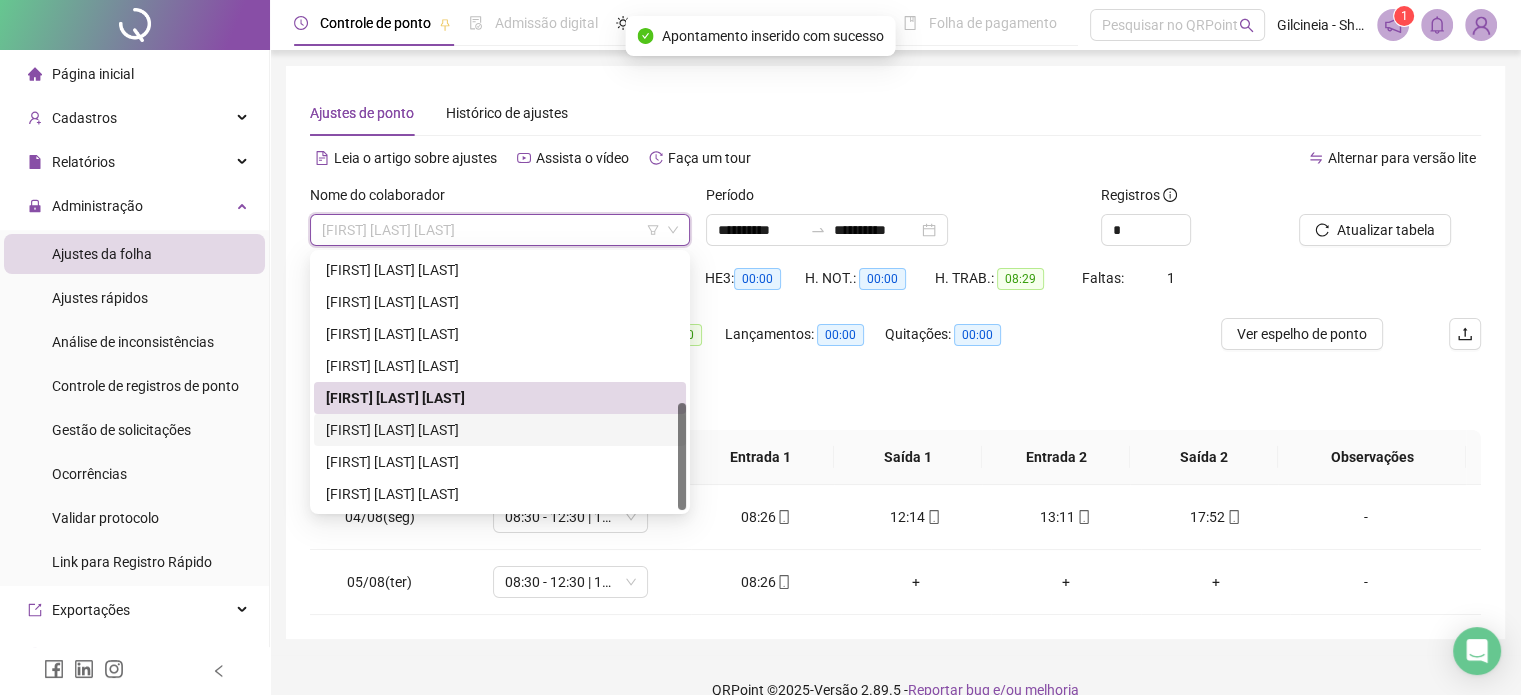 click on "[FIRST] [LAST] [LAST]" at bounding box center [500, 430] 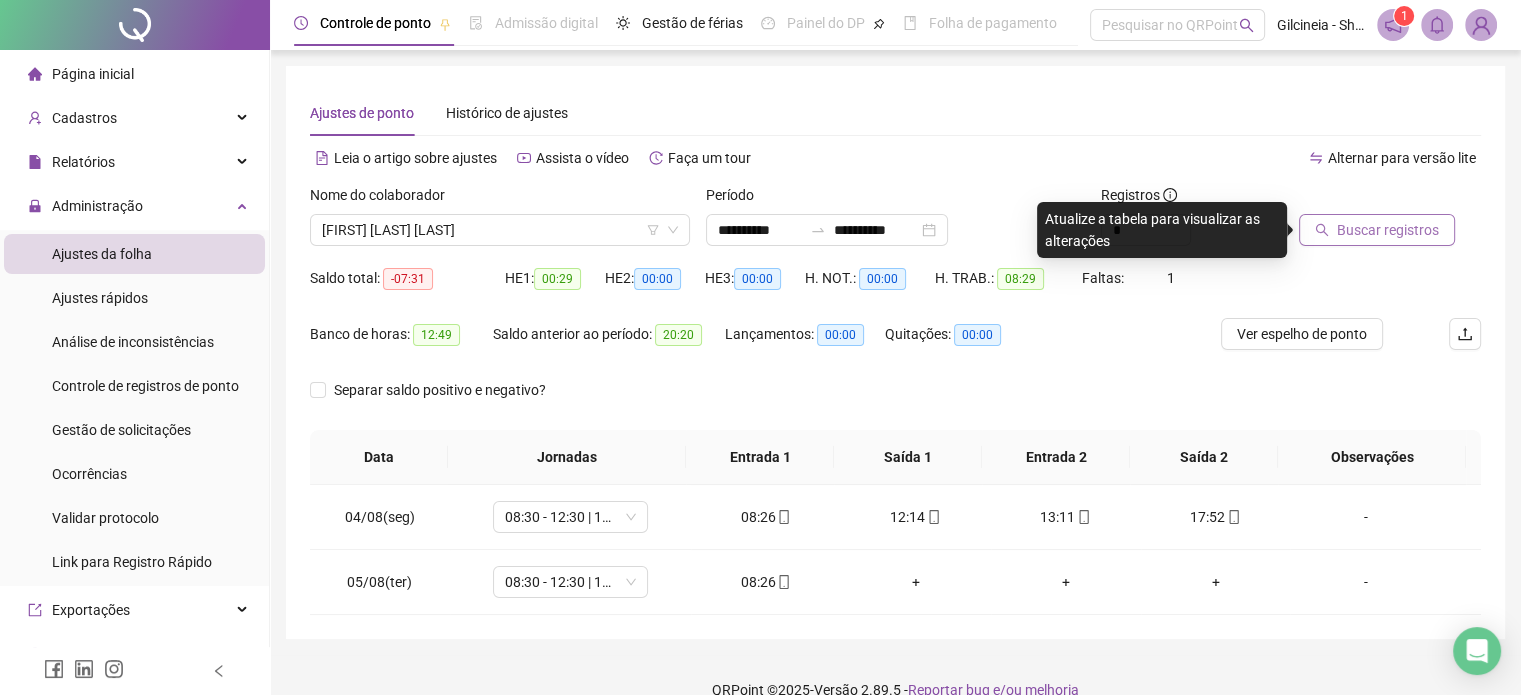 click on "Buscar registros" at bounding box center (1388, 230) 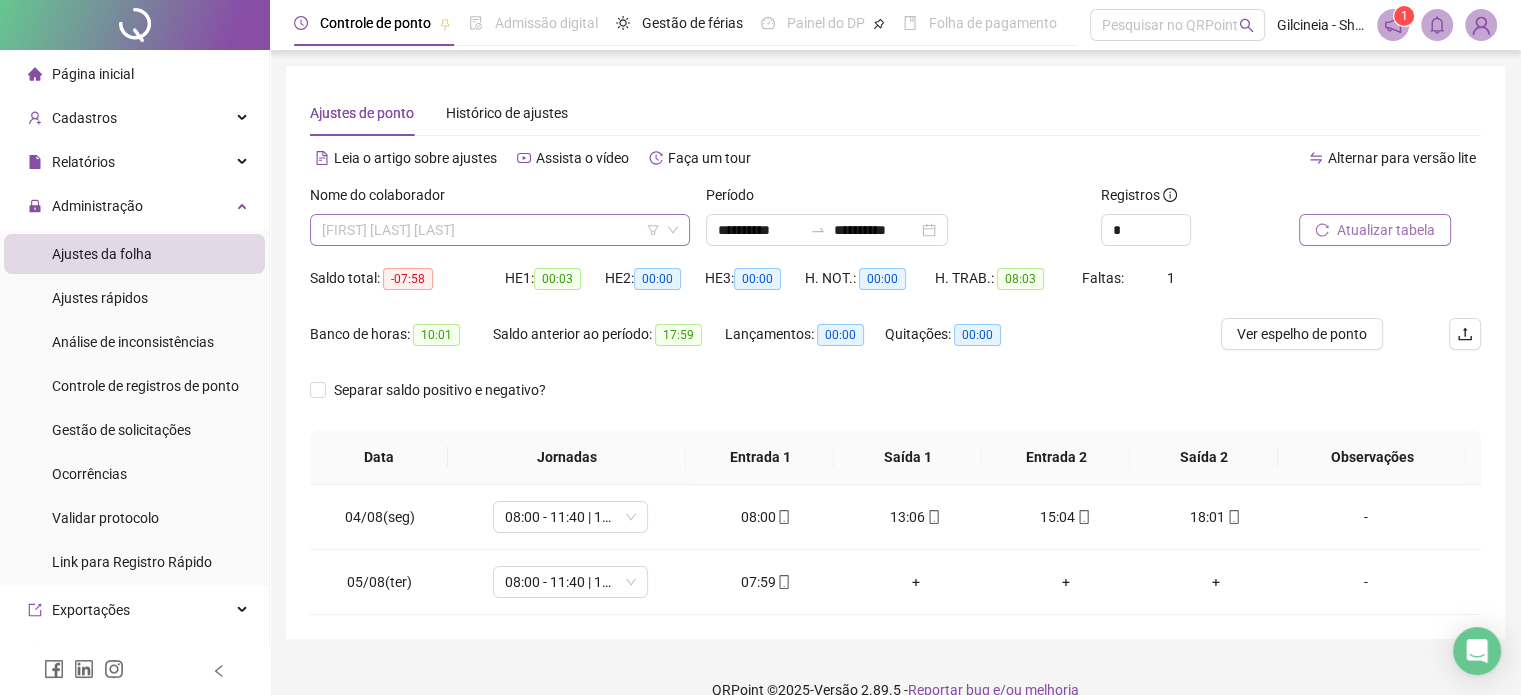 click on "[FIRST] [LAST] [LAST]" at bounding box center [500, 230] 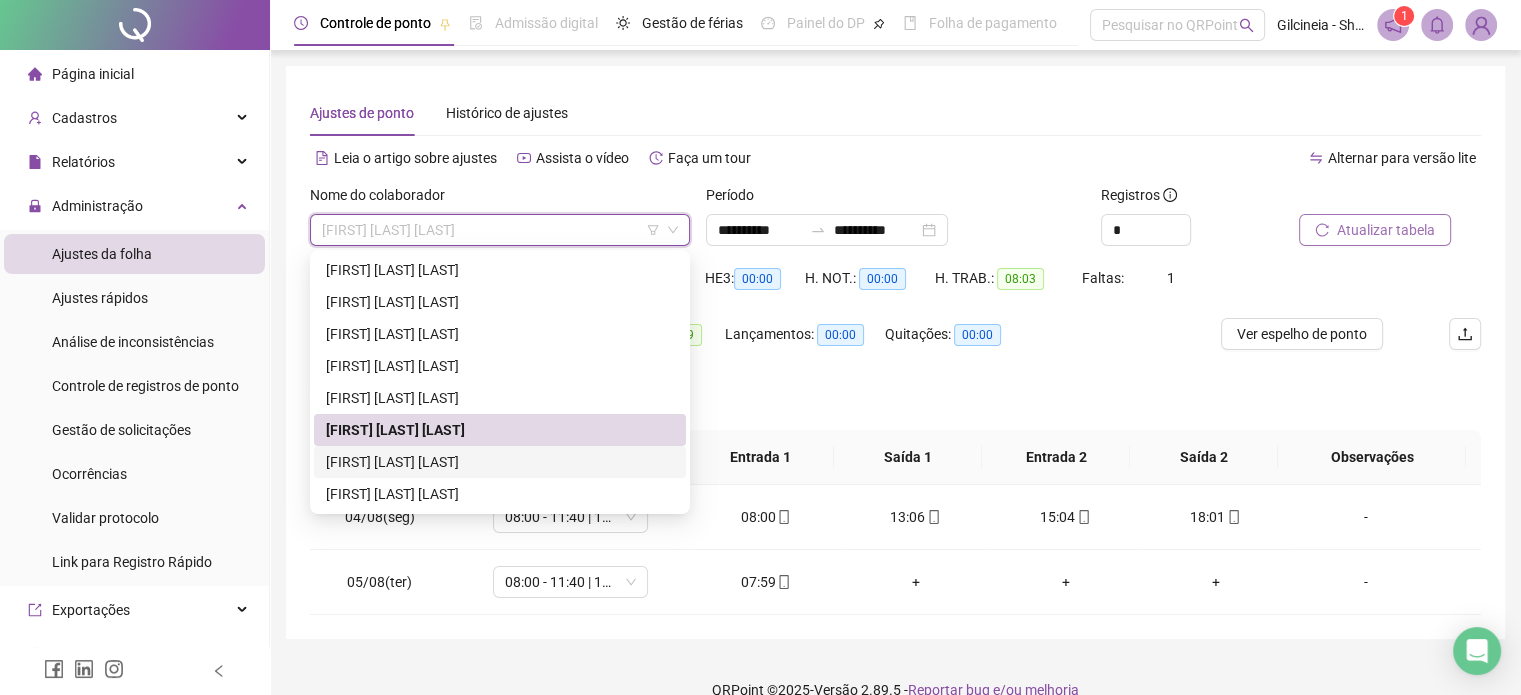 click on "[FIRST] [LAST] [LAST]" at bounding box center (500, 462) 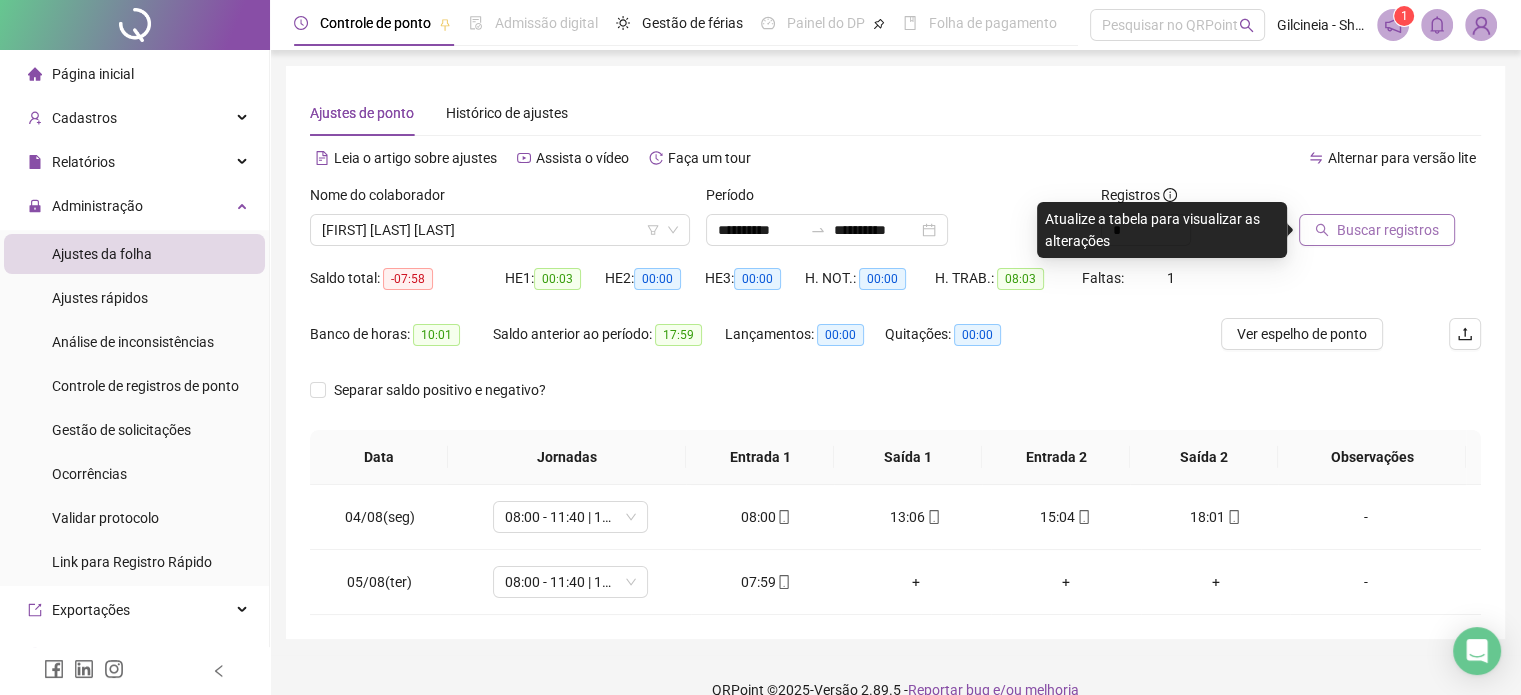 click on "Buscar registros" at bounding box center [1388, 230] 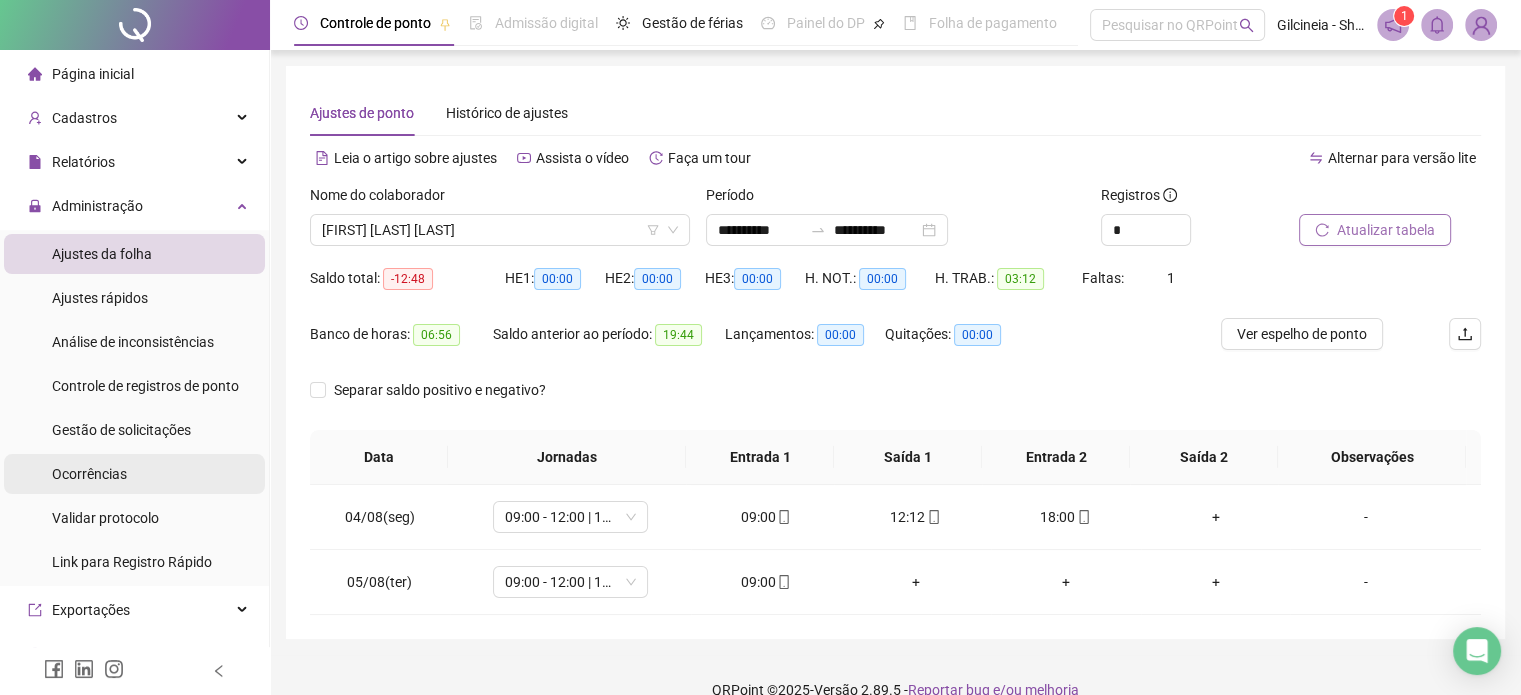 click on "Ocorrências" at bounding box center [89, 474] 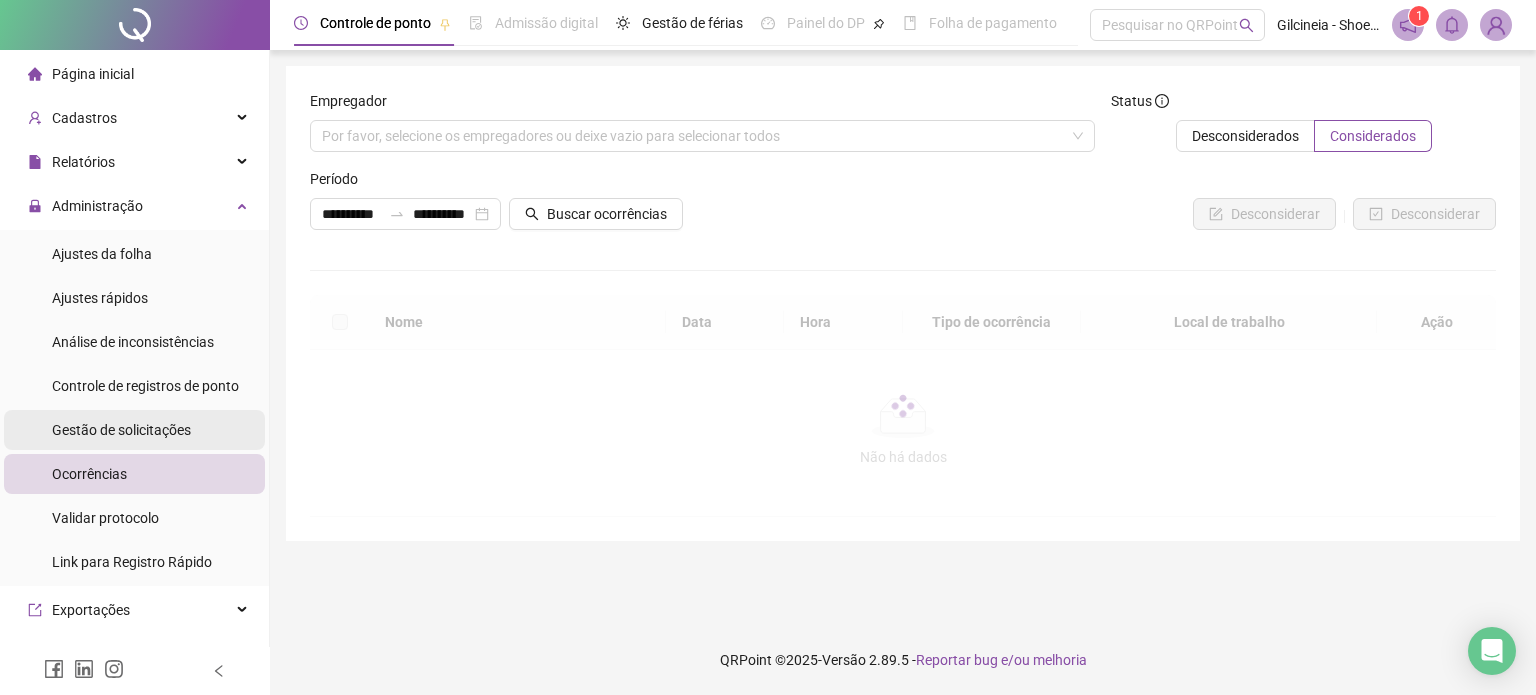 click on "Gestão de solicitações" at bounding box center [121, 430] 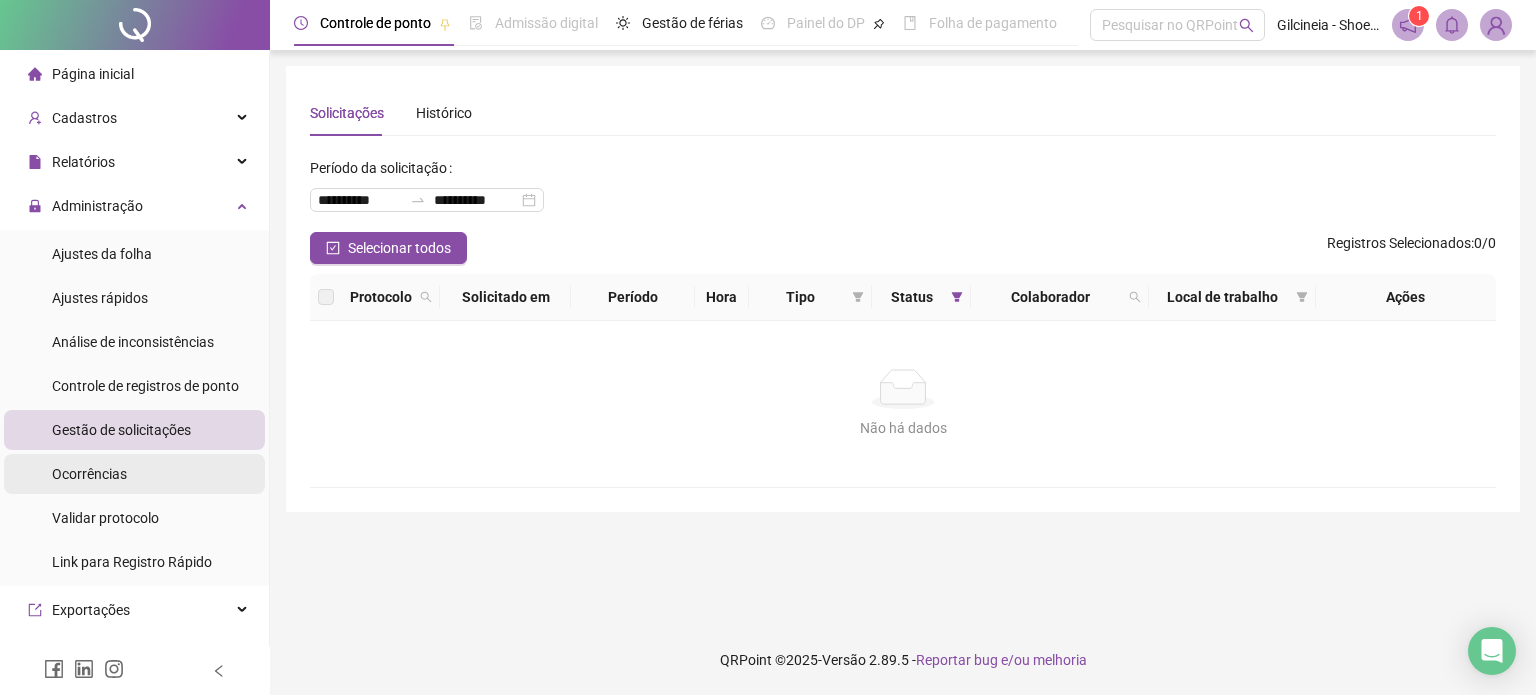 click on "Ocorrências" at bounding box center (134, 474) 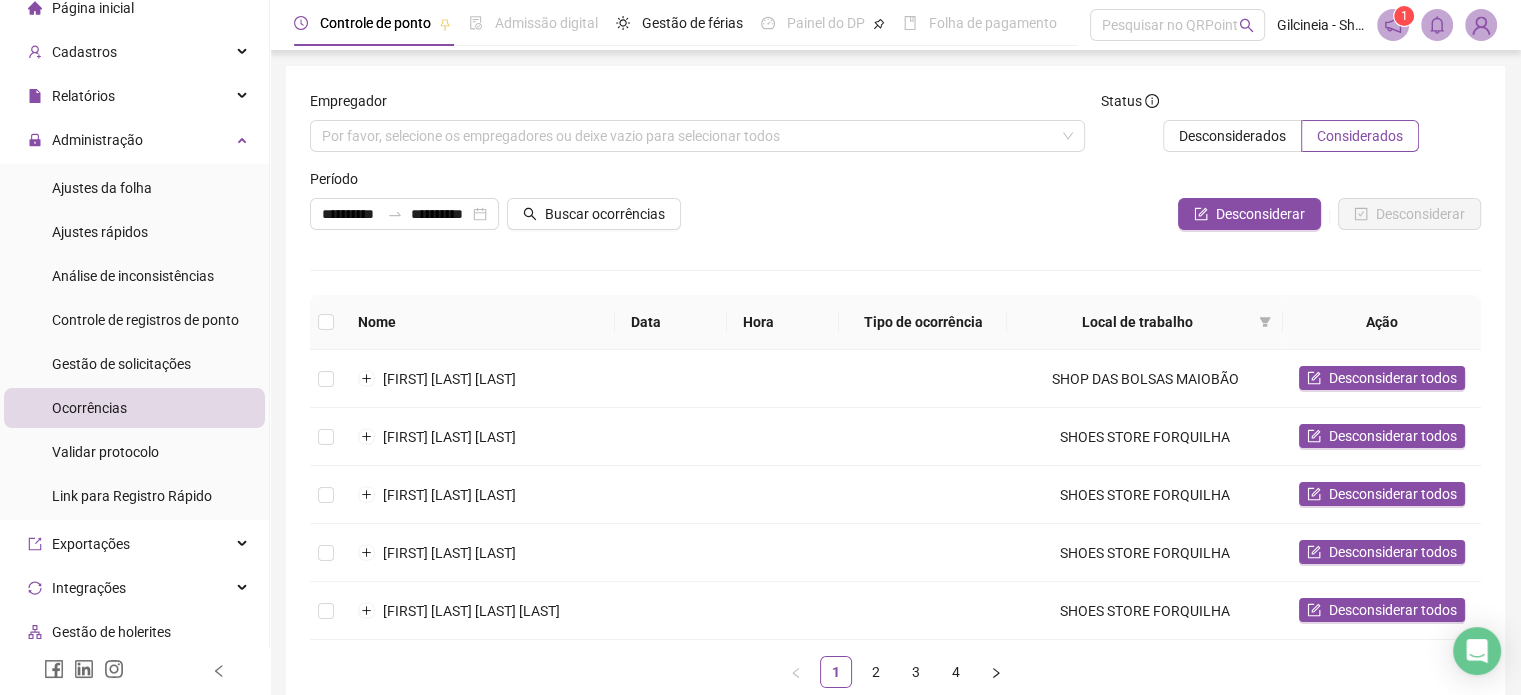 scroll, scrollTop: 56, scrollLeft: 0, axis: vertical 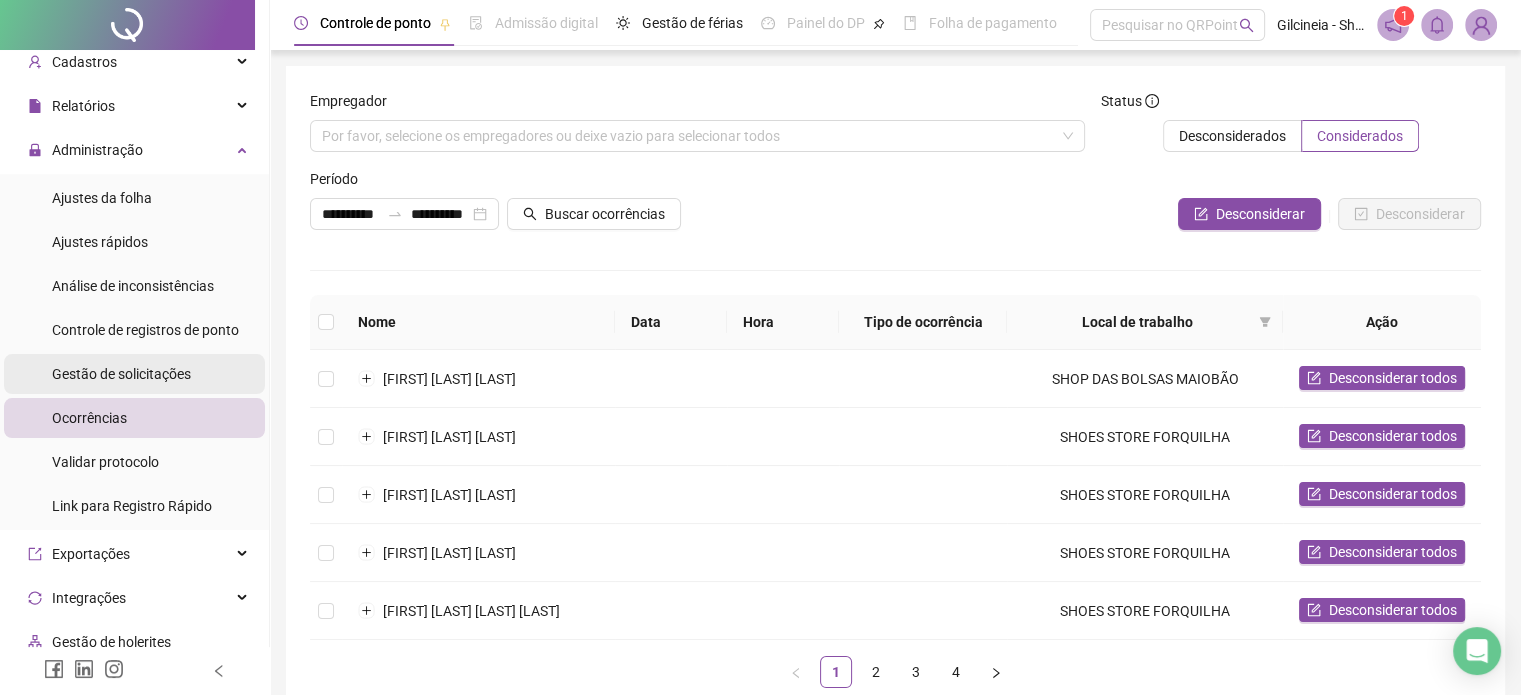 click on "Gestão de solicitações" at bounding box center (121, 374) 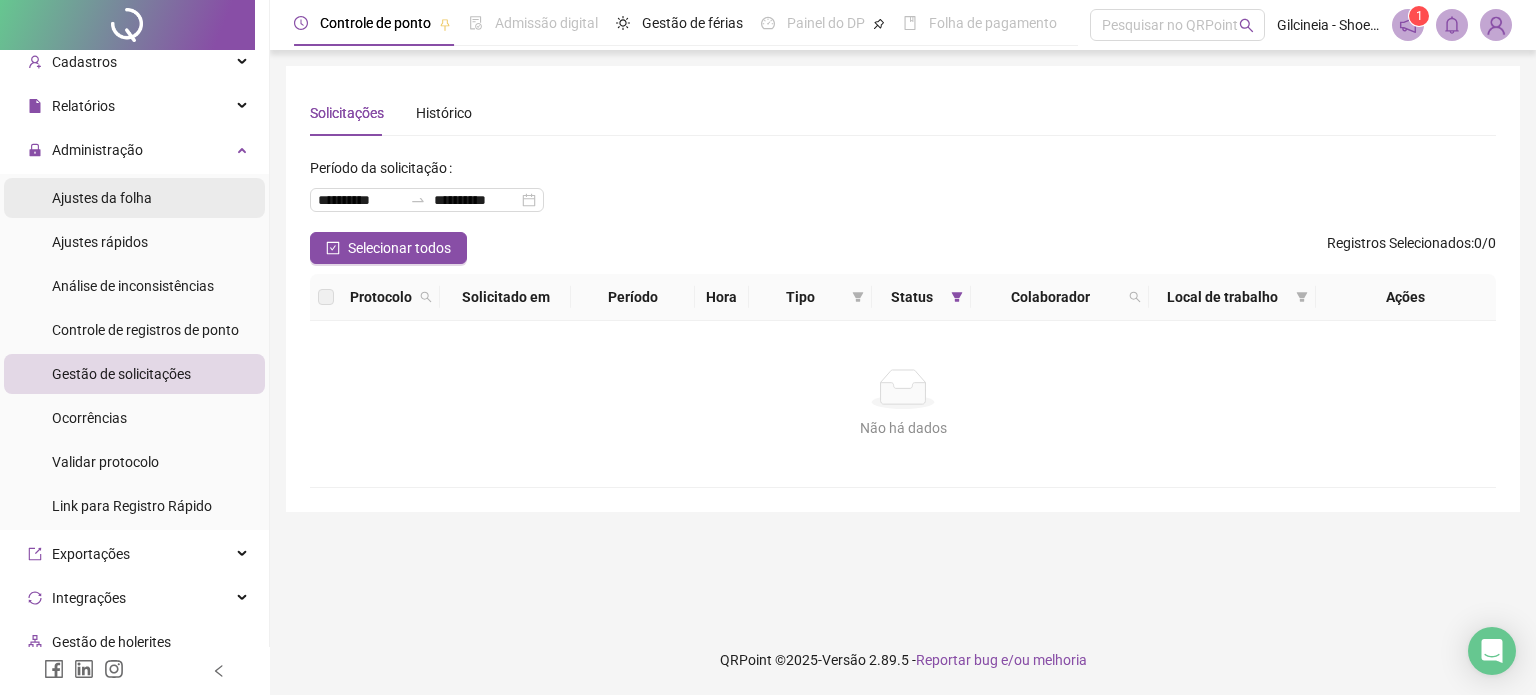 click on "Ajustes da folha" at bounding box center (102, 198) 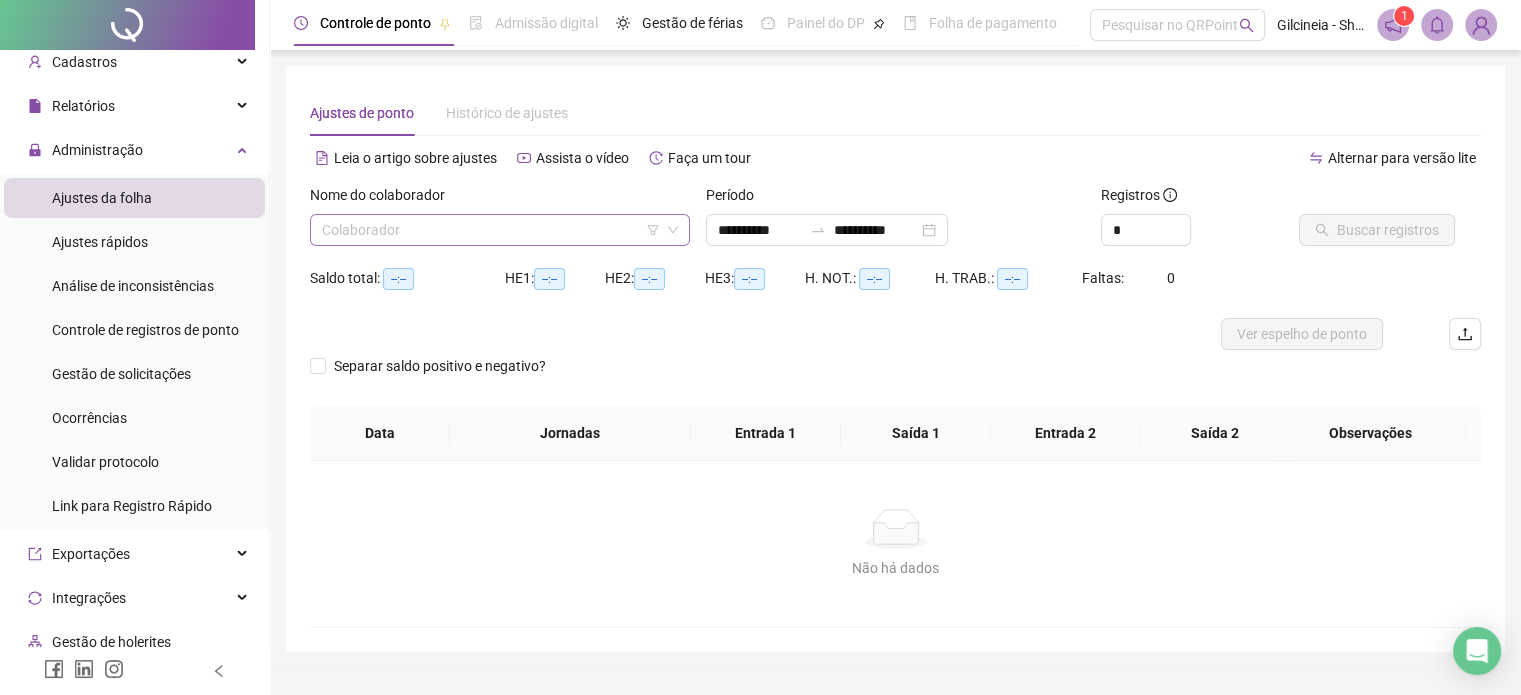 click at bounding box center (491, 230) 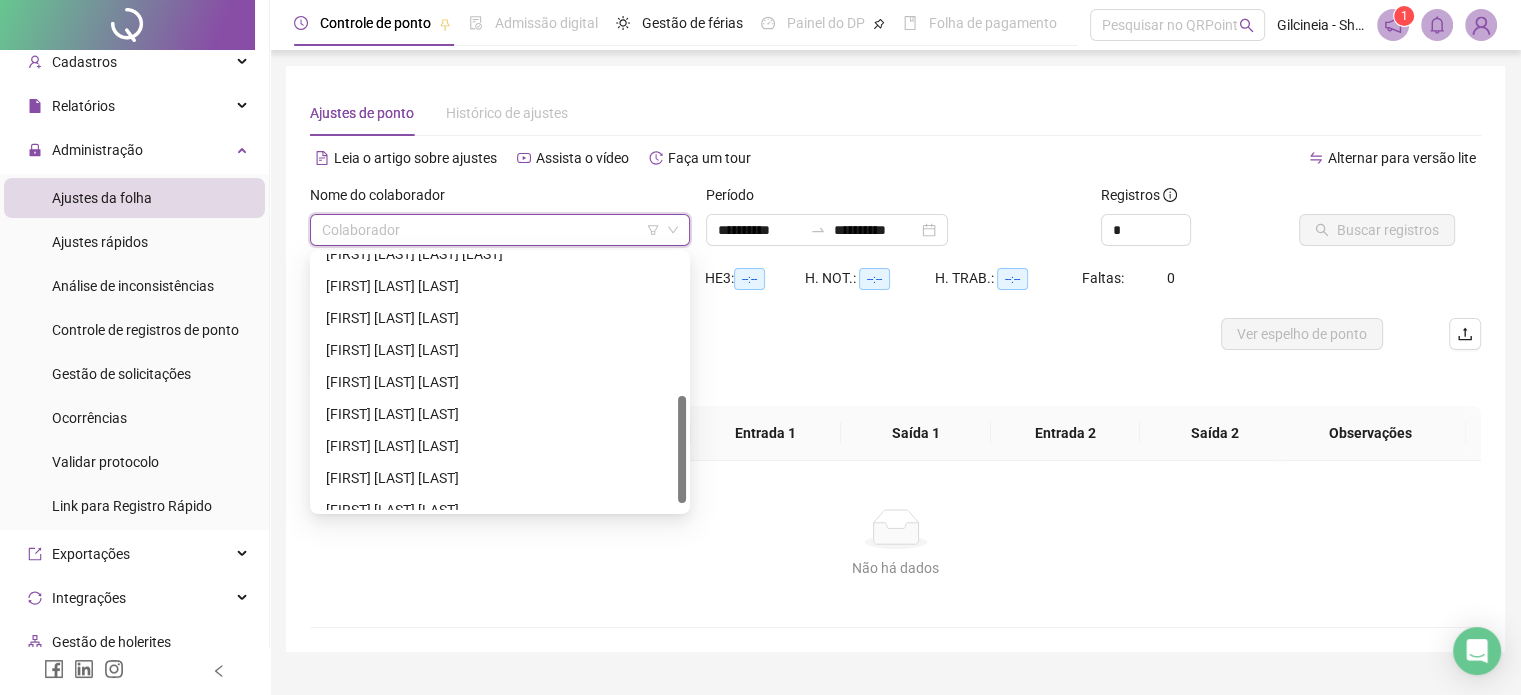 scroll, scrollTop: 352, scrollLeft: 0, axis: vertical 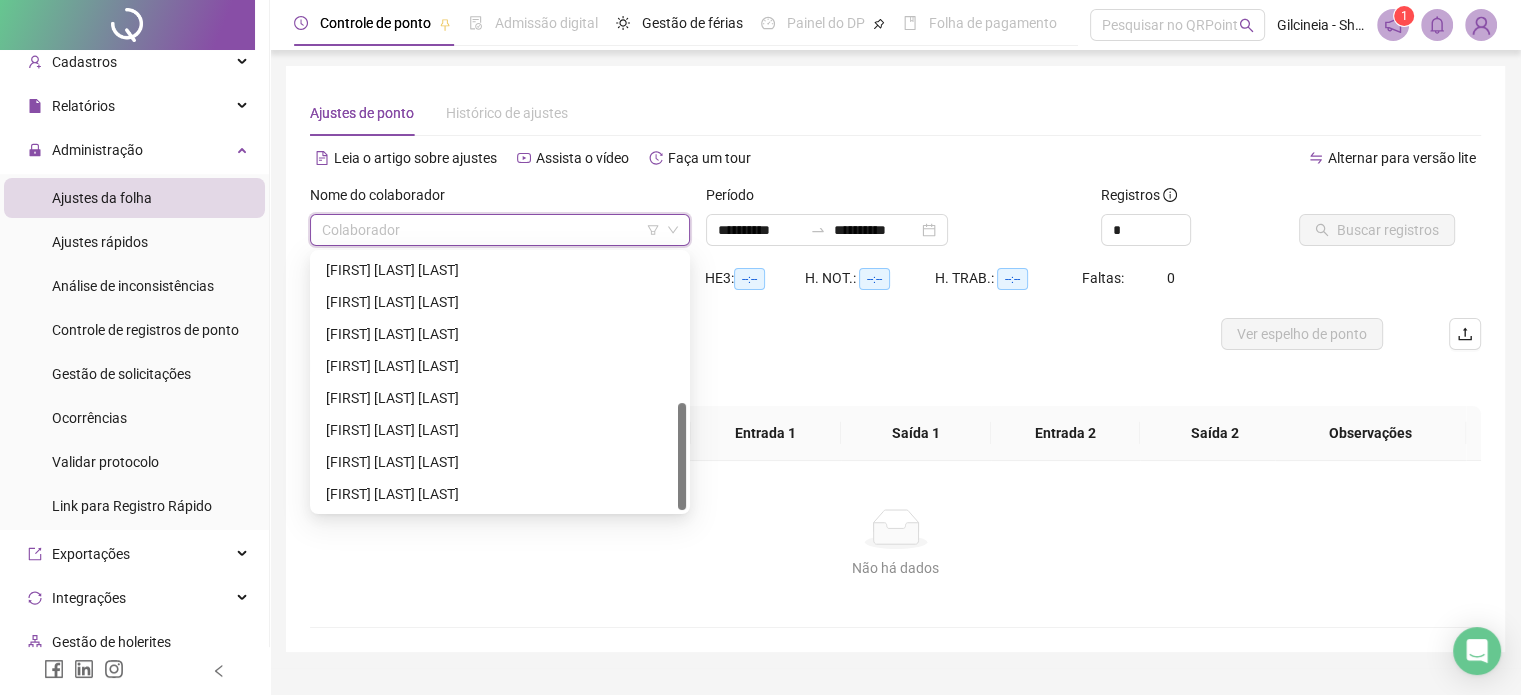 drag, startPoint x: 682, startPoint y: 316, endPoint x: 704, endPoint y: 489, distance: 174.39323 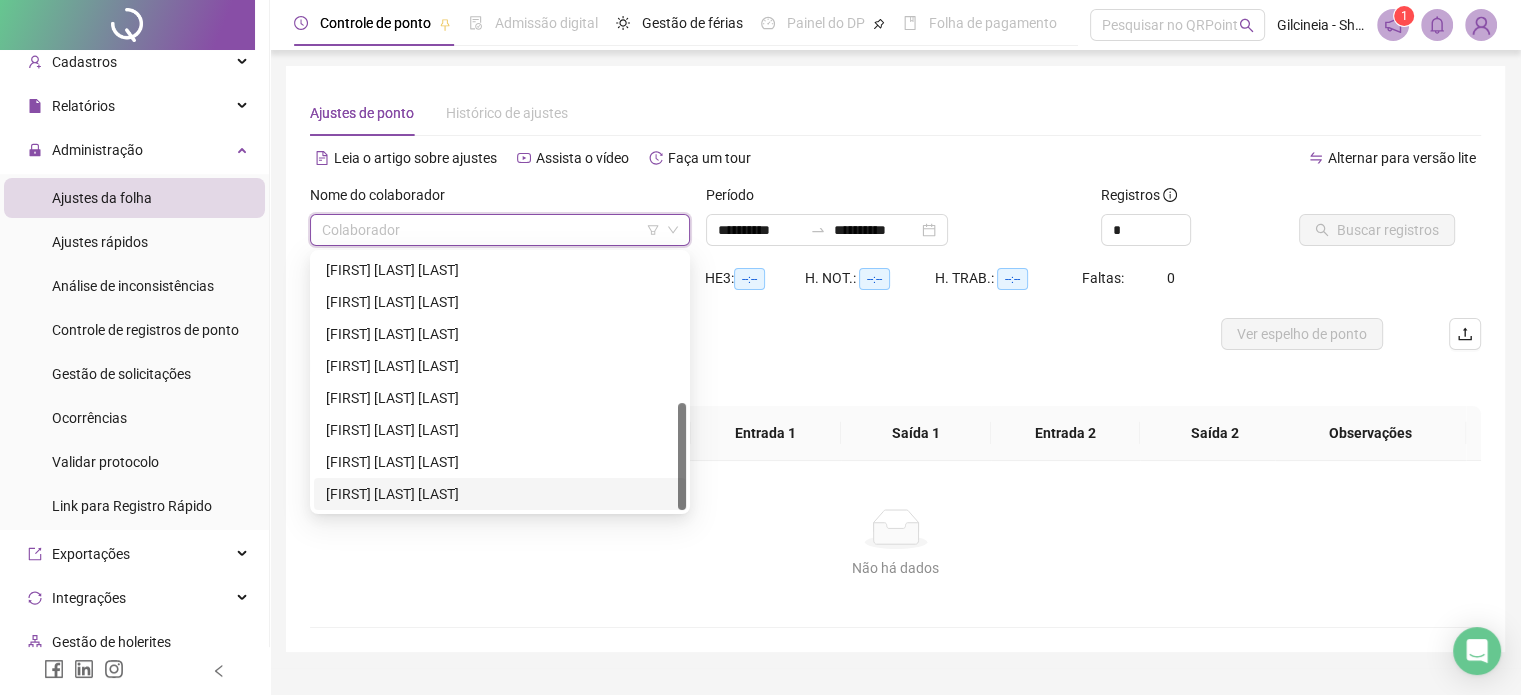 click on "[FIRST] [LAST] [LAST]" at bounding box center [500, 494] 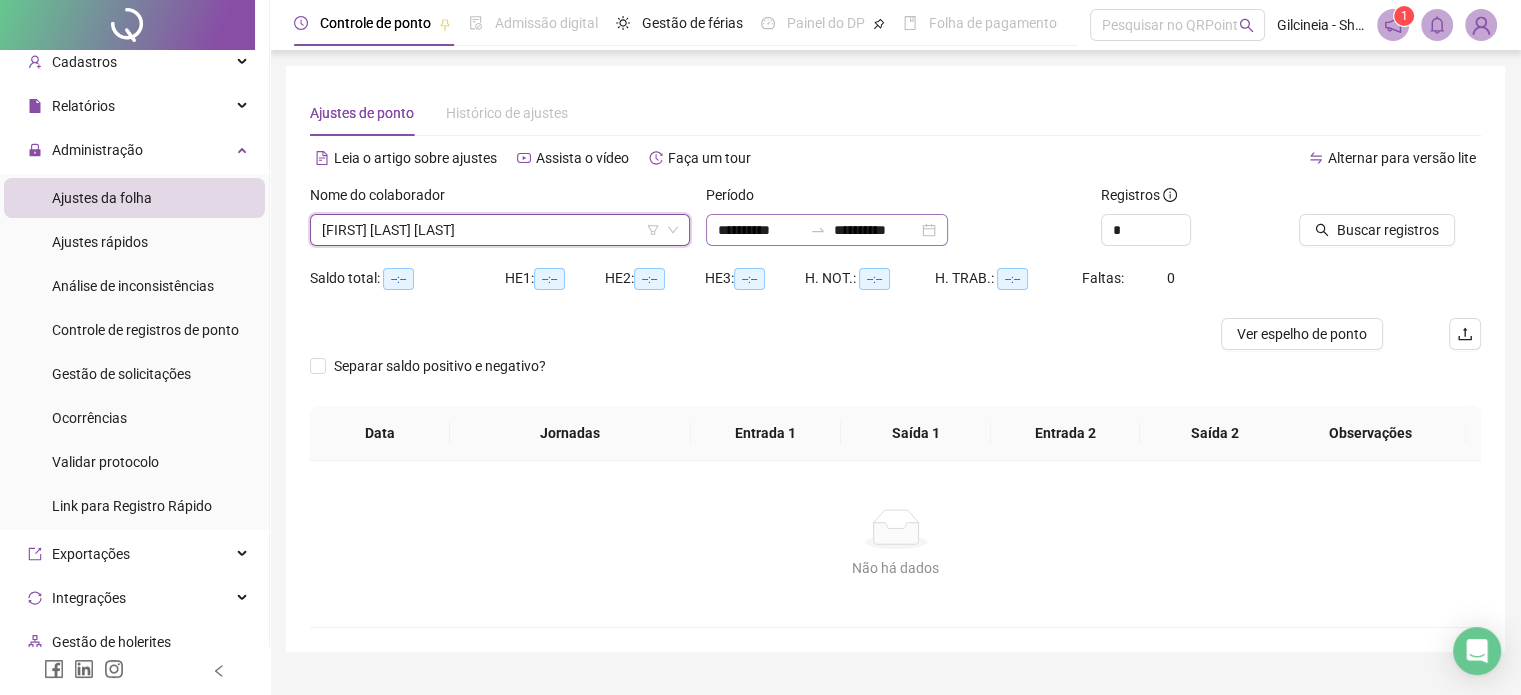 click 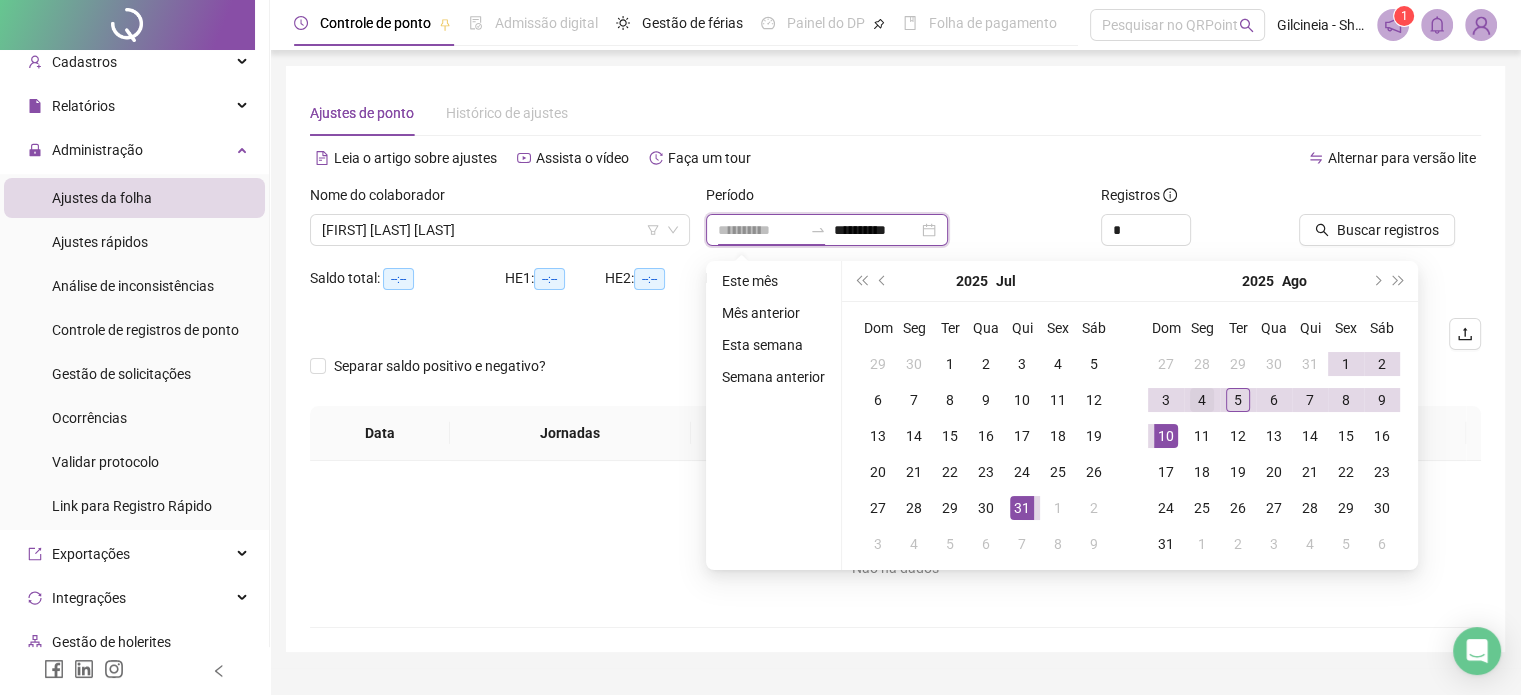 type on "**********" 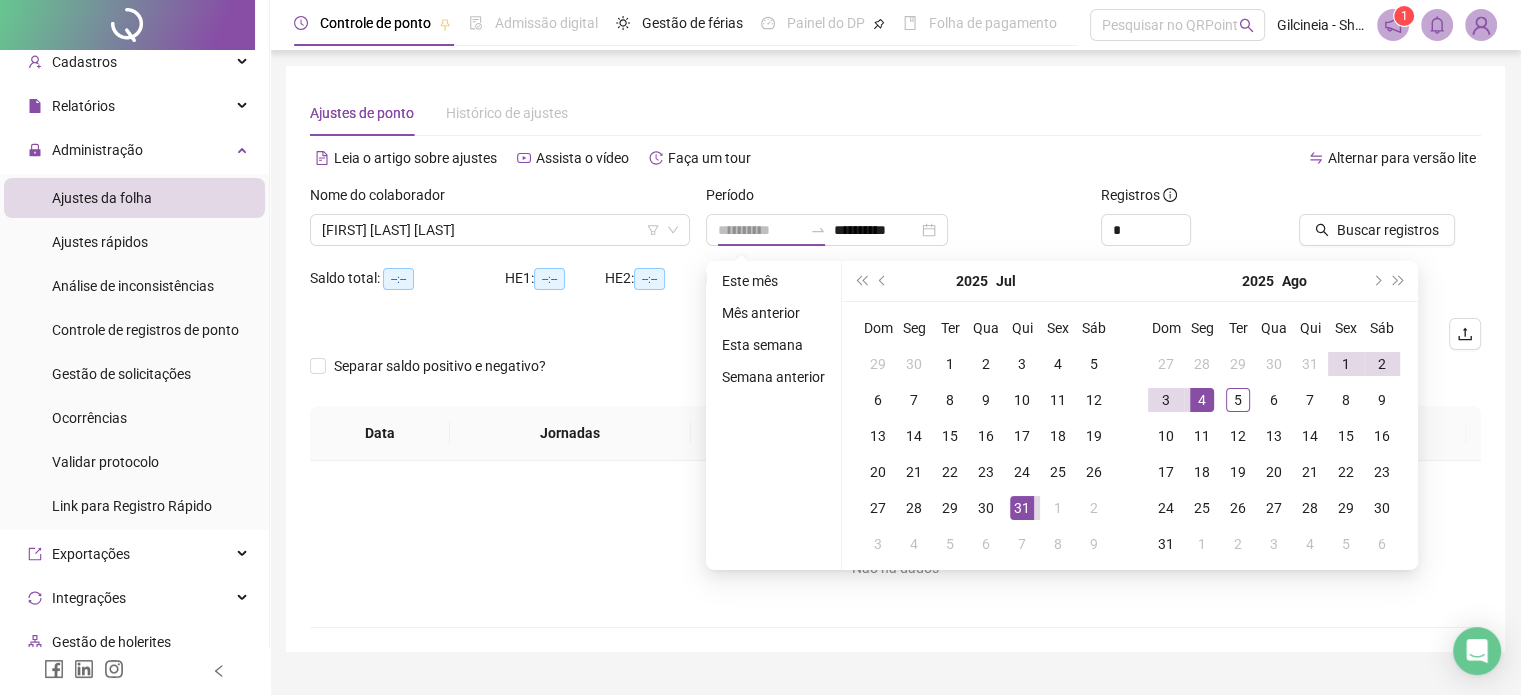 click on "4" at bounding box center [1202, 400] 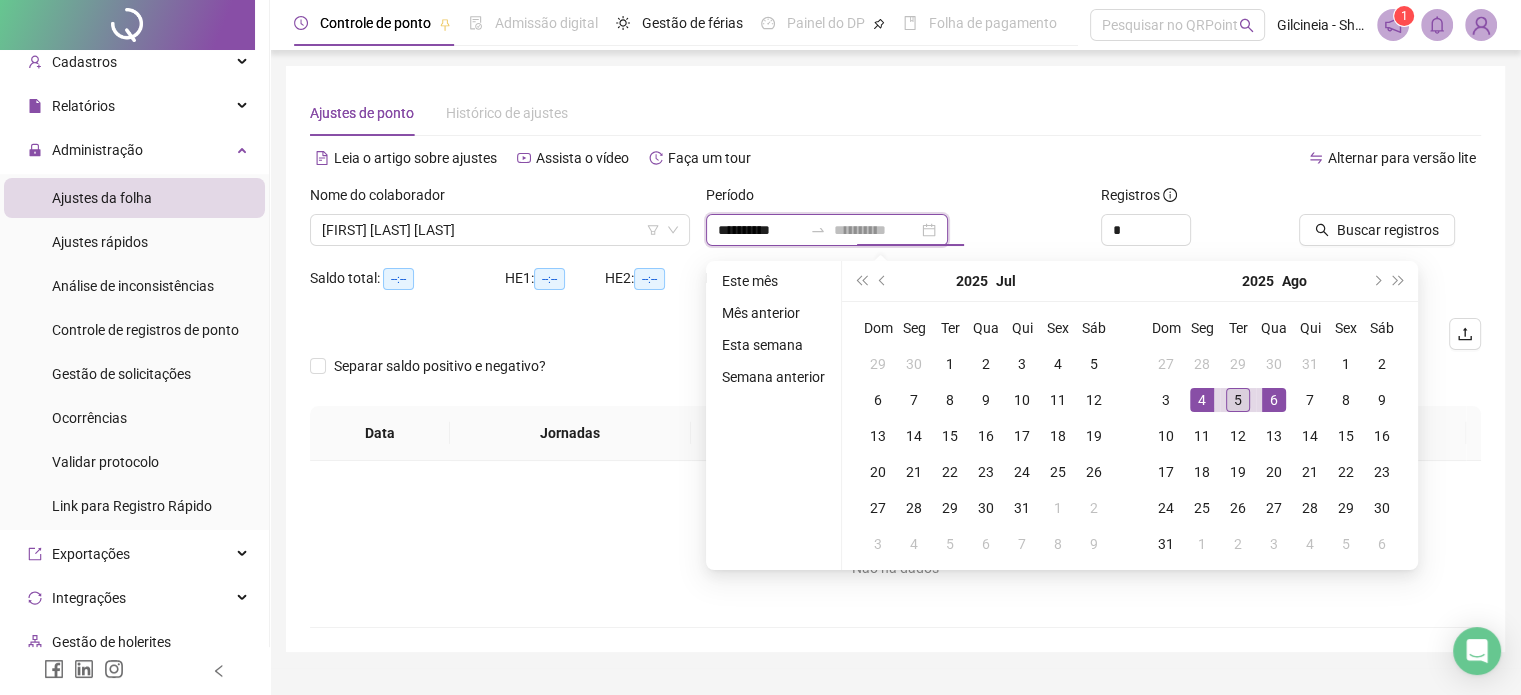 type on "**********" 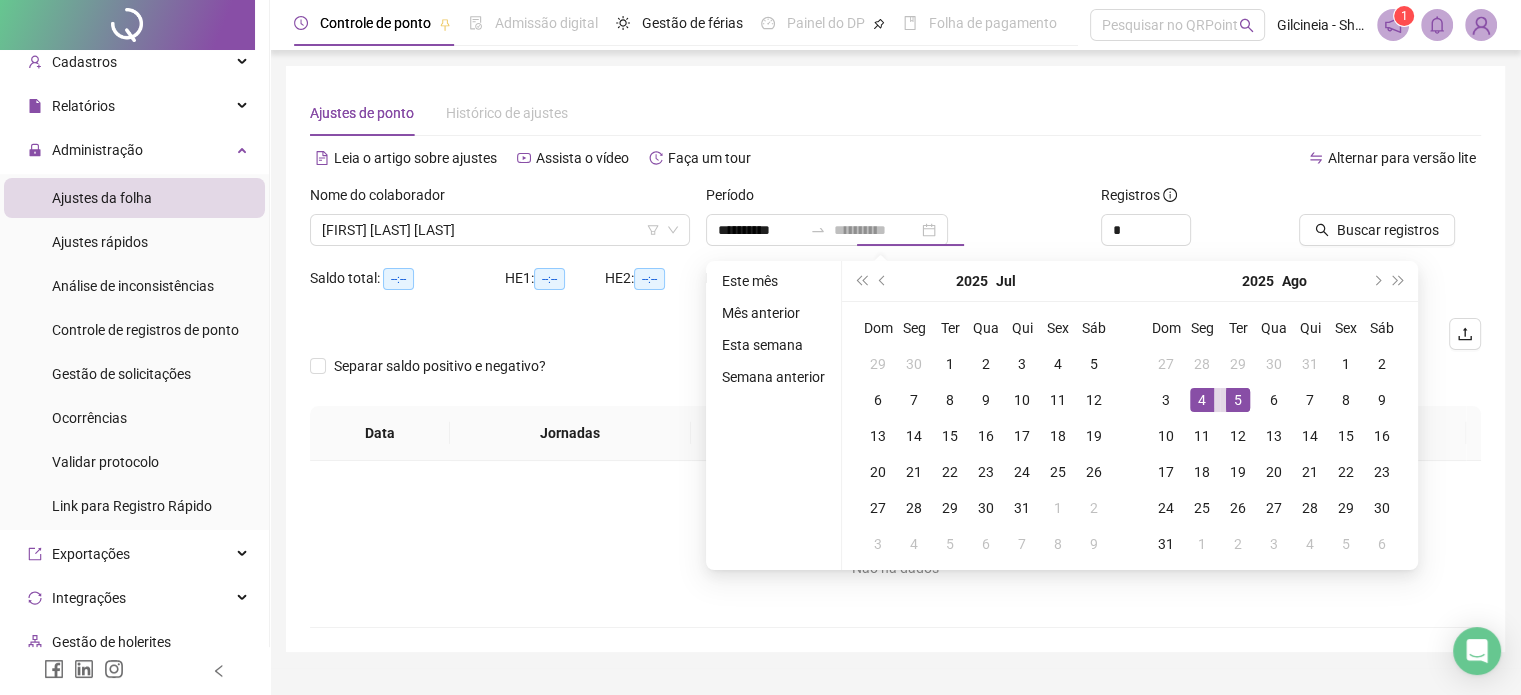 click on "5" at bounding box center (1238, 400) 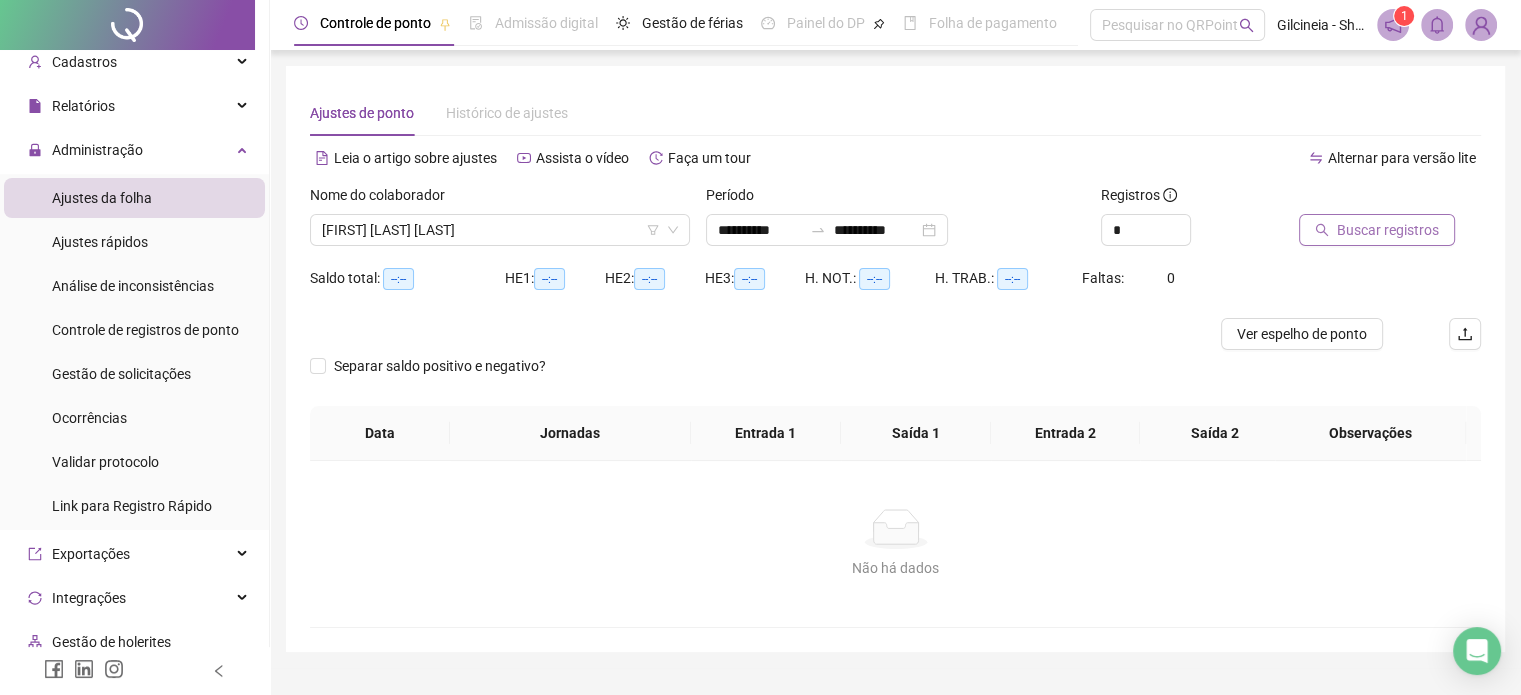click on "Buscar registros" at bounding box center (1377, 230) 